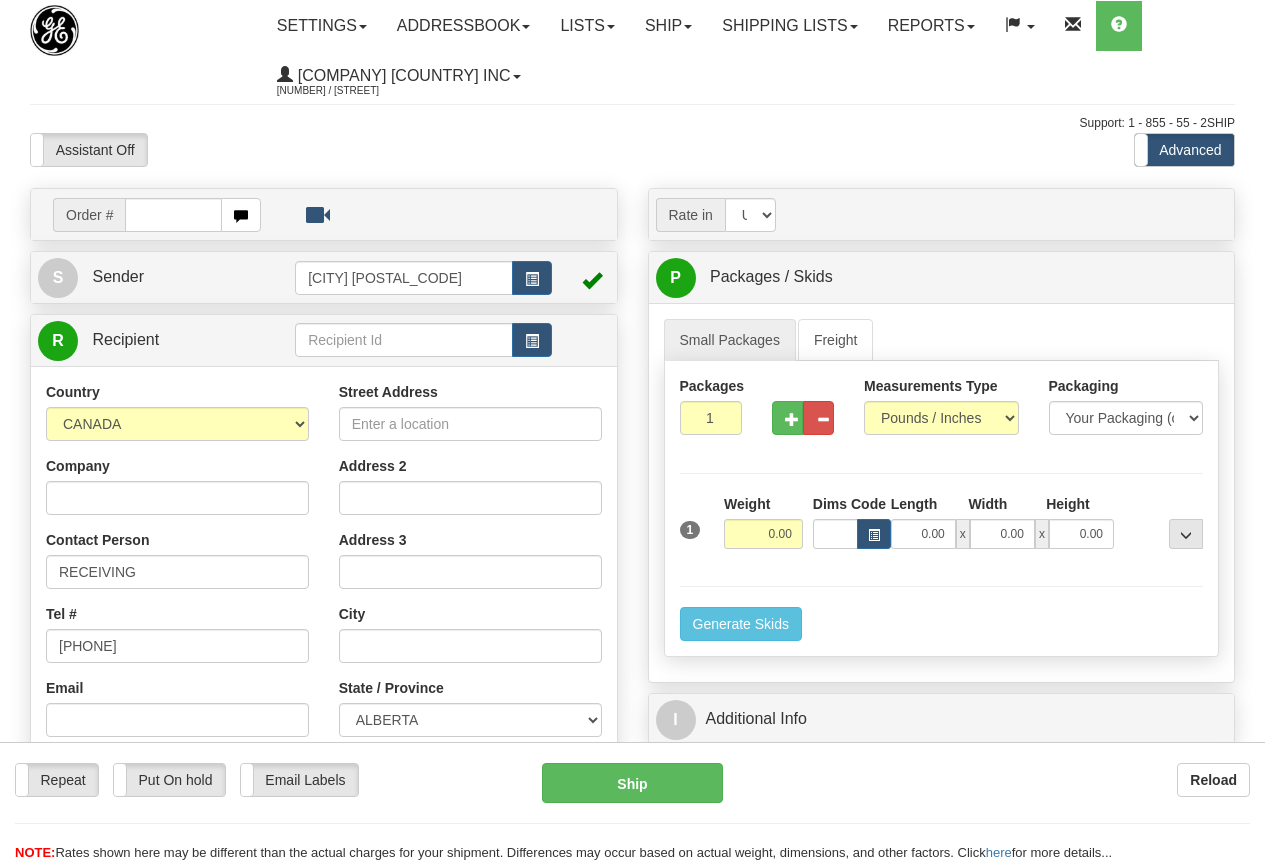 scroll, scrollTop: 0, scrollLeft: 0, axis: both 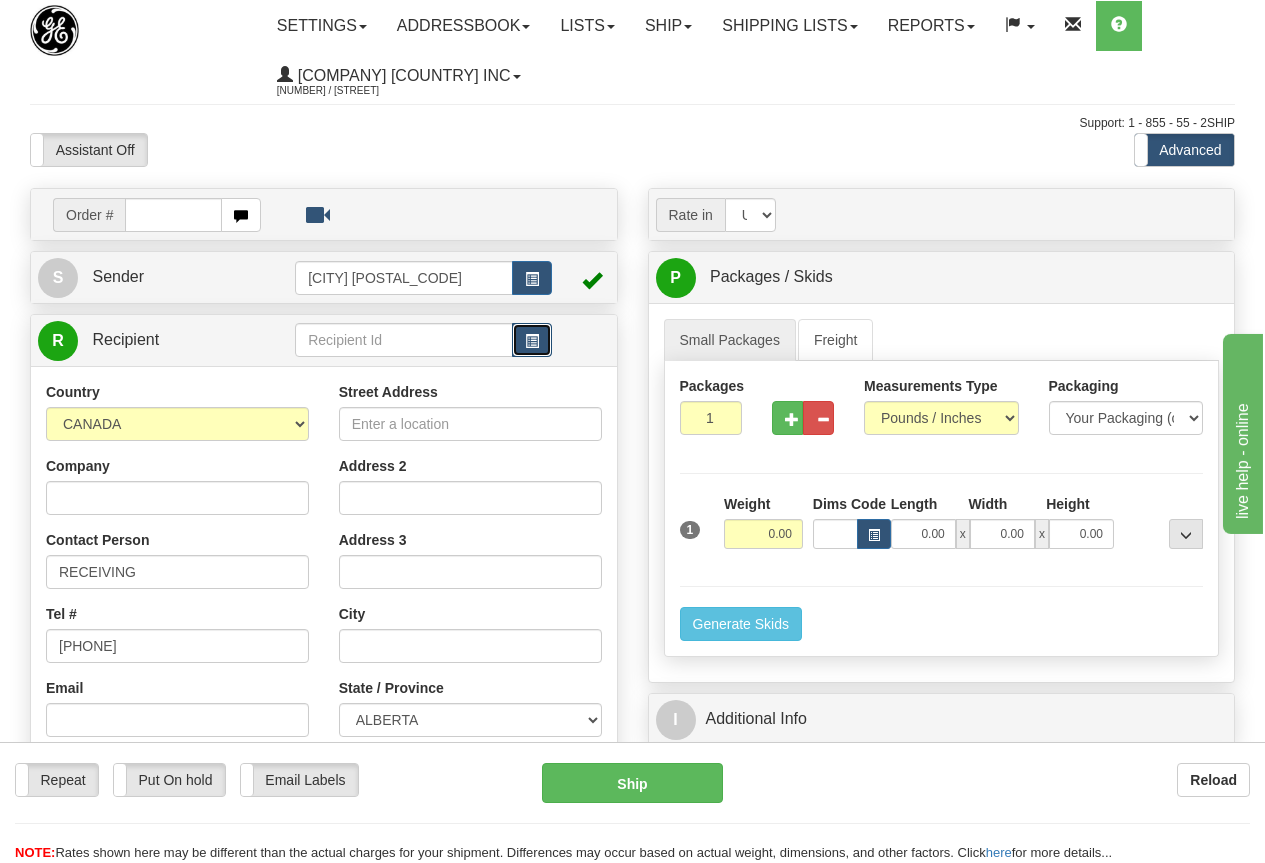 click at bounding box center [532, 341] 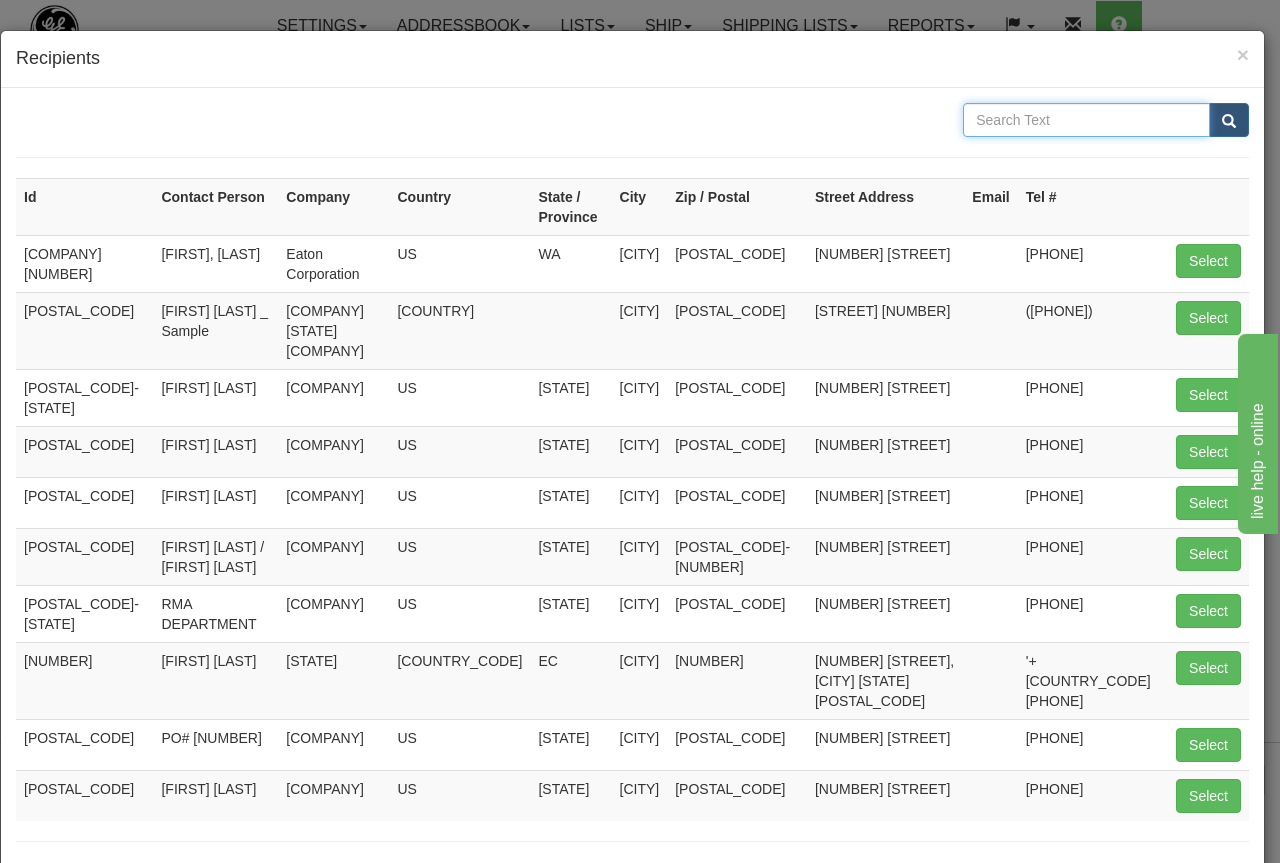 click at bounding box center [1086, 120] 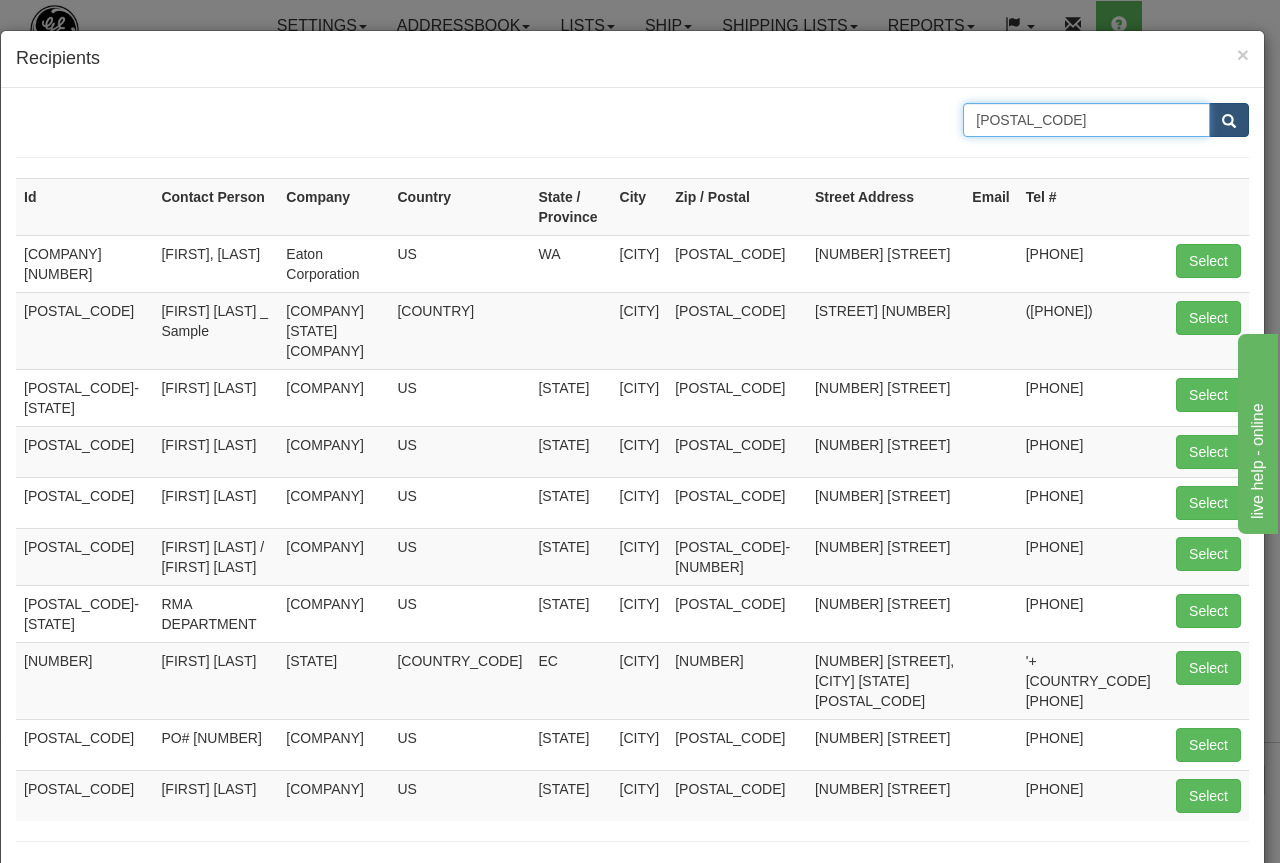 type on "83032" 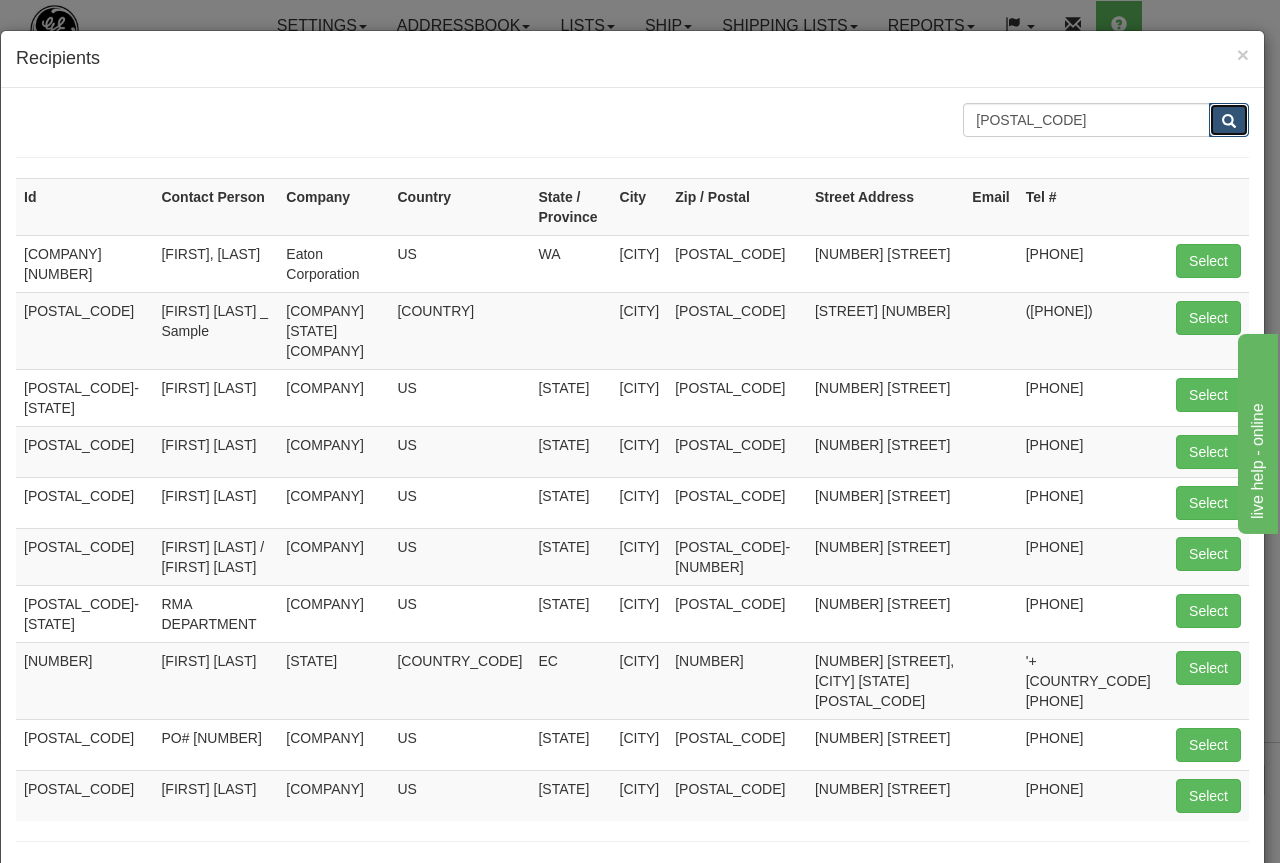 click at bounding box center [1229, 121] 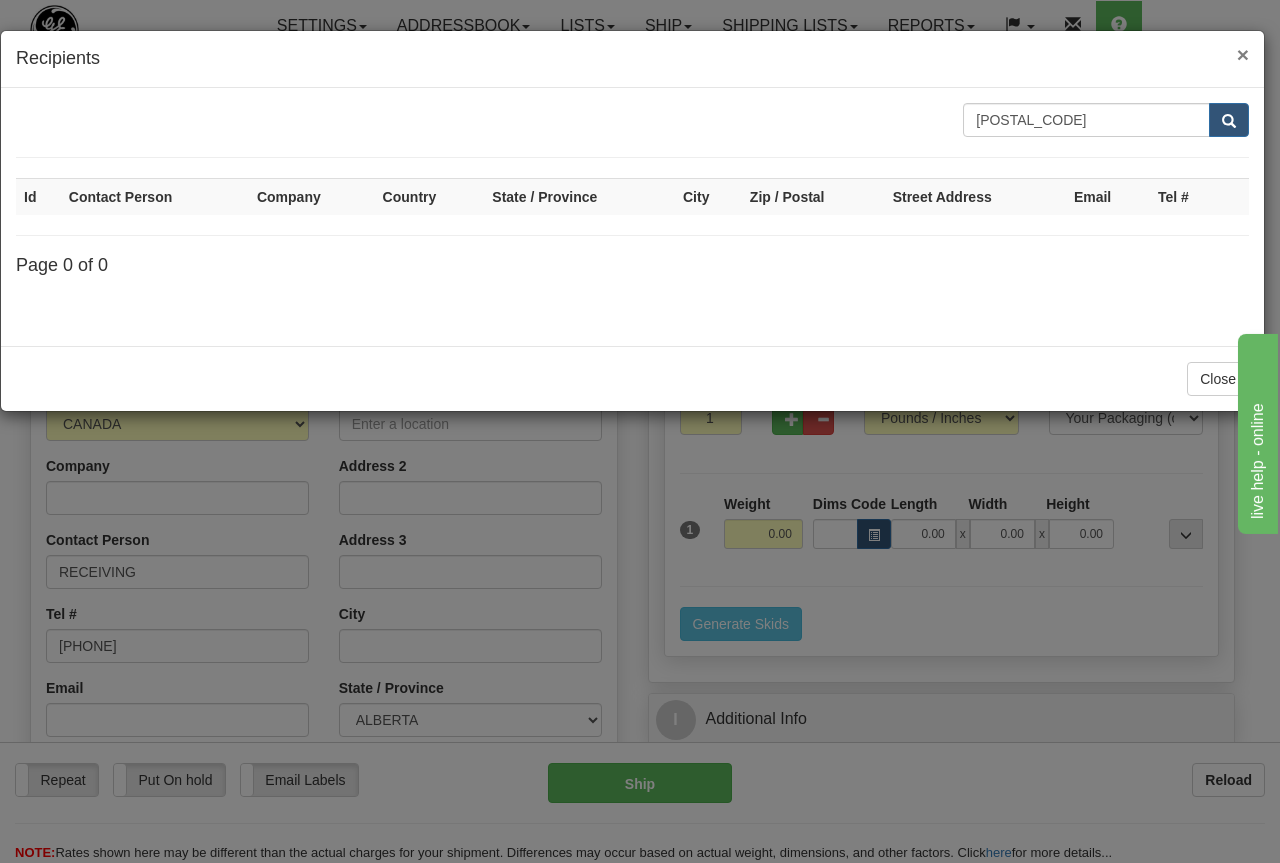 click on "×" at bounding box center (1243, 54) 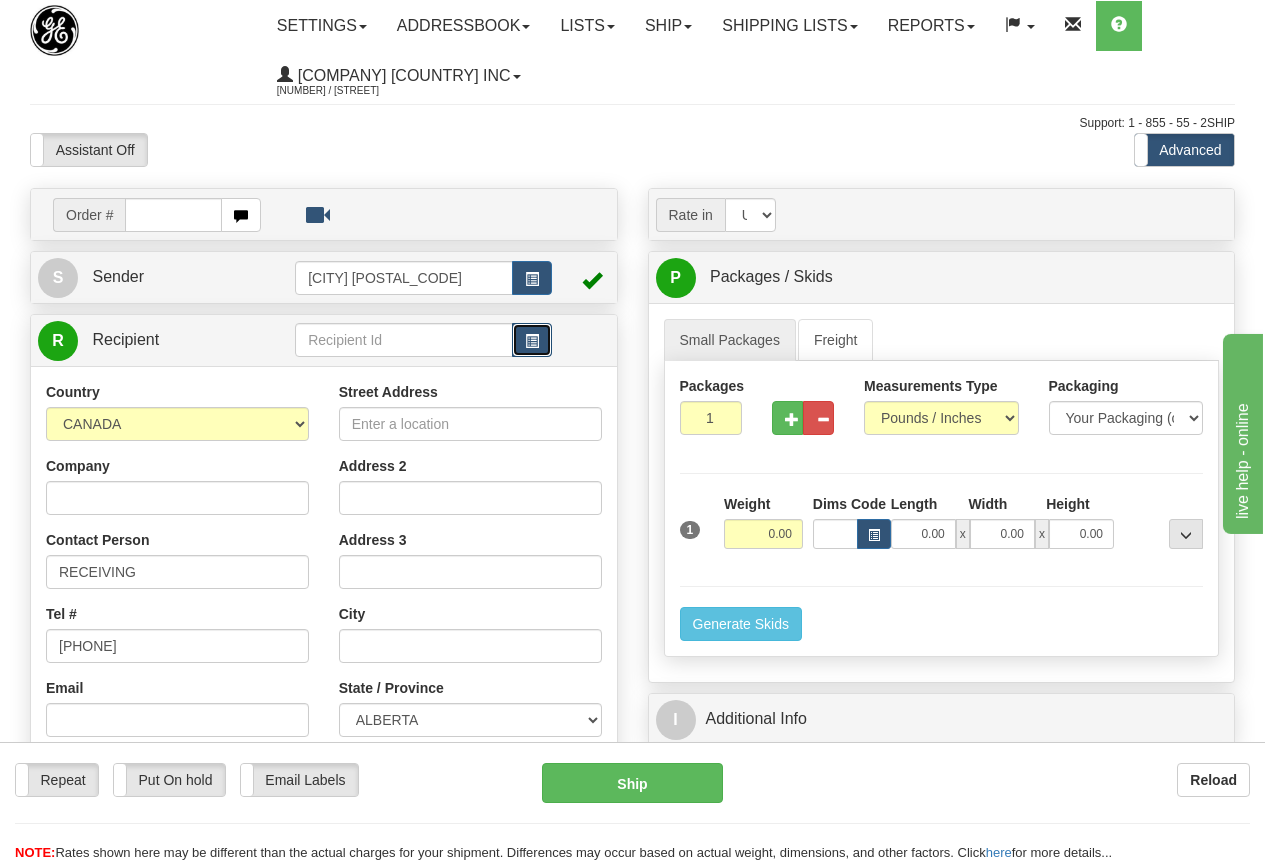 click at bounding box center [532, 341] 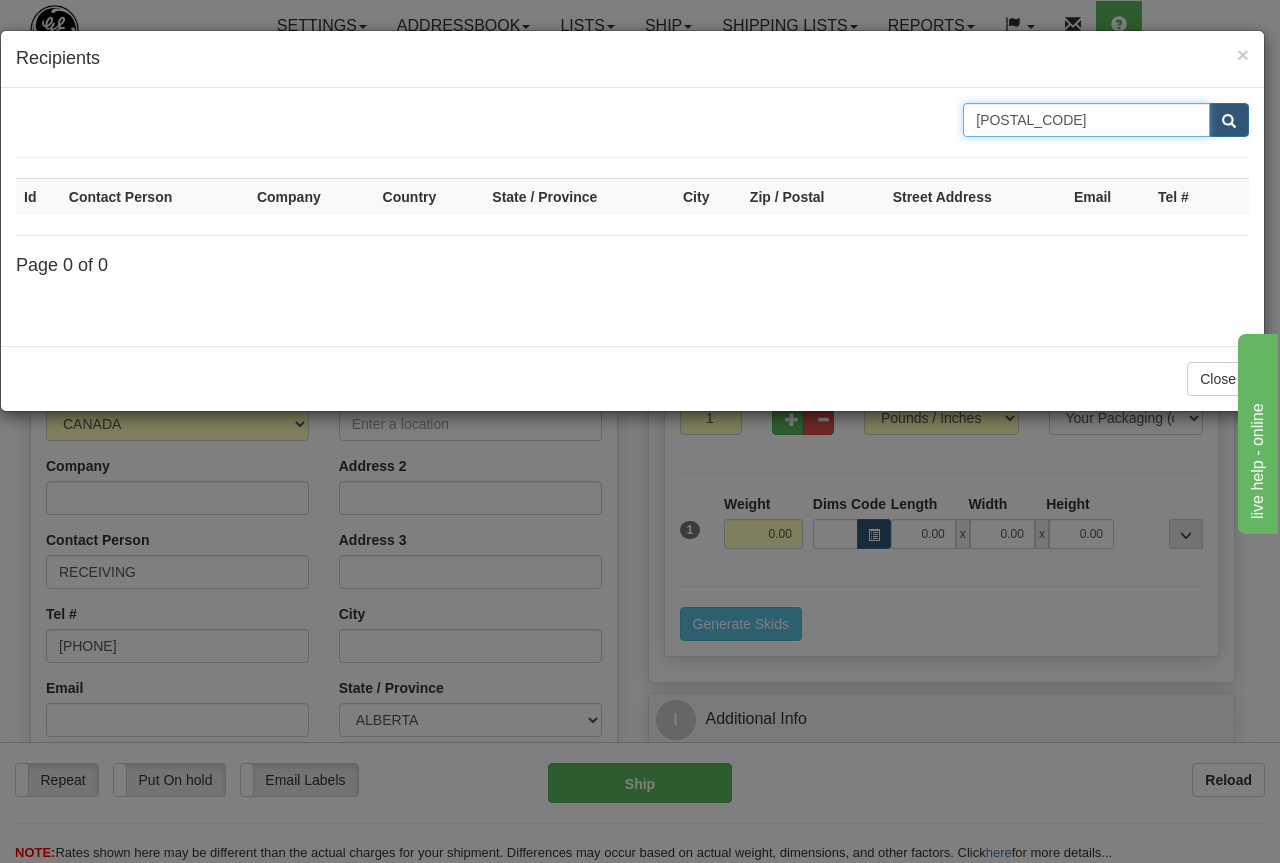 click on "83032" at bounding box center (1086, 120) 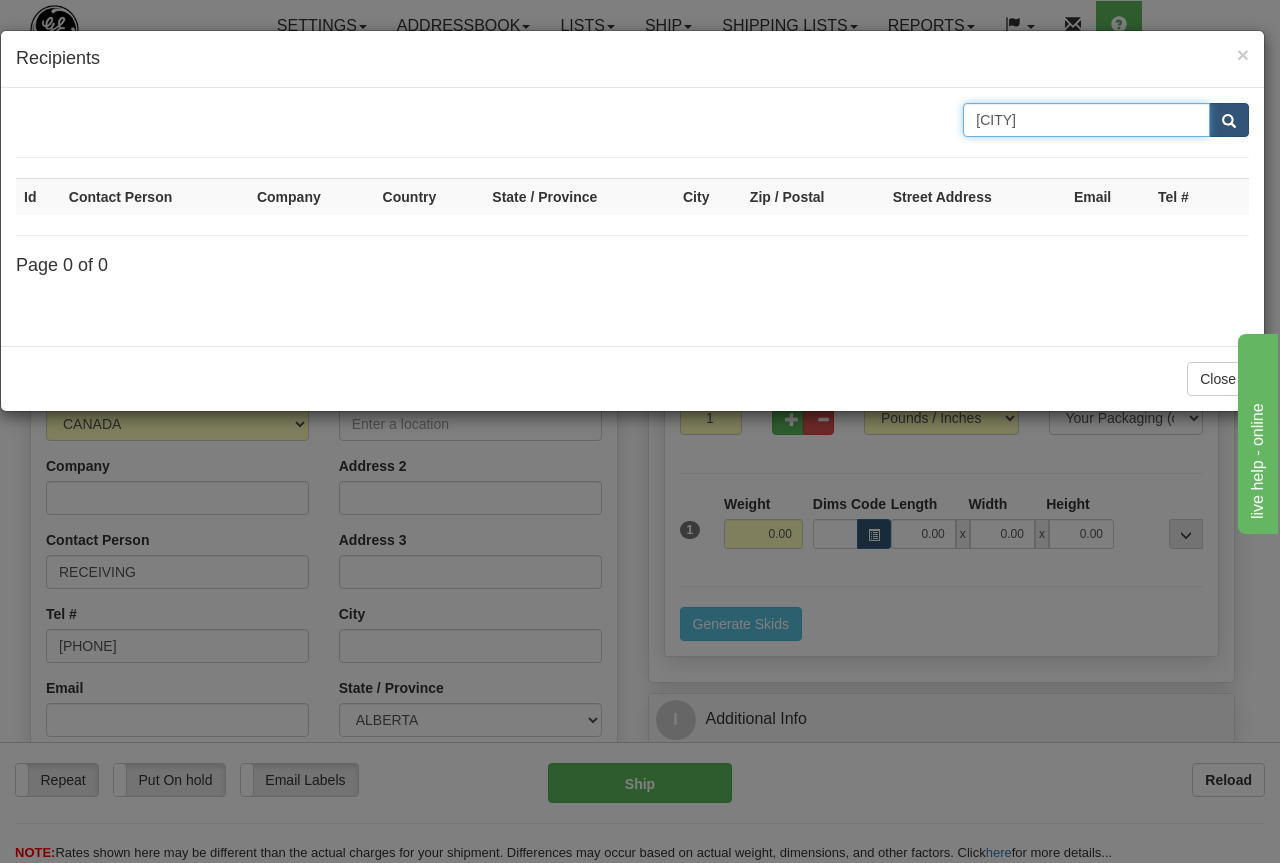 type on "florianopolis" 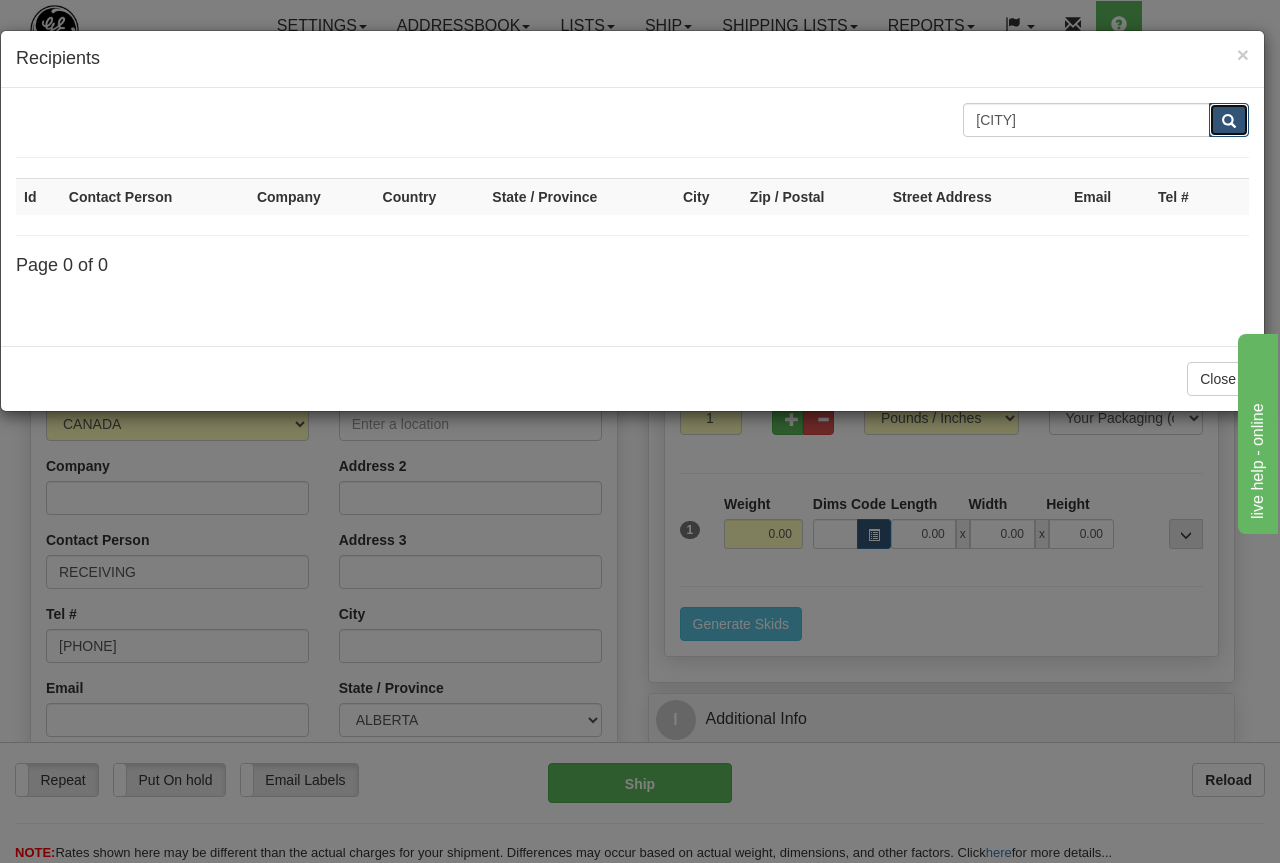 click at bounding box center [1229, 121] 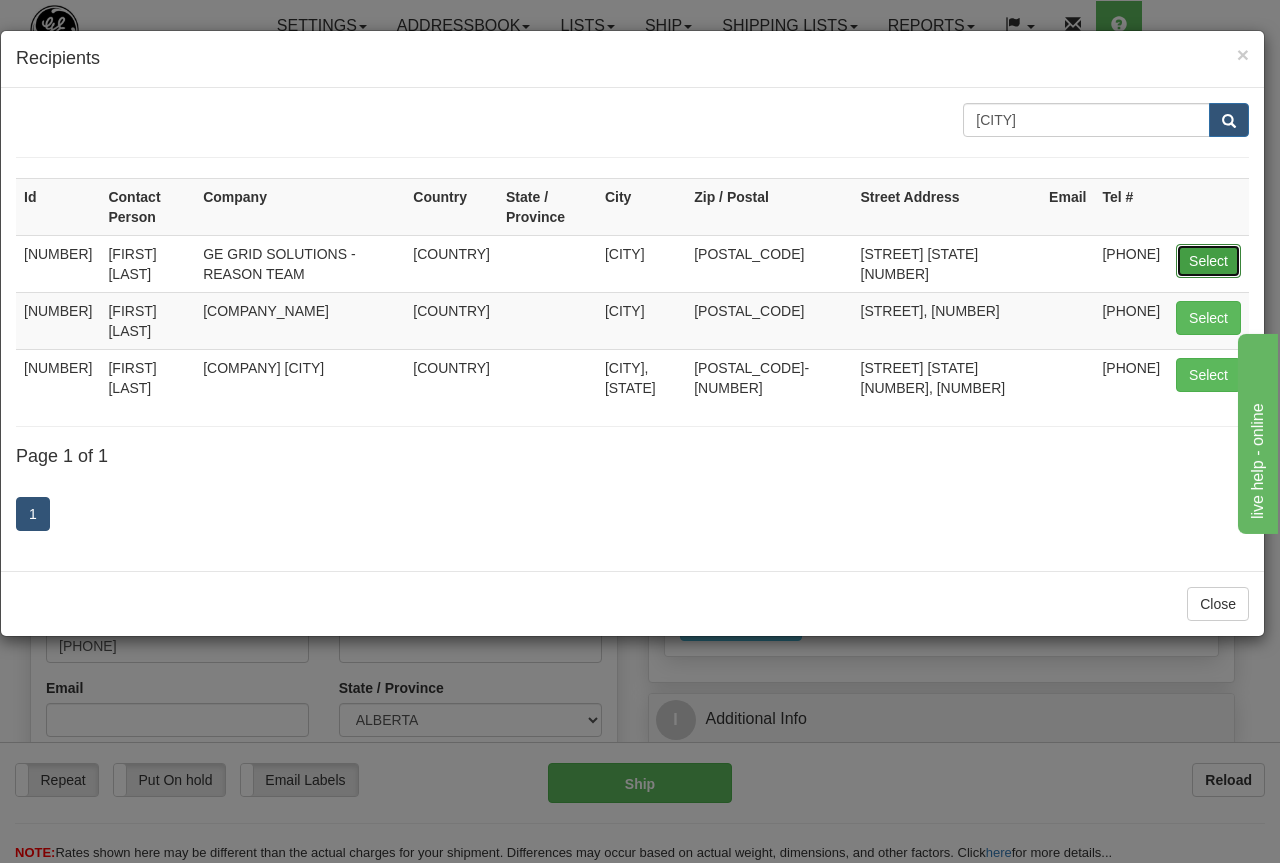 click on "Select" at bounding box center [1208, 261] 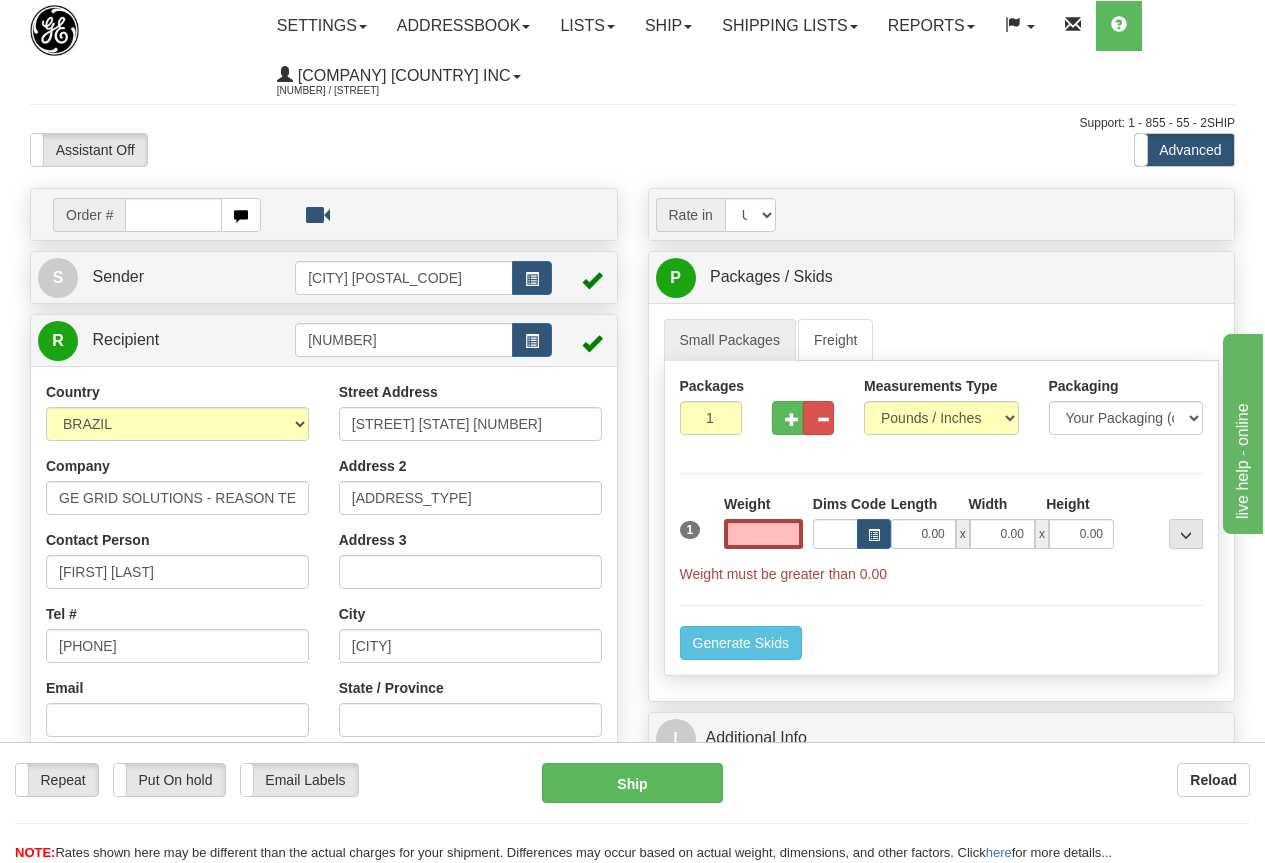 type on "0.00" 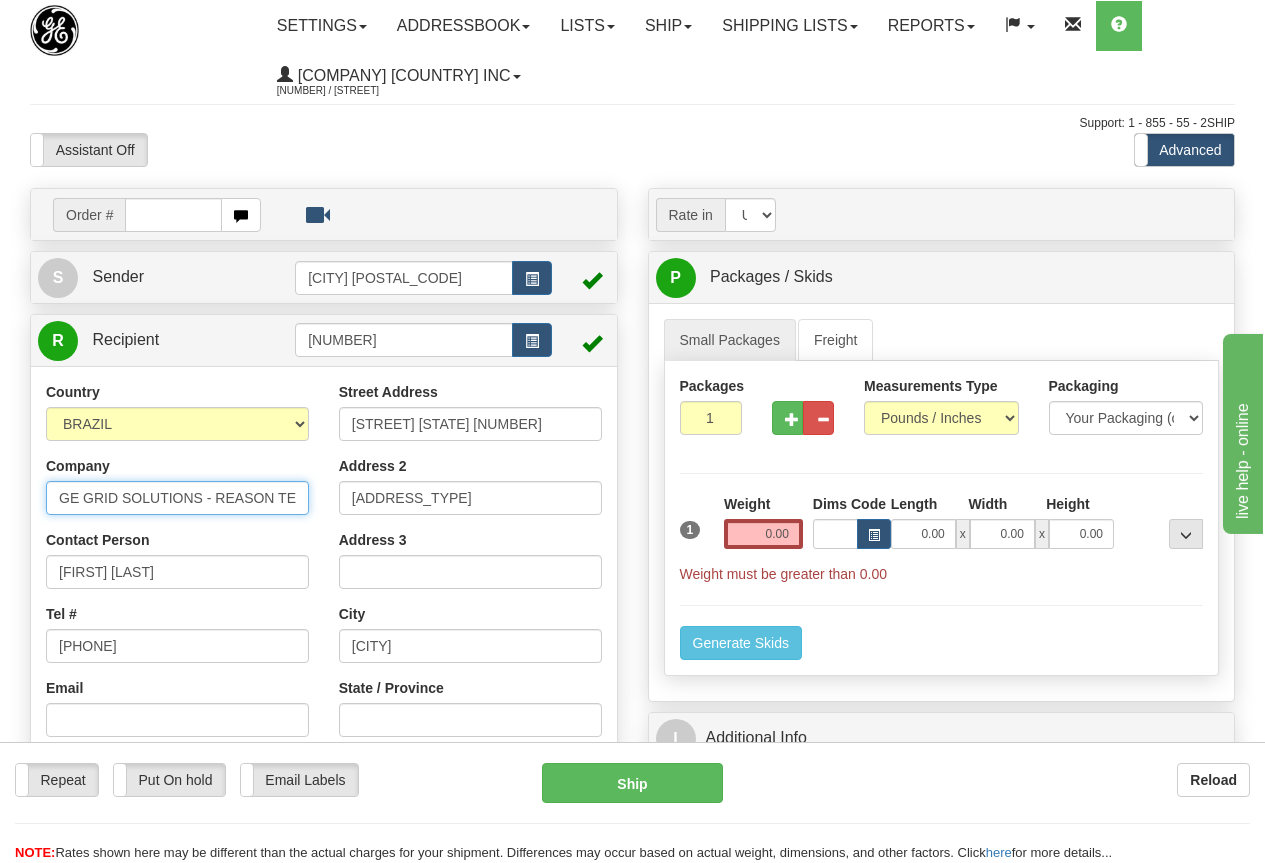 drag, startPoint x: 54, startPoint y: 501, endPoint x: 60, endPoint y: 489, distance: 13.416408 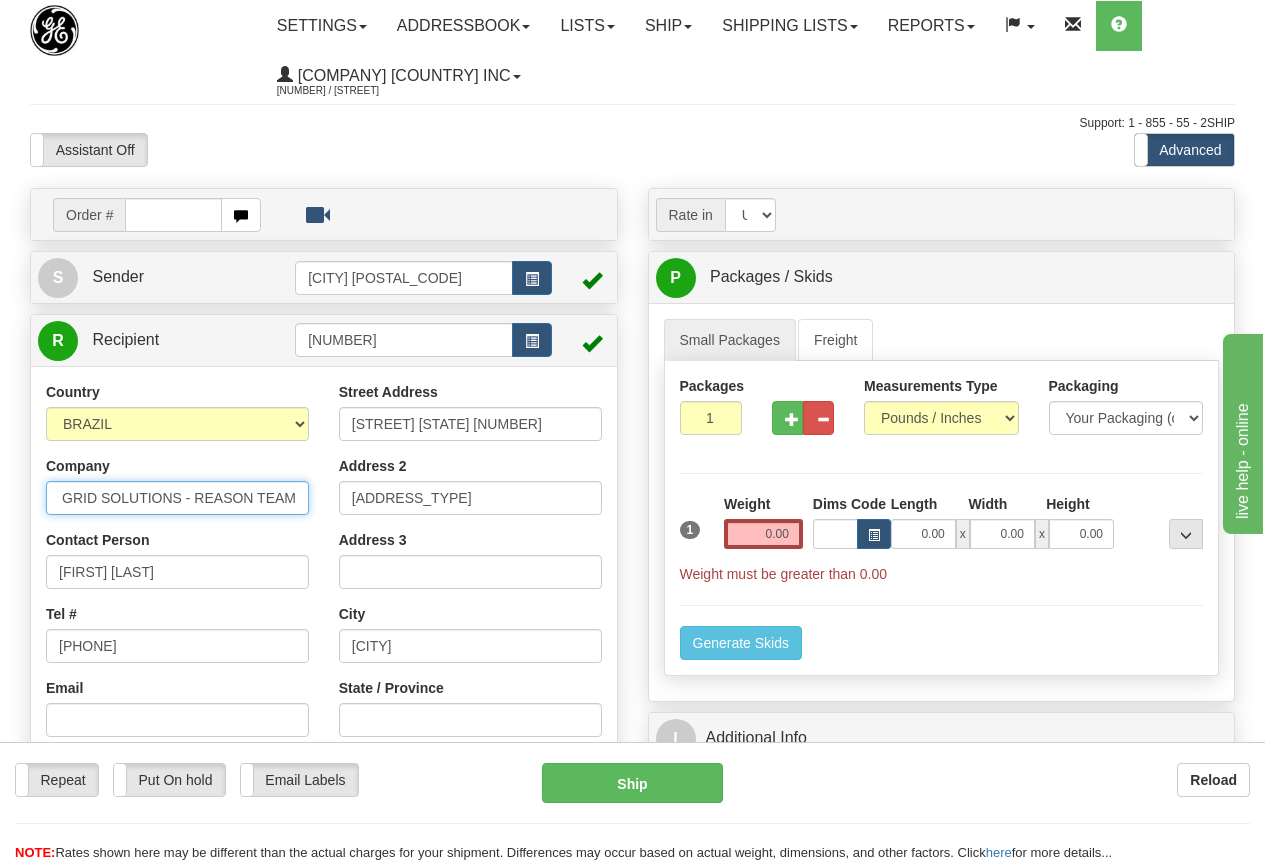 drag, startPoint x: 57, startPoint y: 494, endPoint x: 465, endPoint y: 520, distance: 408.8276 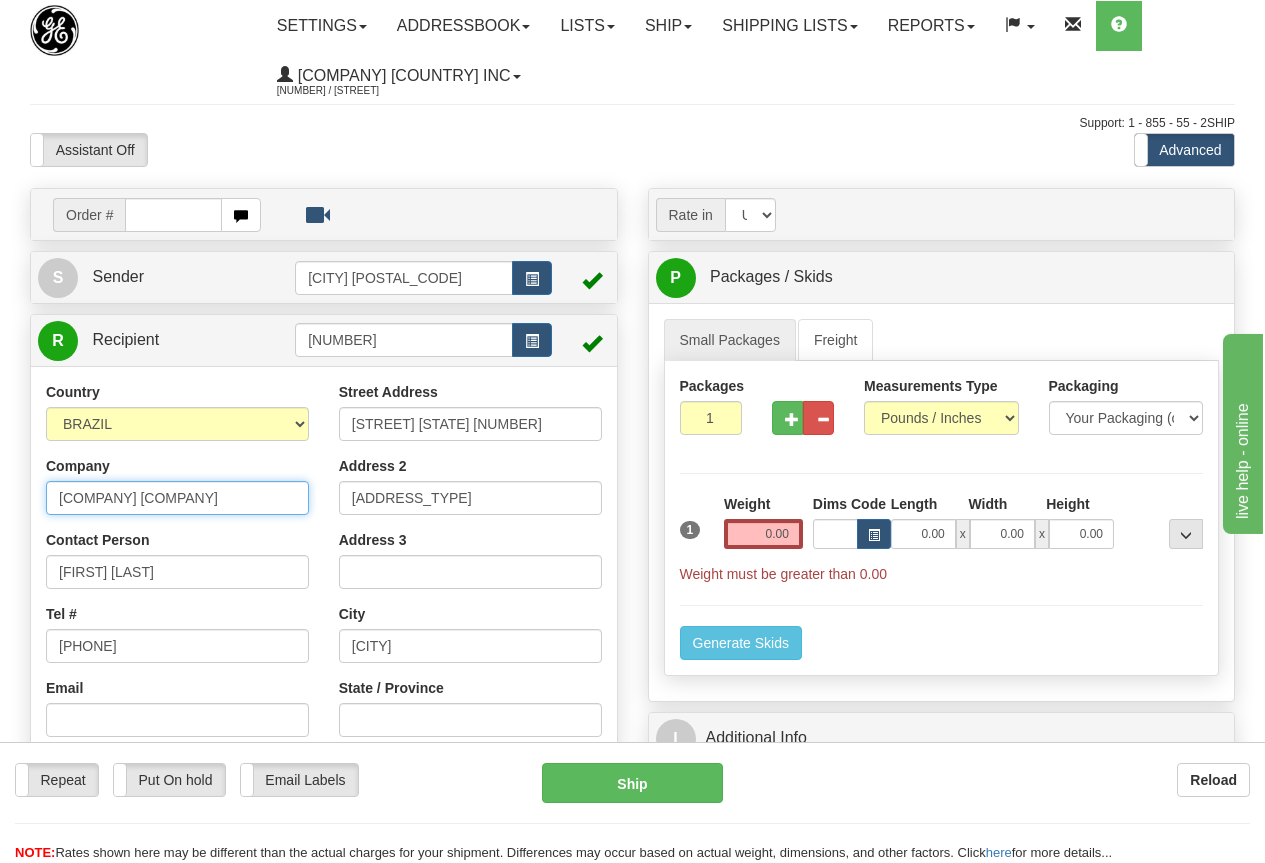 scroll, scrollTop: 0, scrollLeft: 140, axis: horizontal 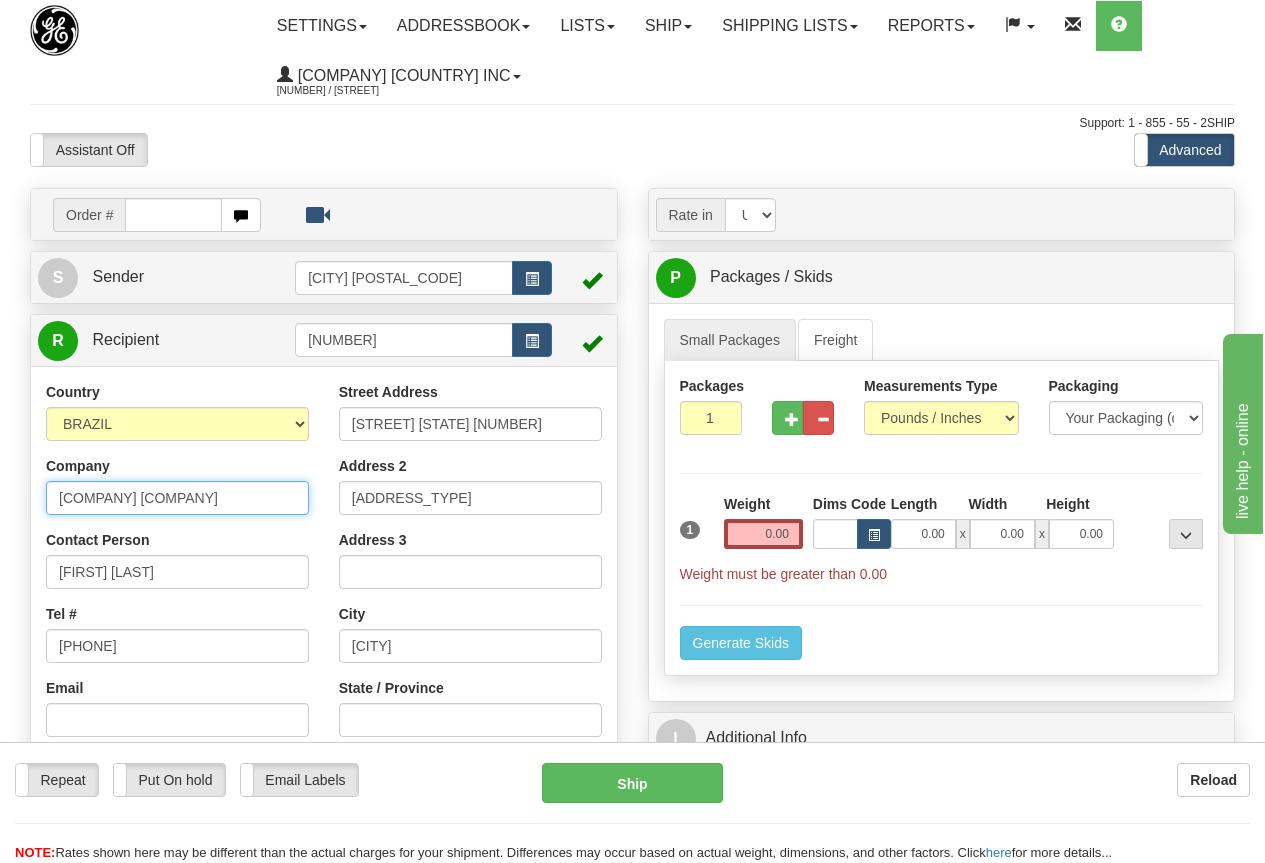 type on "[COMPANY_NAME] TRANSMISSÃO DE ENERGIA LTDA" 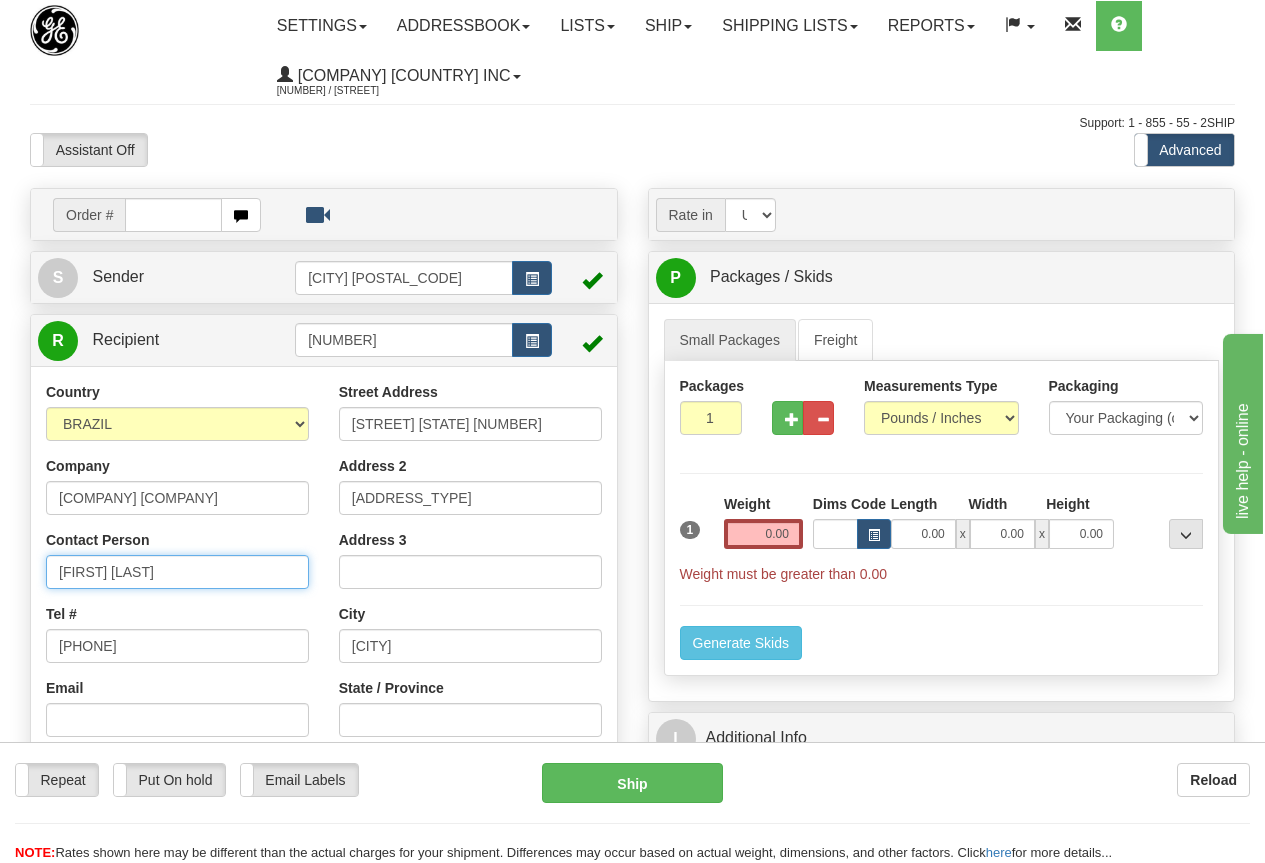 scroll, scrollTop: 0, scrollLeft: 0, axis: both 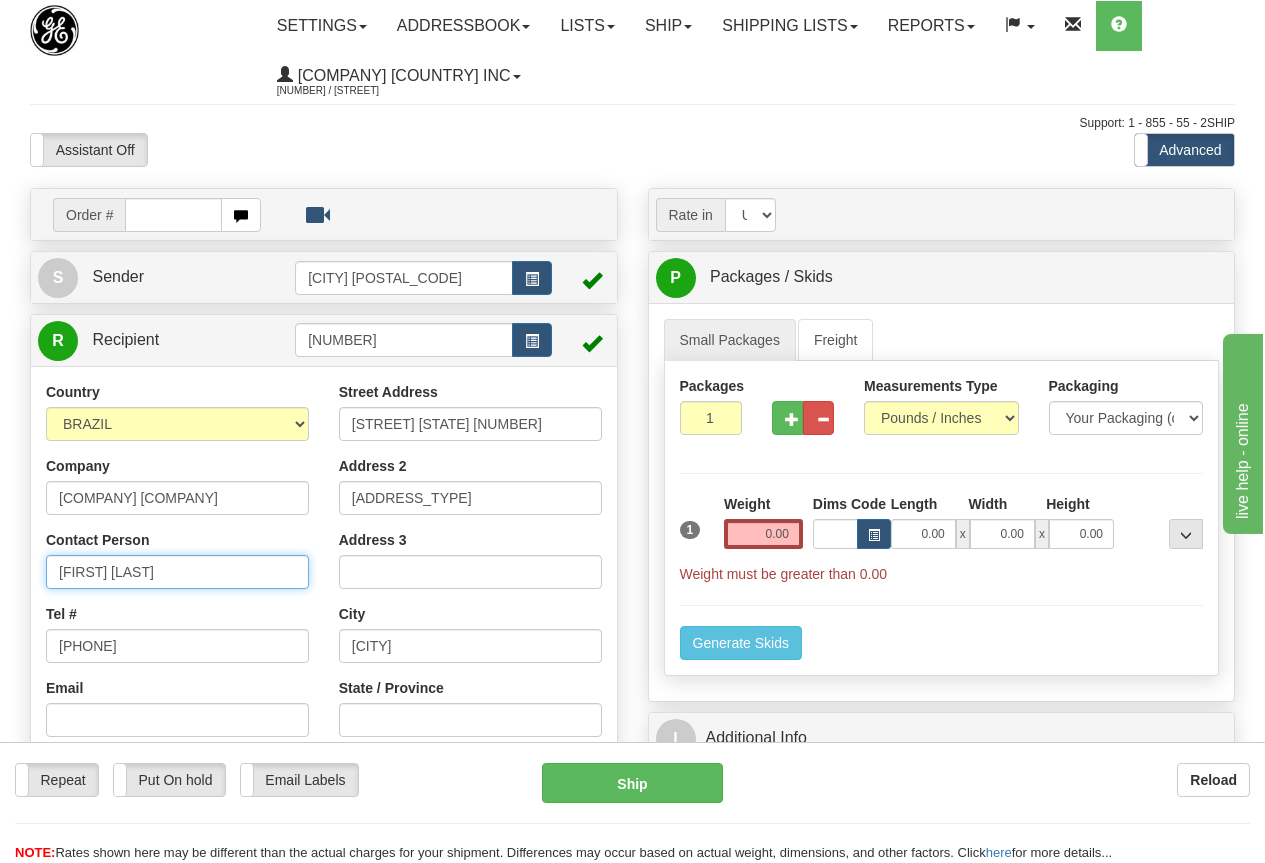 paste on "[NAME]" 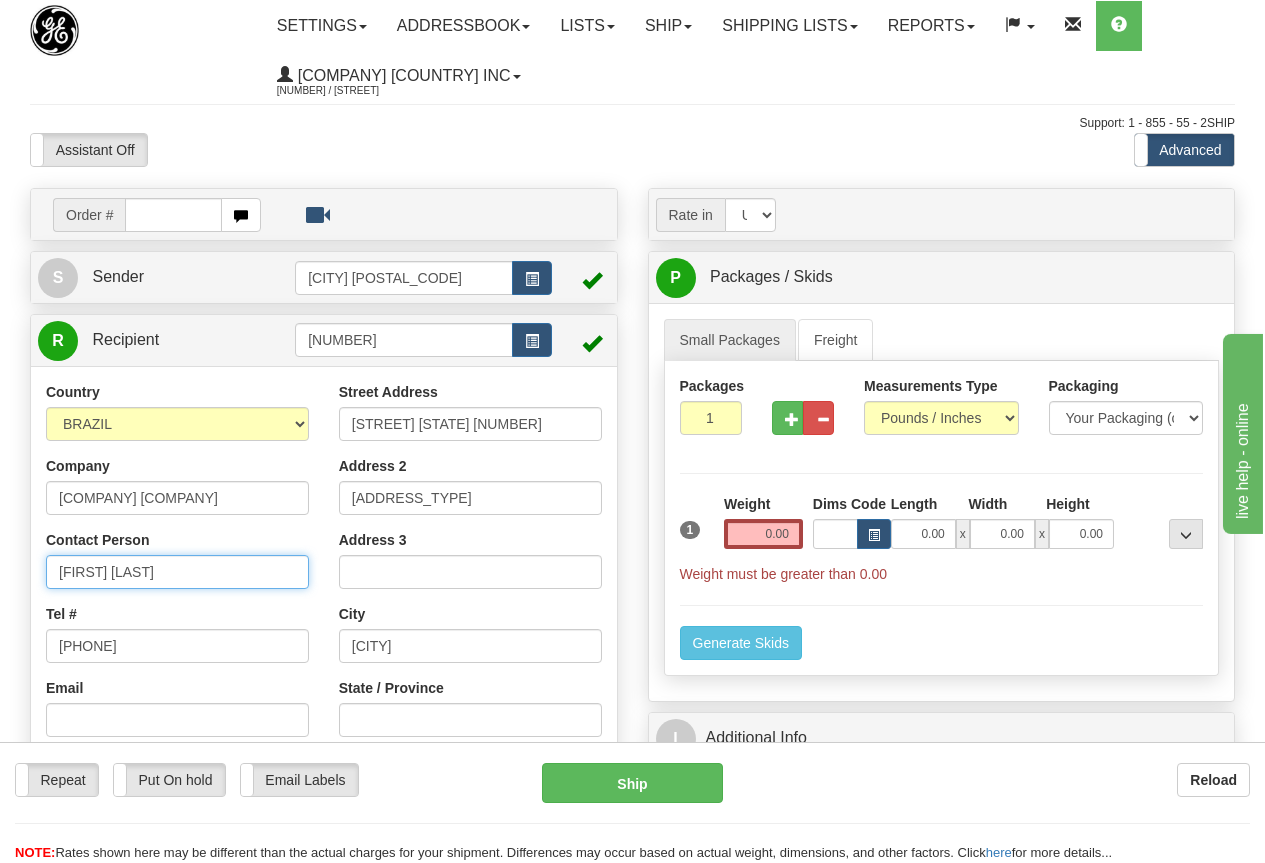 type on "[NAME]" 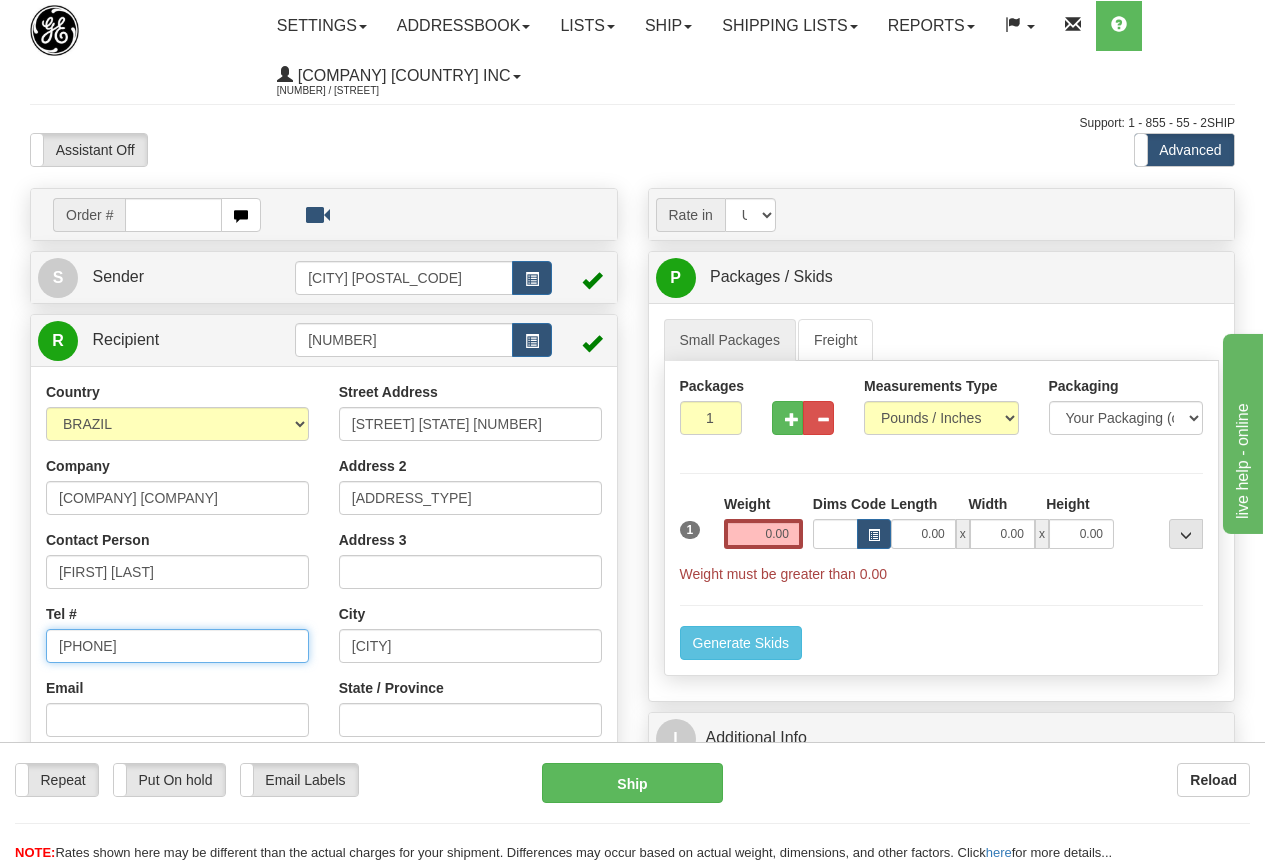 click on "5548210803" at bounding box center (177, 646) 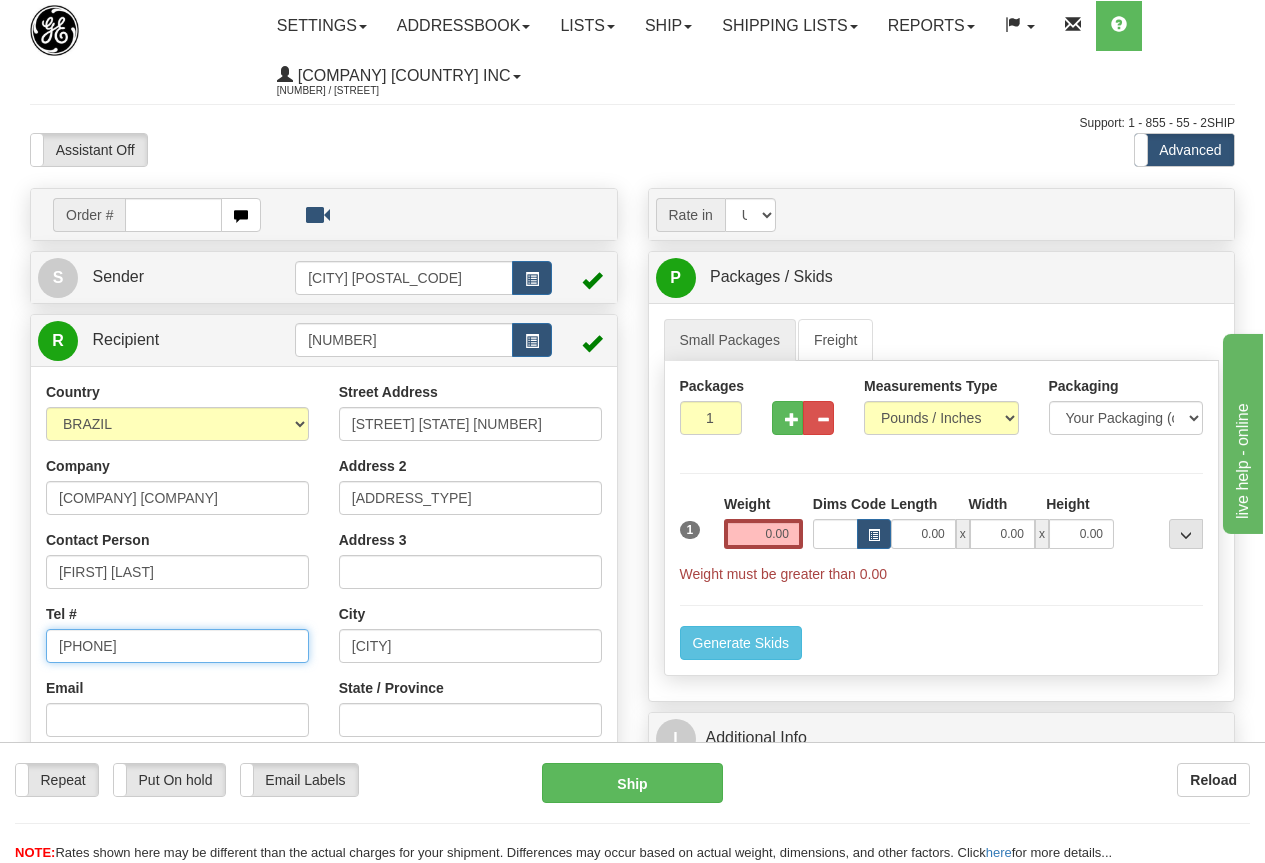 drag, startPoint x: 181, startPoint y: 630, endPoint x: 3, endPoint y: 634, distance: 178.04494 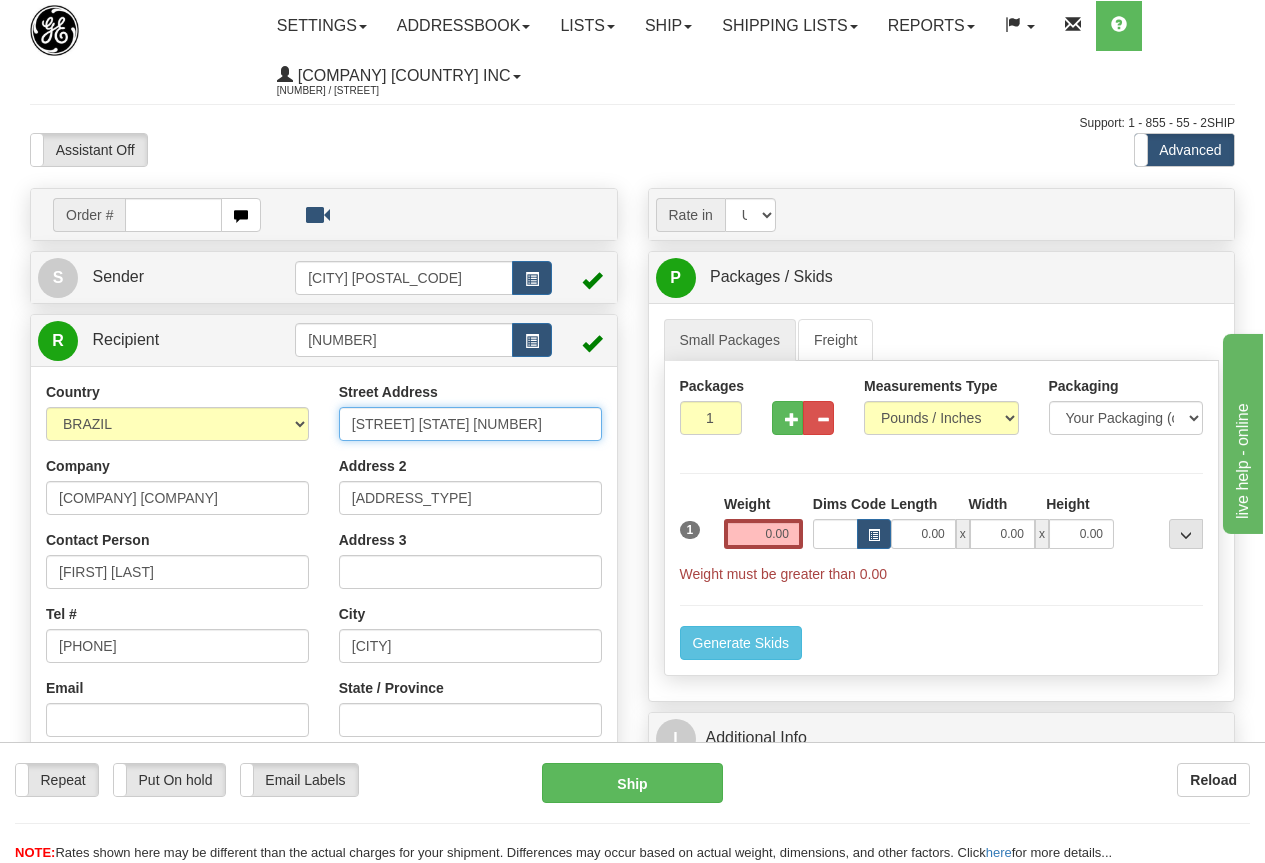 click on "4756 SC 401 ROAD" at bounding box center (470, 424) 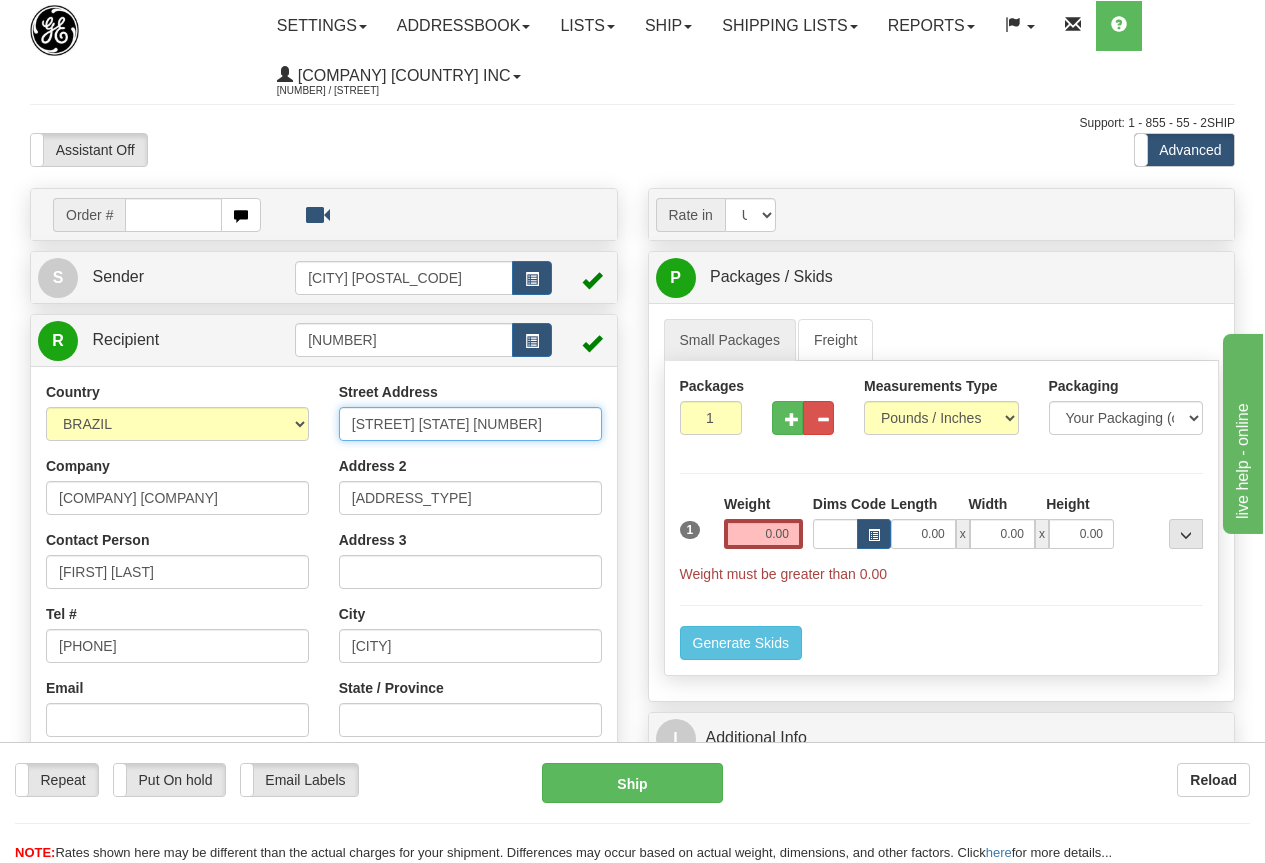 click on "4756 SC 401 ROAD" at bounding box center [470, 424] 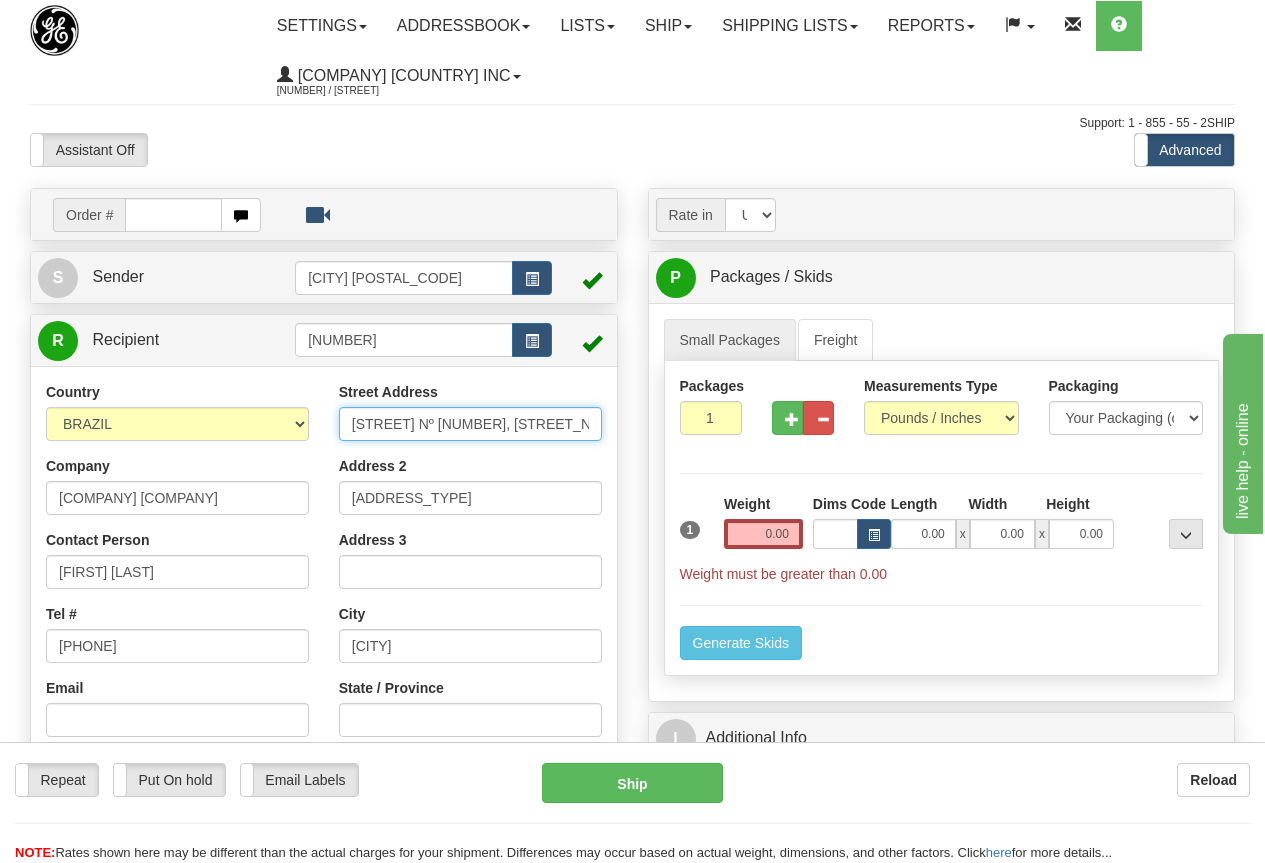 scroll, scrollTop: 0, scrollLeft: 40, axis: horizontal 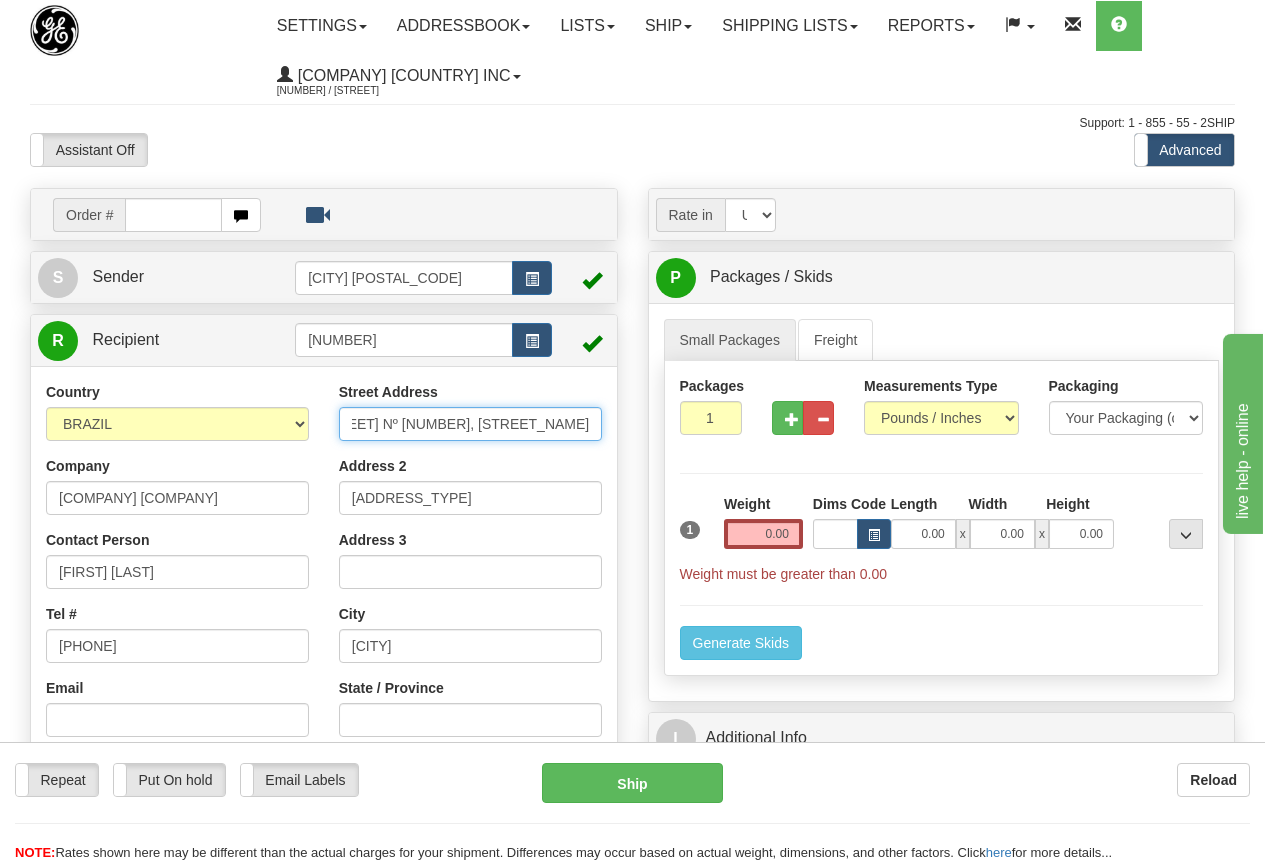 type on "[STREET_NAME] [NUMBER], Terreo" 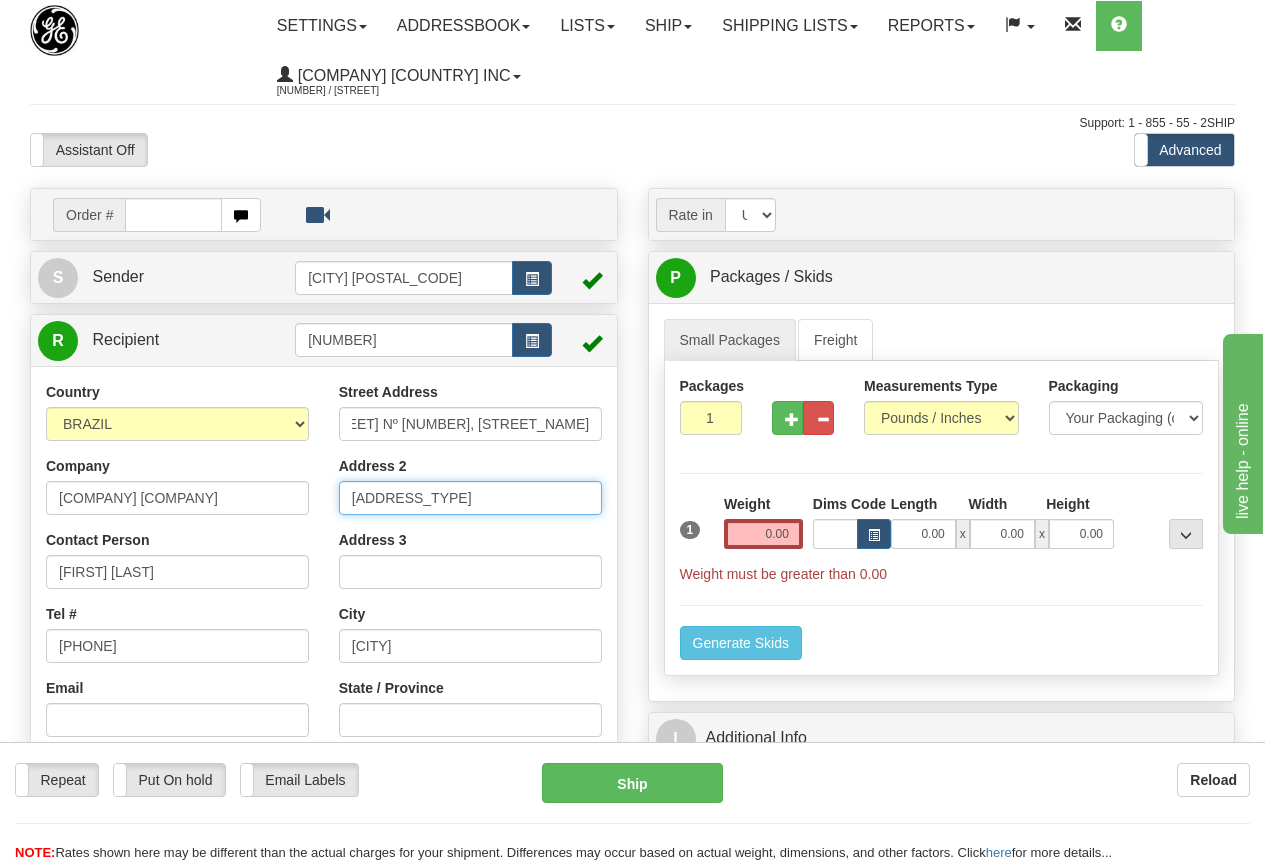 scroll, scrollTop: 0, scrollLeft: 0, axis: both 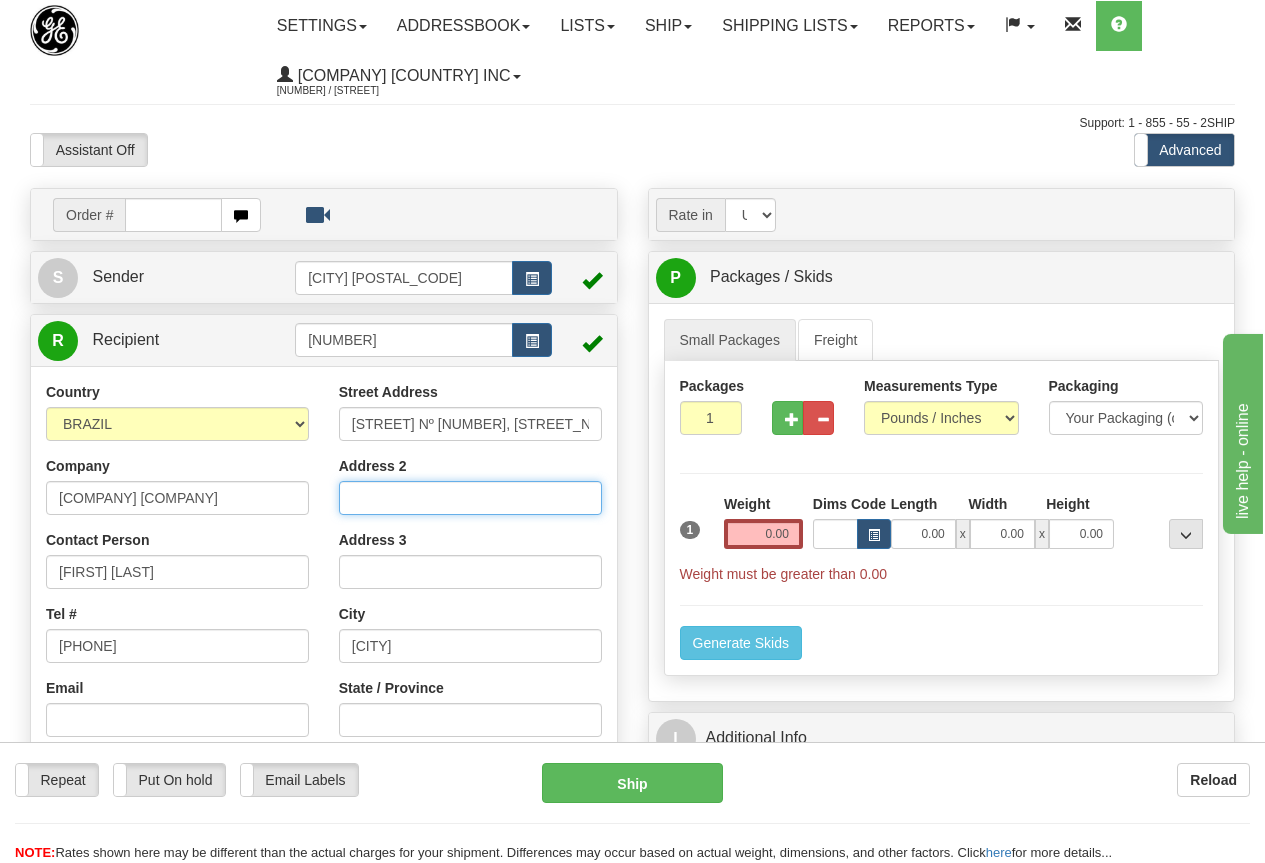 type 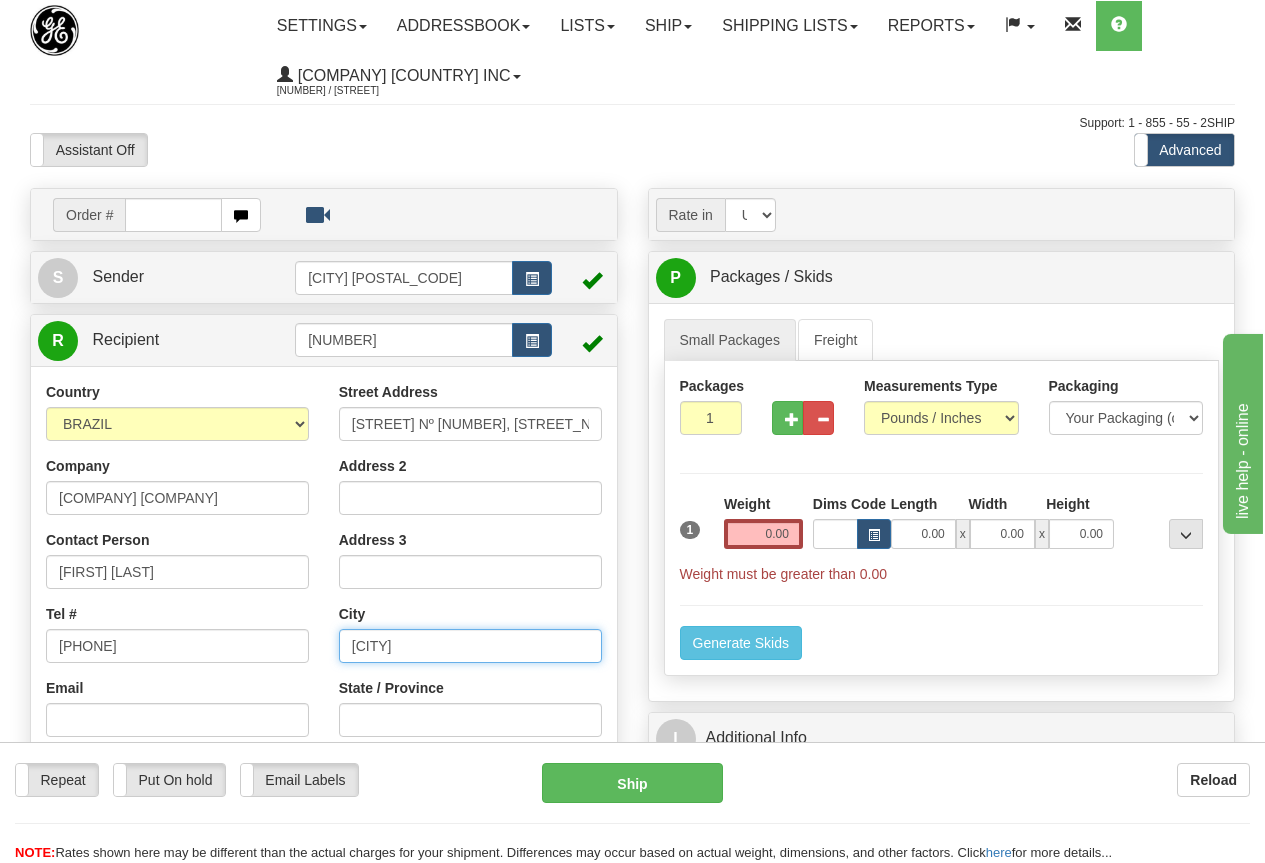 paste on "lorianopolis-SC" 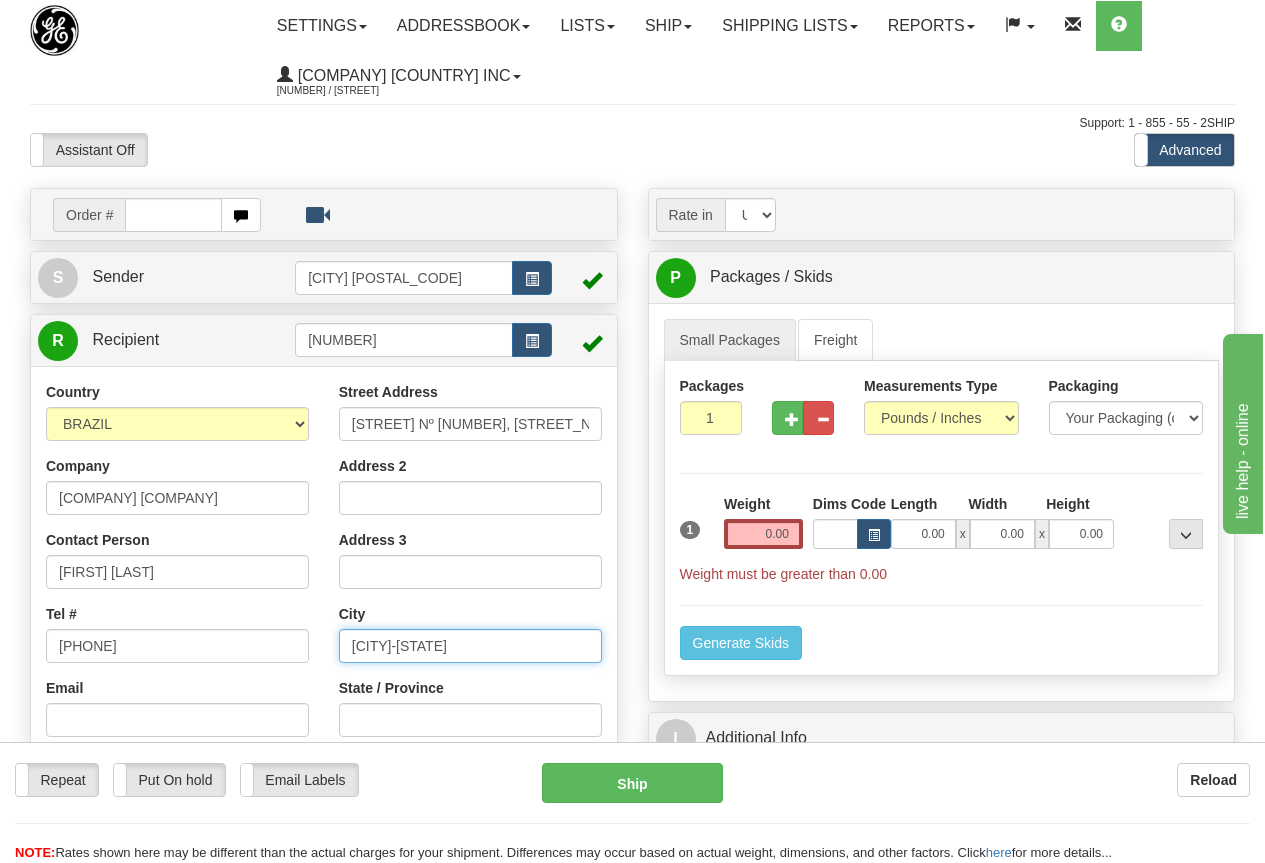 type on "[CITY]-[STATE]" 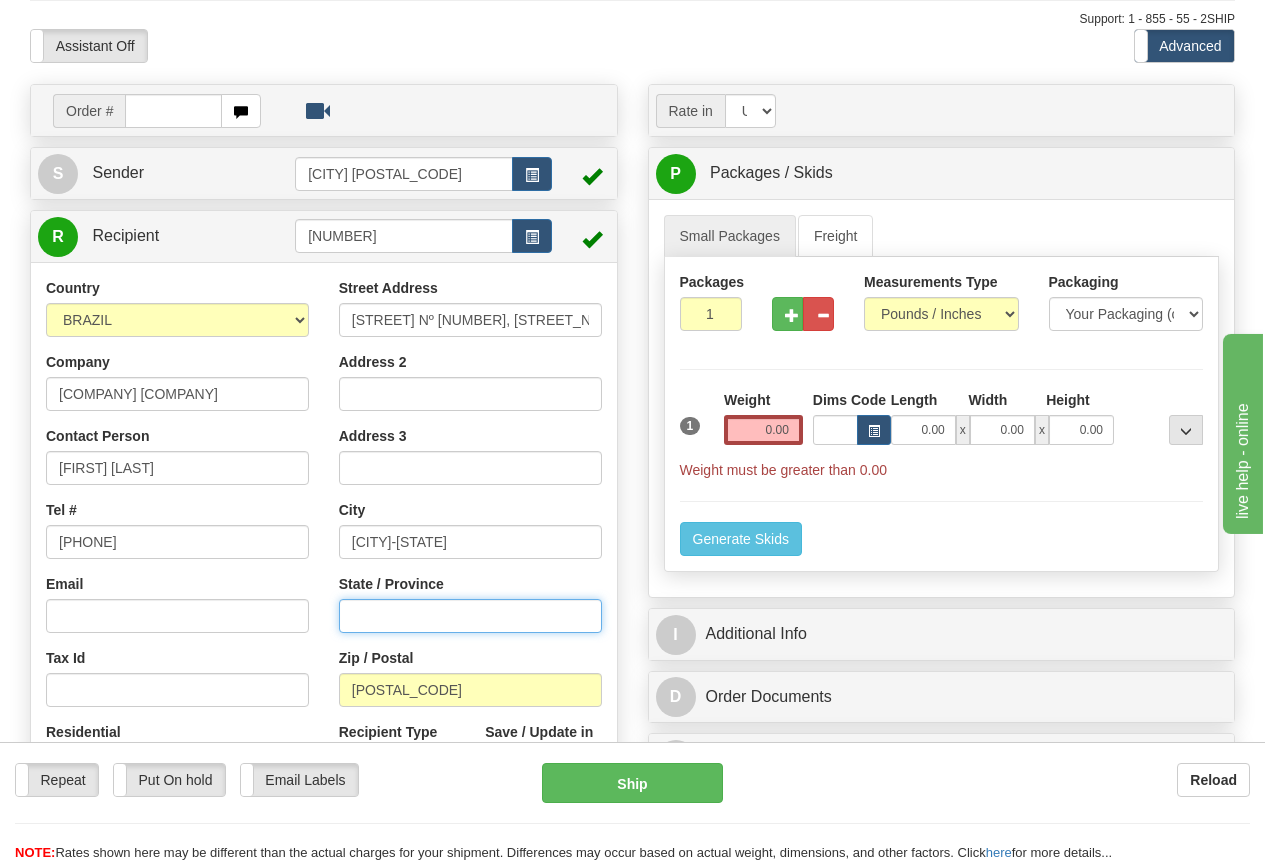 scroll, scrollTop: 200, scrollLeft: 0, axis: vertical 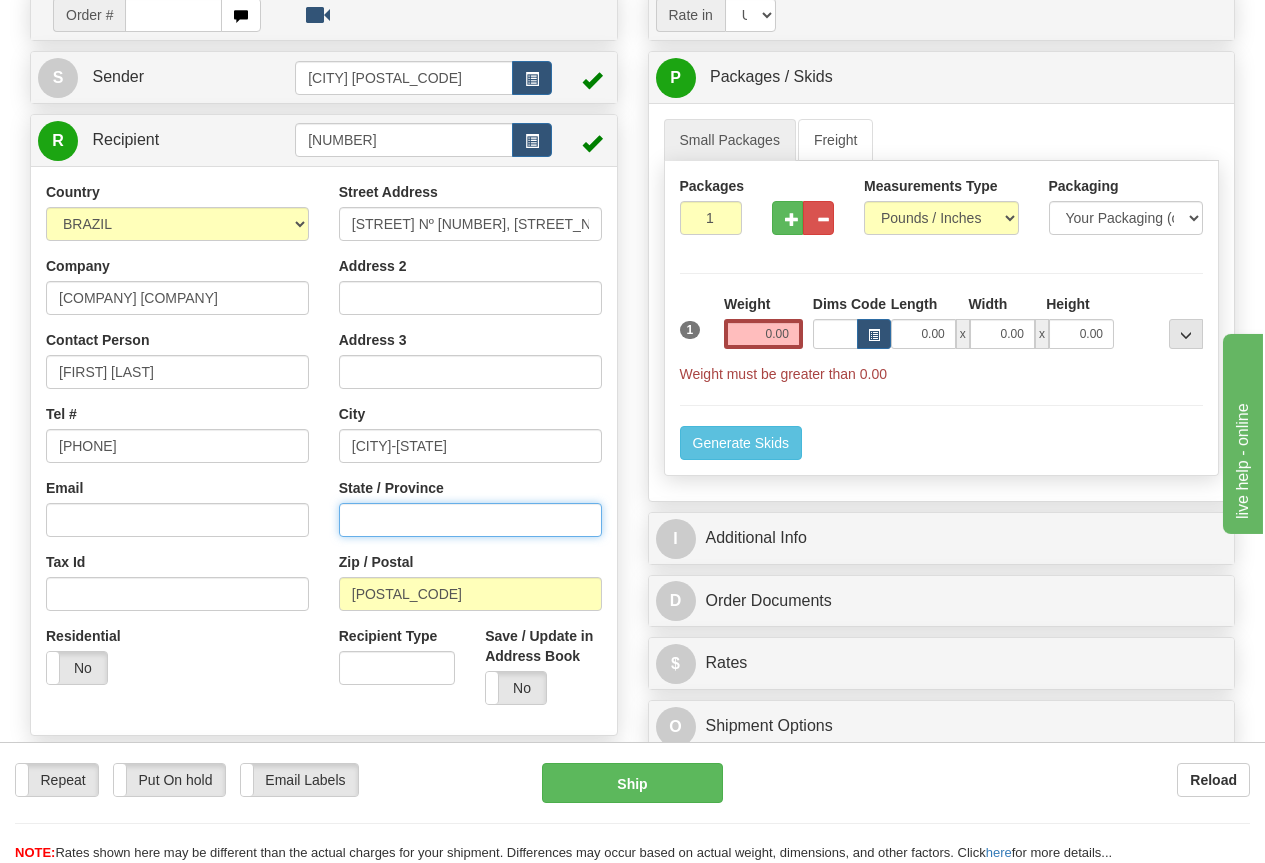 type on "s" 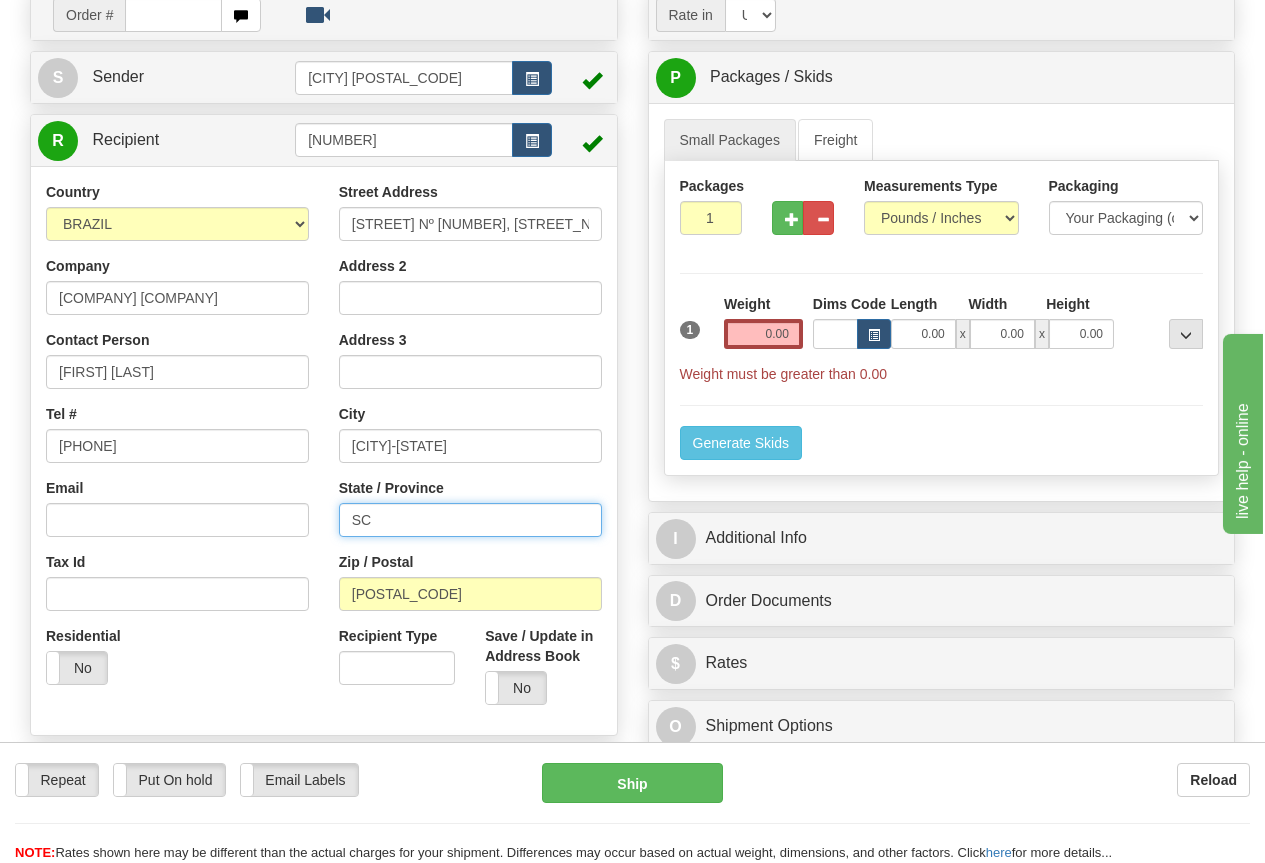type on "SC" 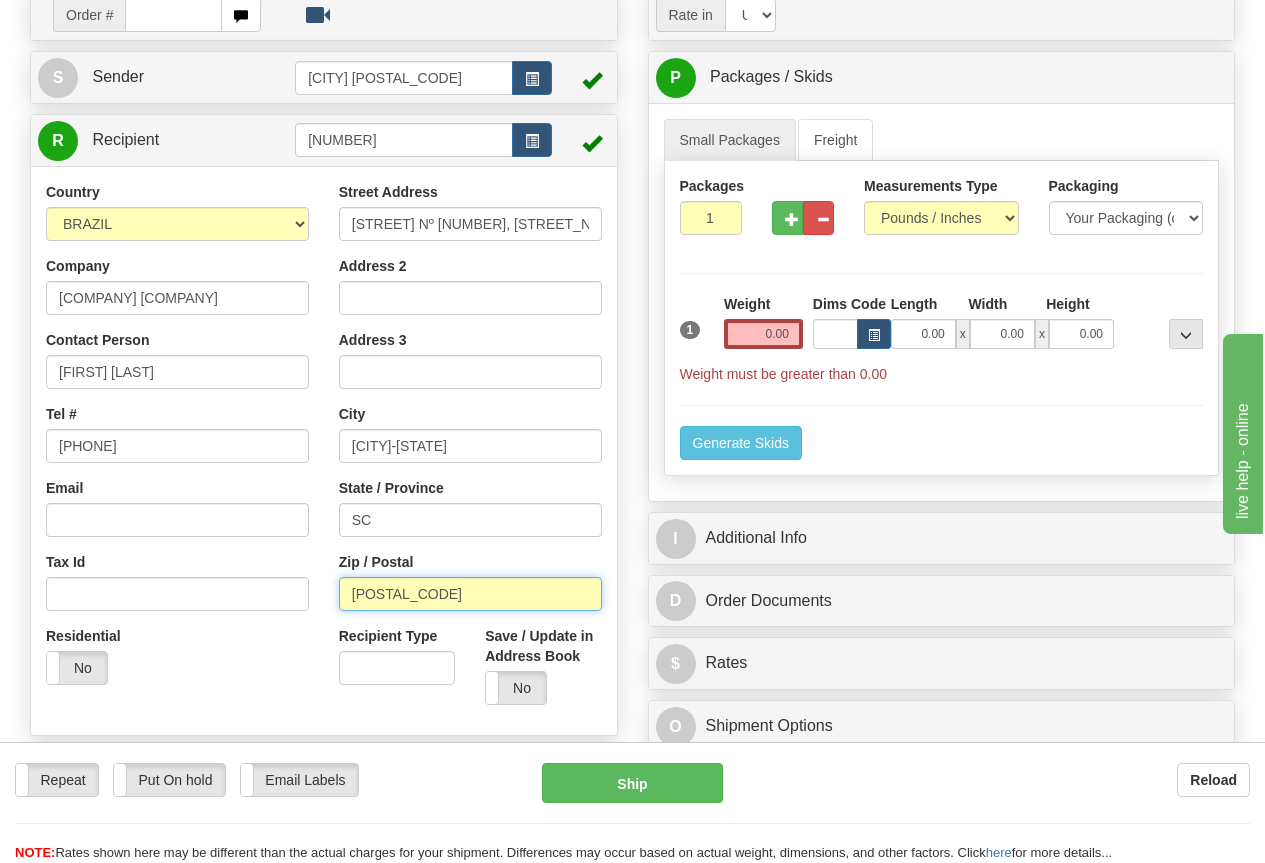 click on "88025" at bounding box center (470, 594) 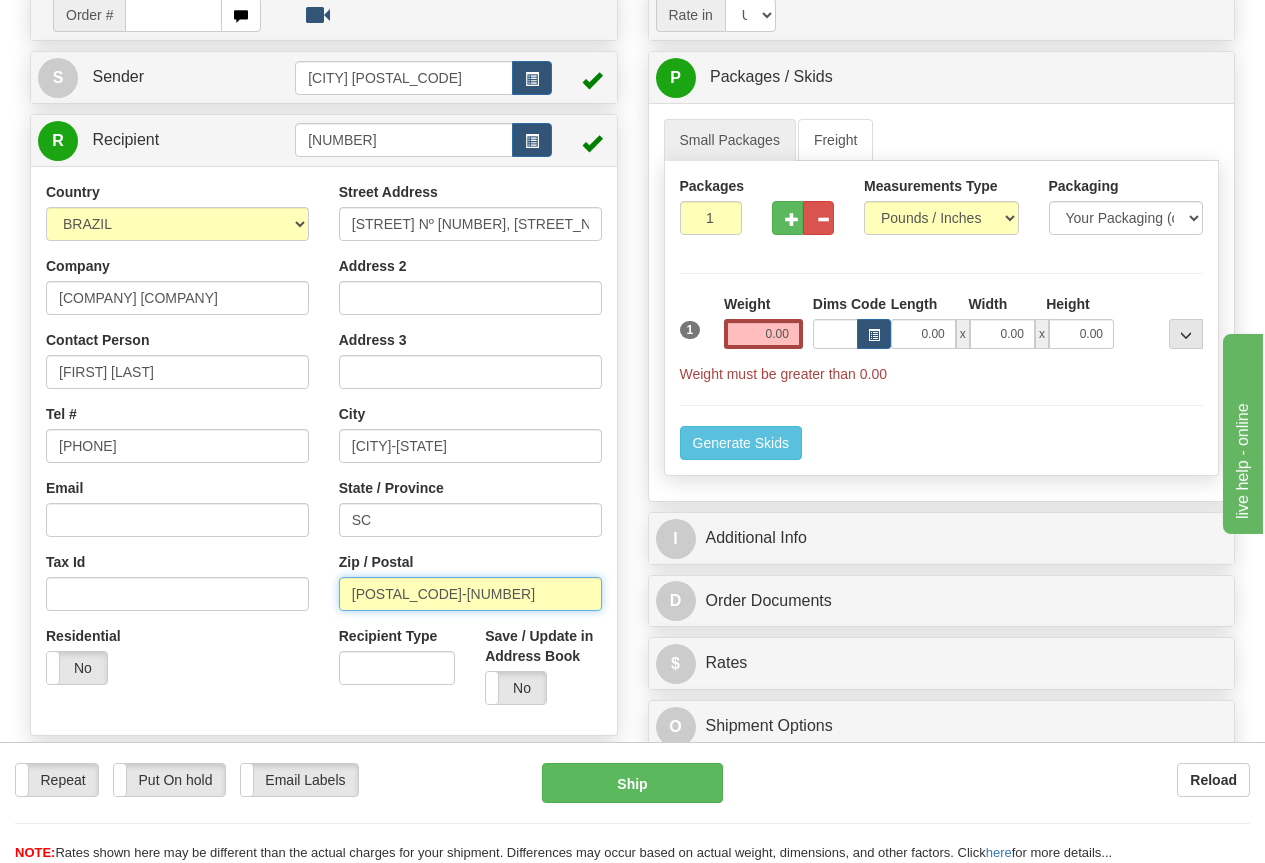 type on "[POSTAL_CODE]" 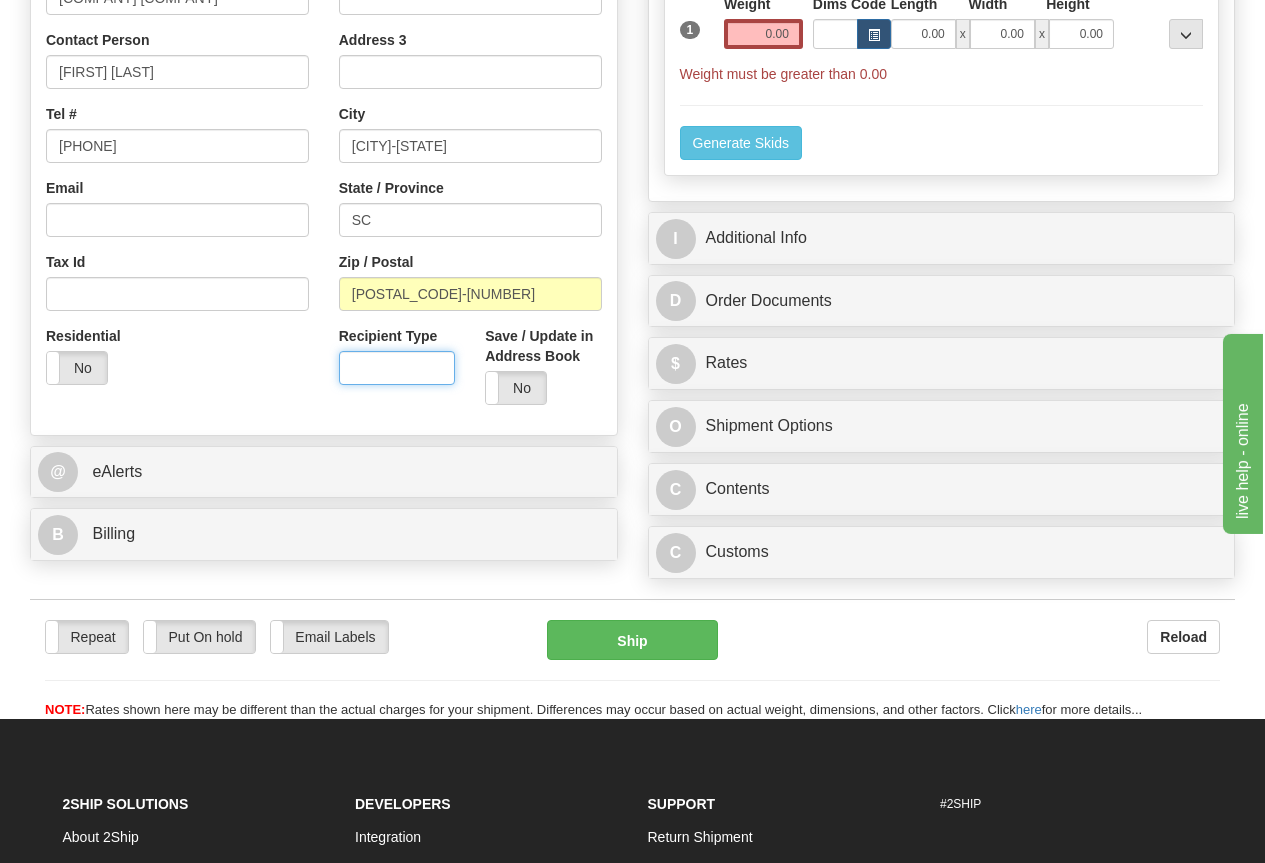 scroll, scrollTop: 600, scrollLeft: 0, axis: vertical 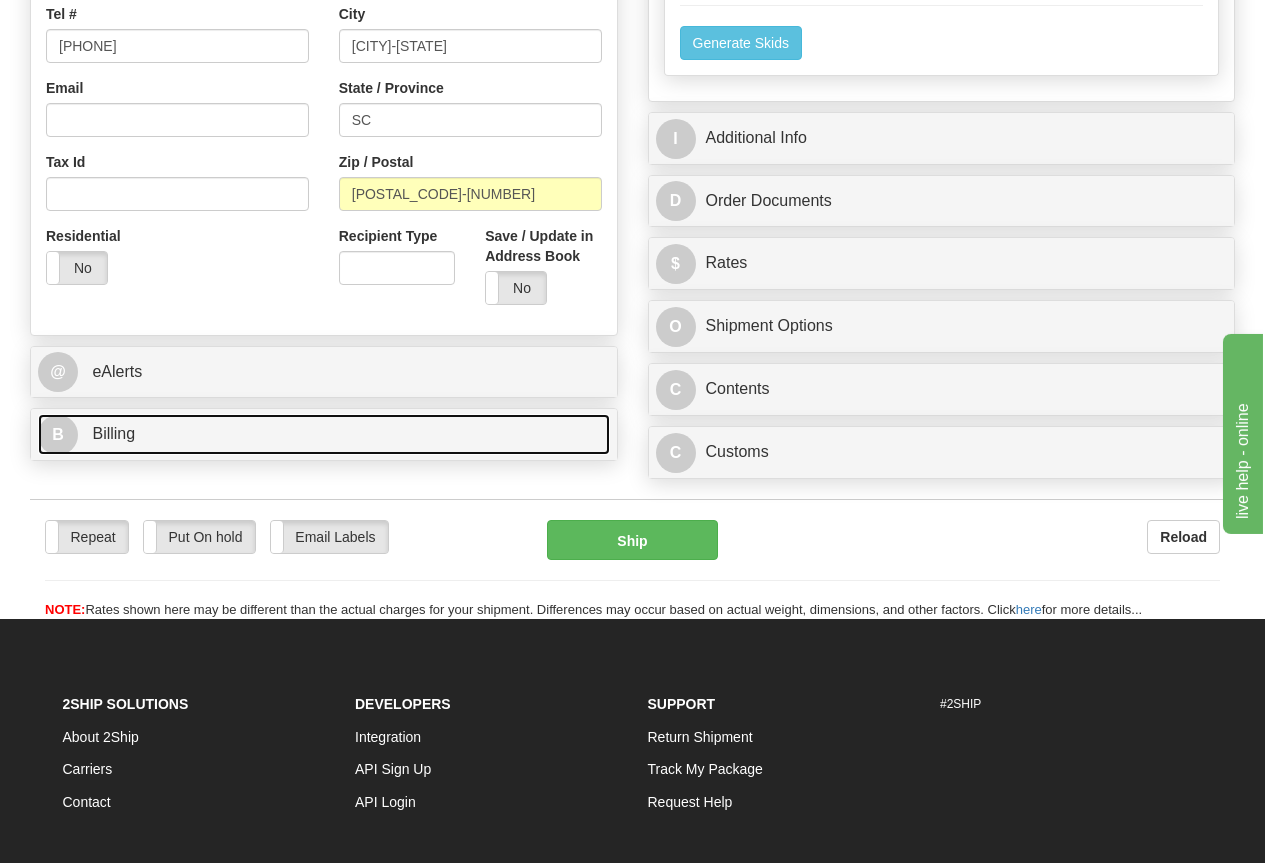 click on "Billing" at bounding box center (113, 433) 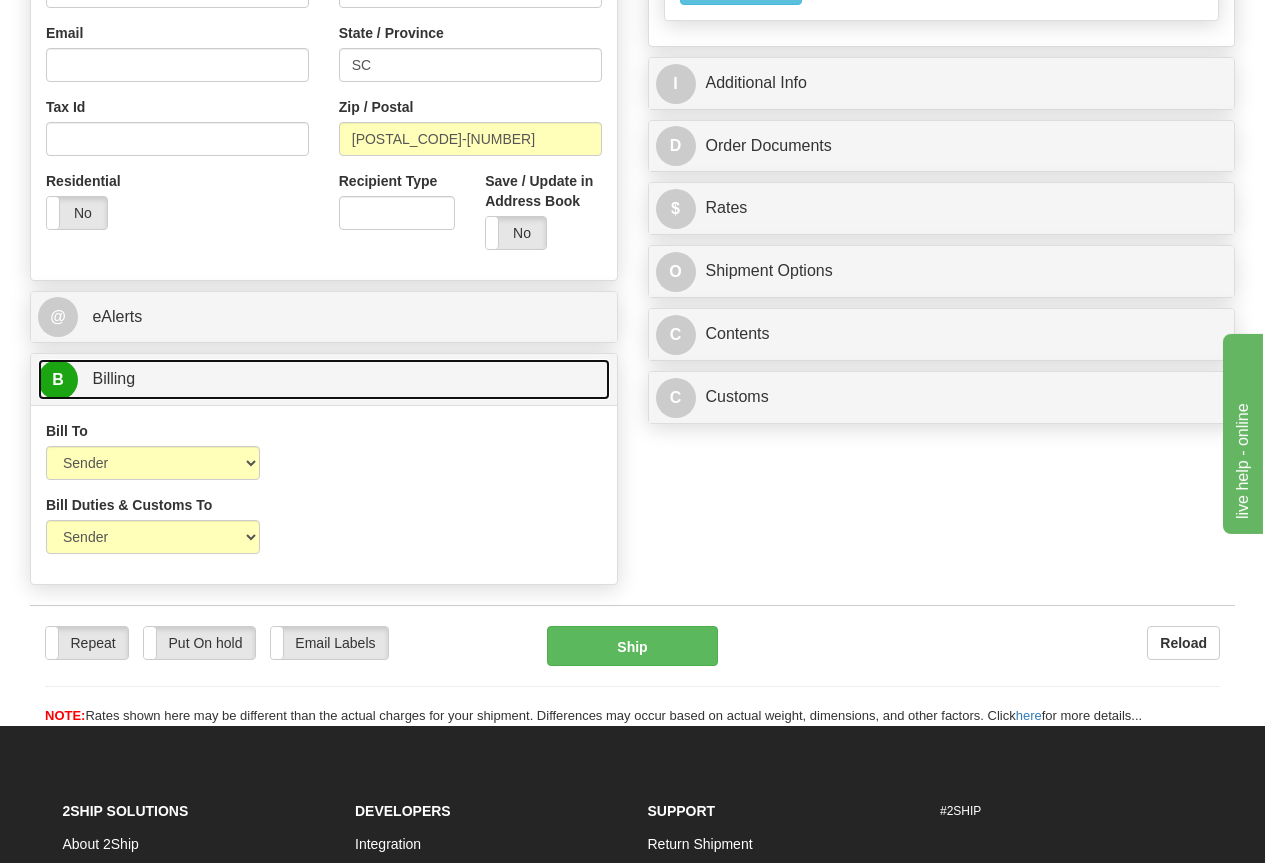 scroll, scrollTop: 700, scrollLeft: 0, axis: vertical 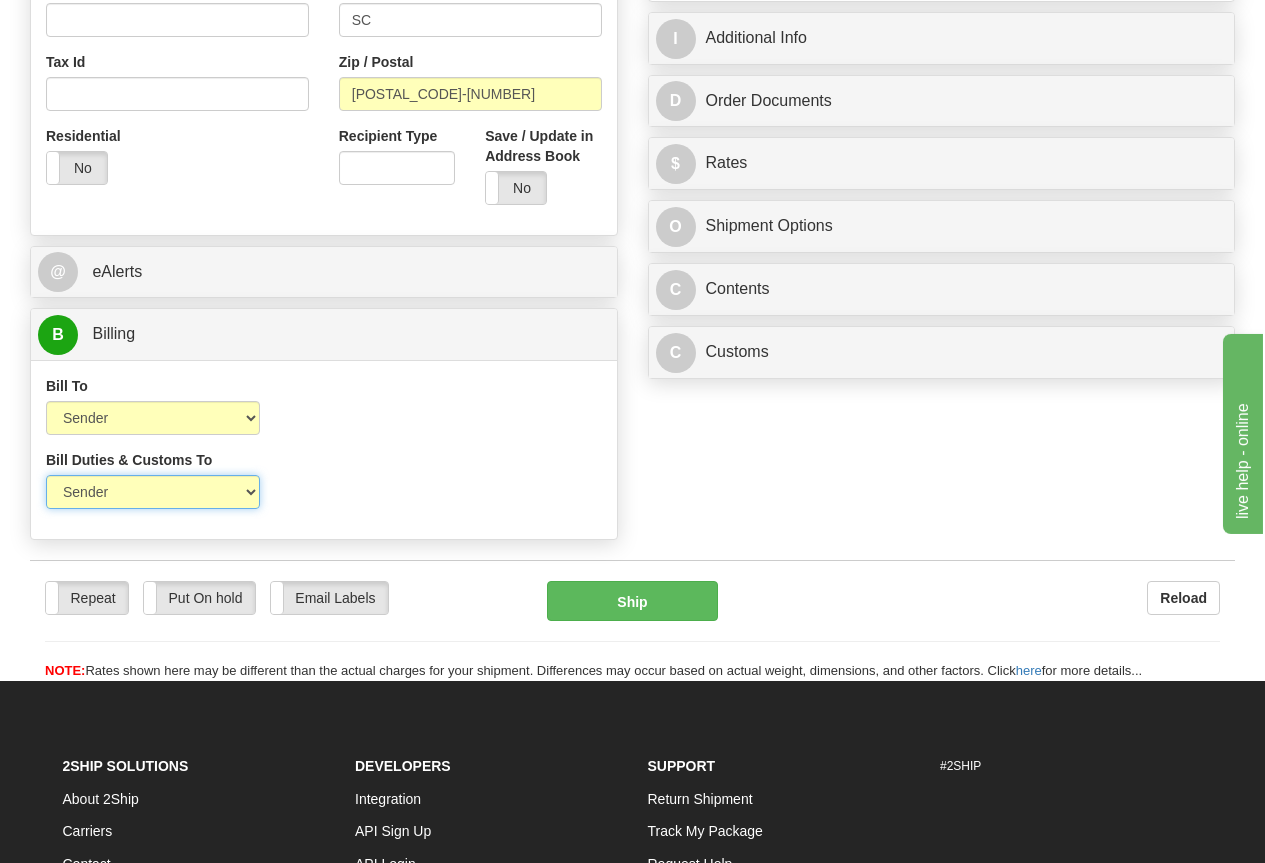 click on "Sender
Recipient
Third Party" at bounding box center [153, 492] 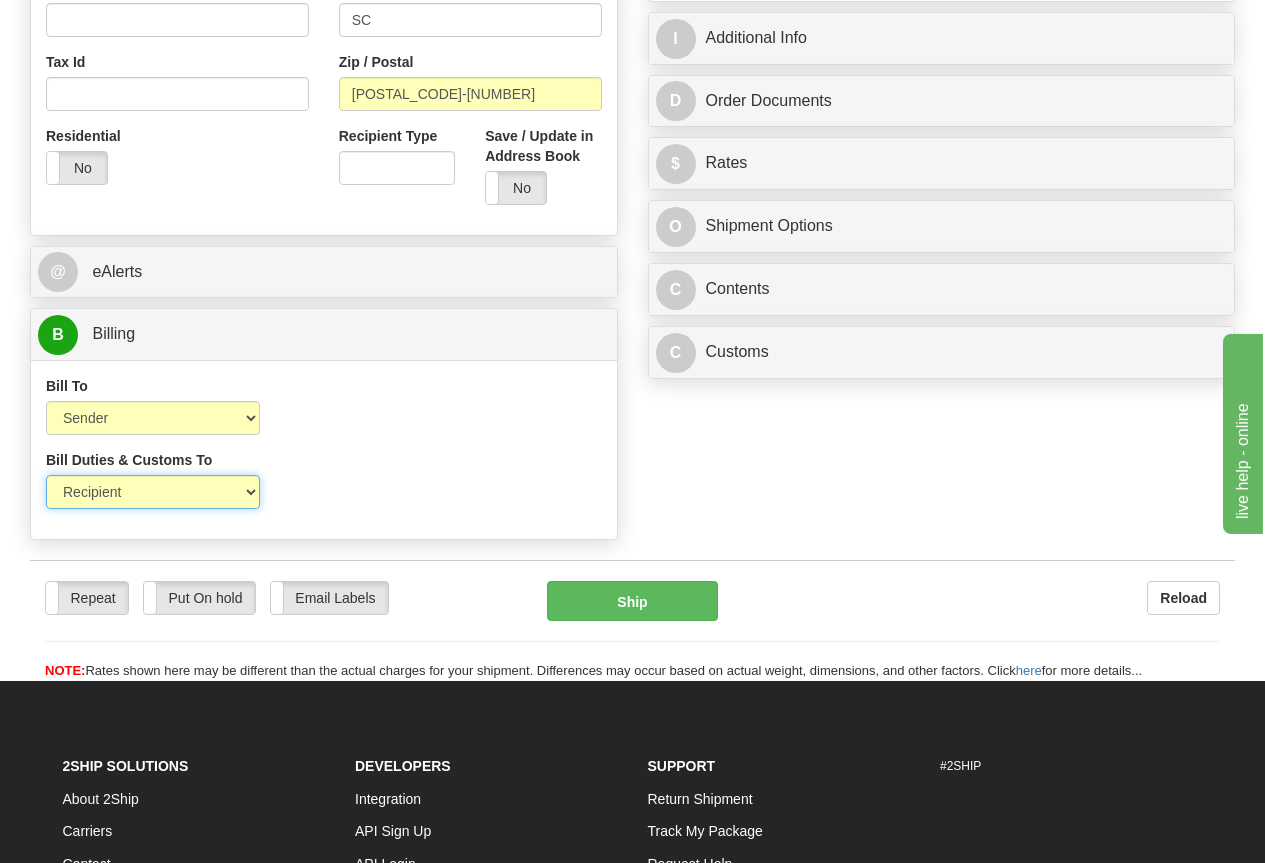 click on "Sender
Recipient
Third Party" at bounding box center [153, 492] 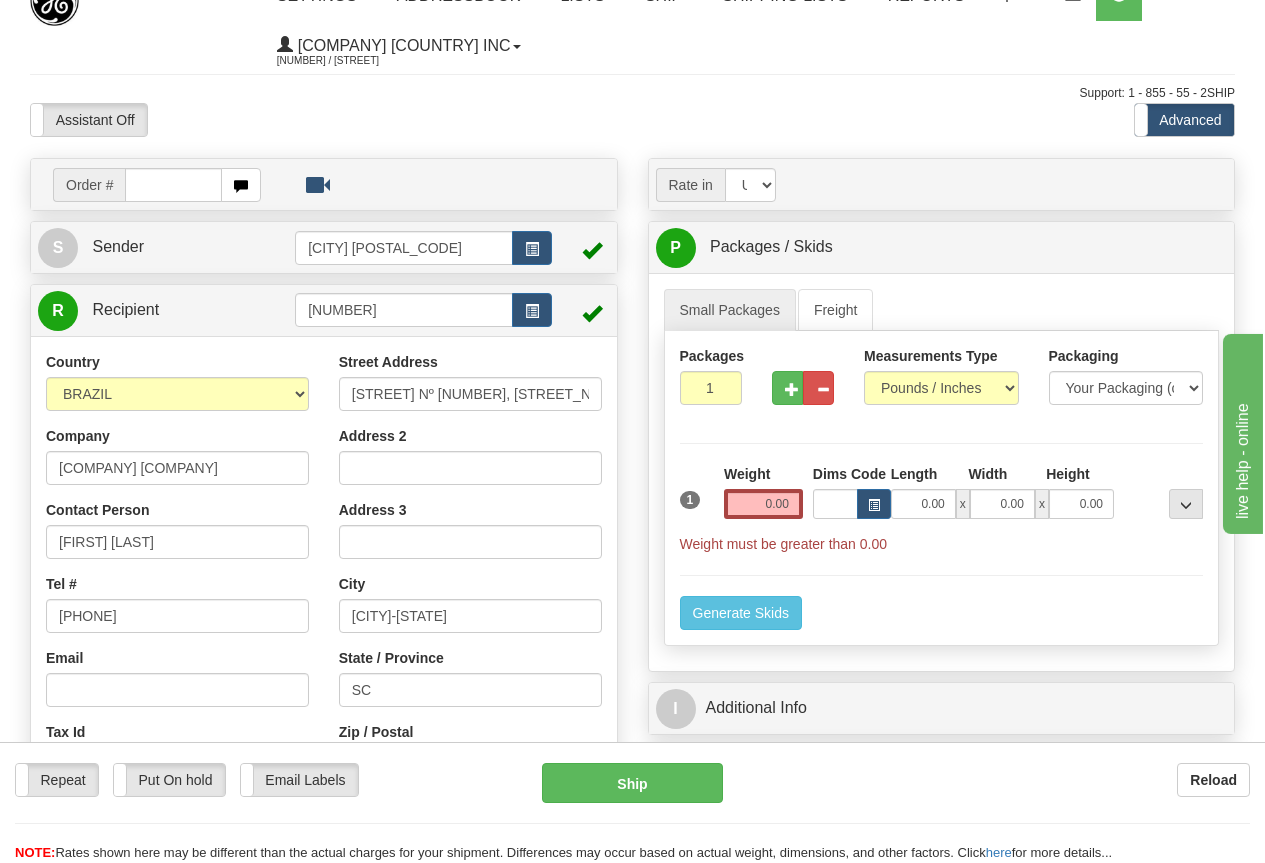 scroll, scrollTop: 0, scrollLeft: 0, axis: both 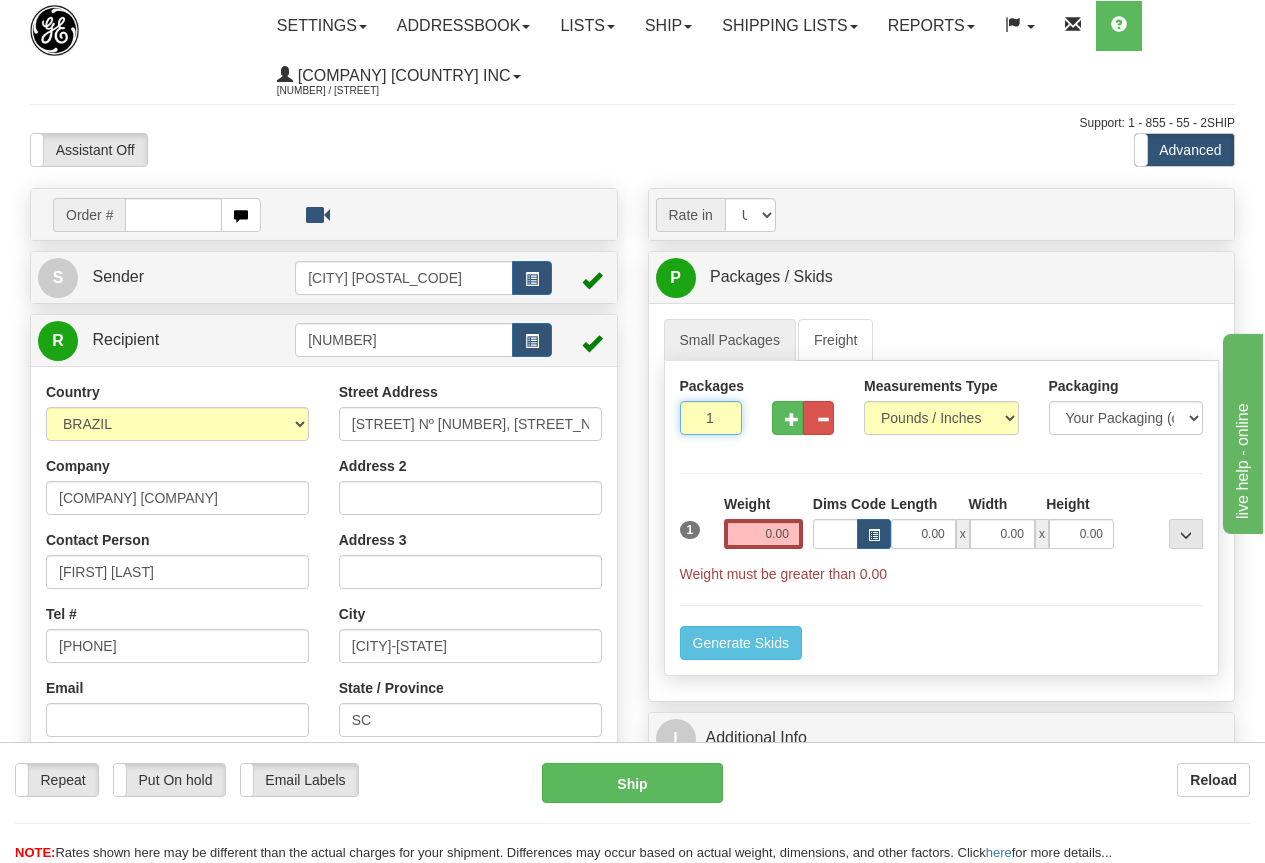 click on "1" at bounding box center (711, 418) 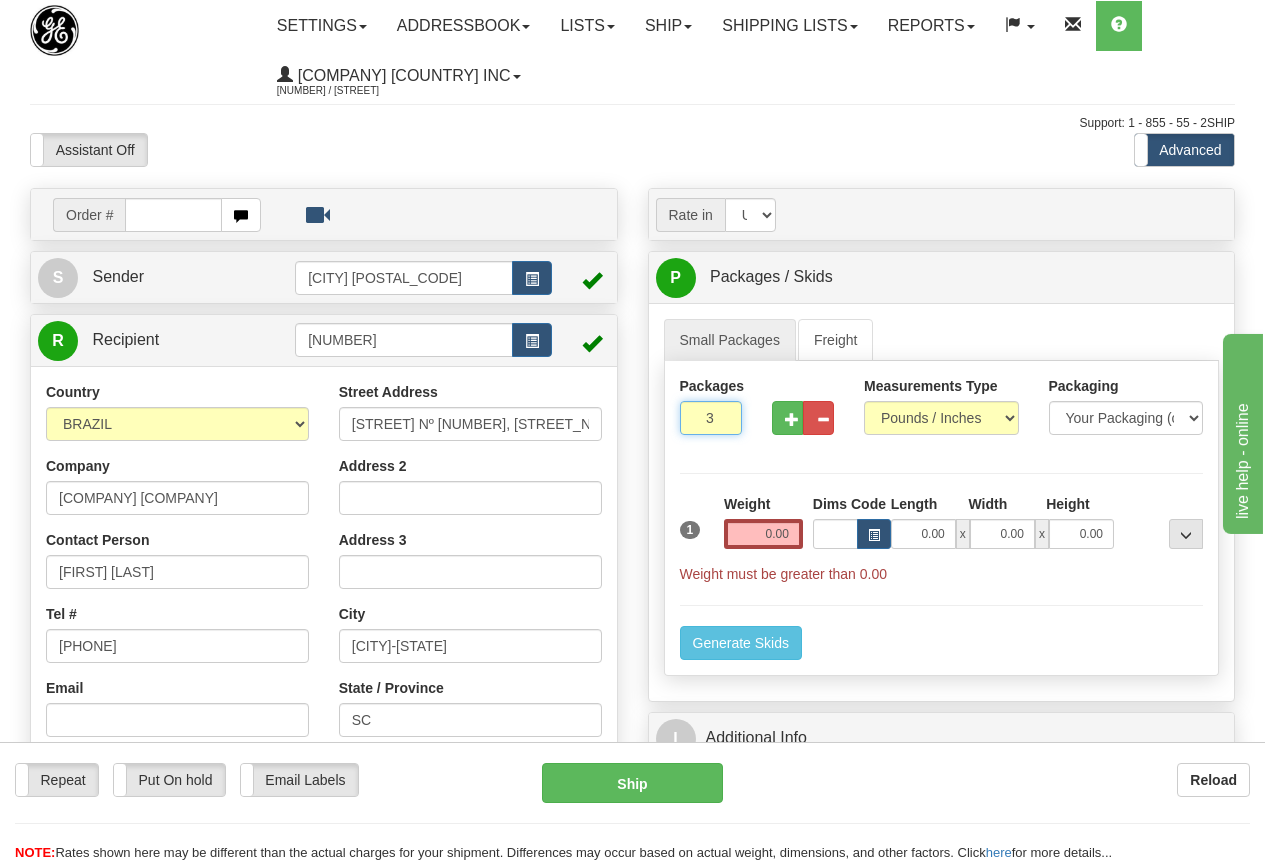 type on "3" 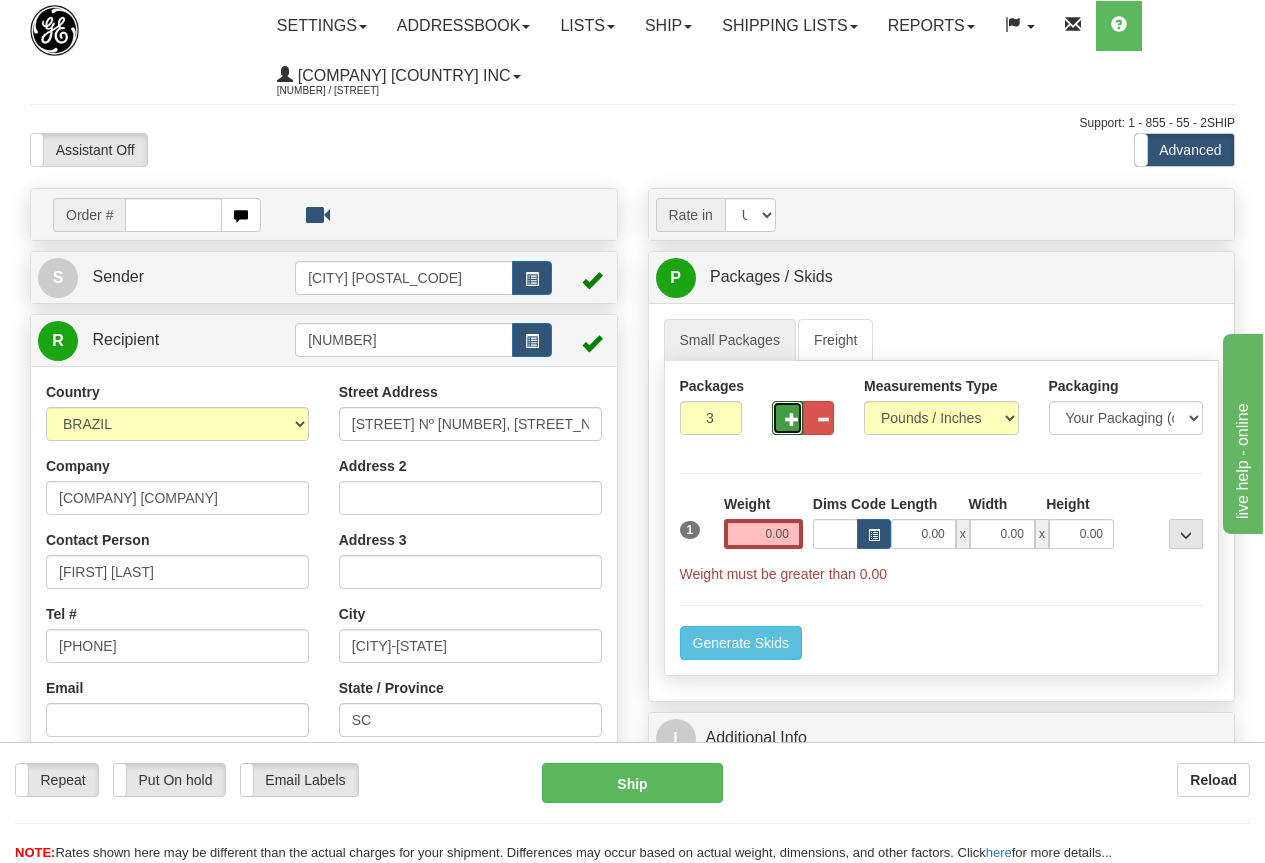 type 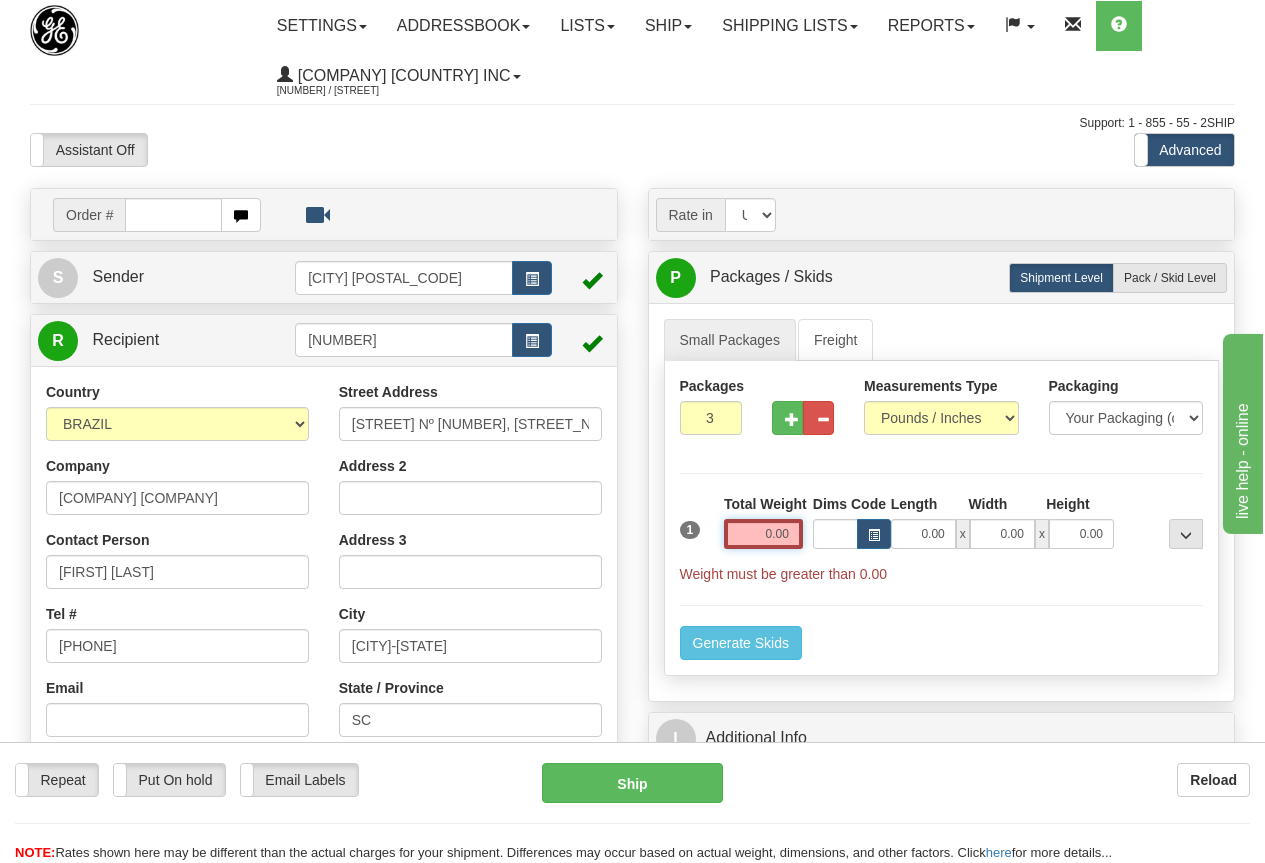 click on "0.00" at bounding box center [763, 534] 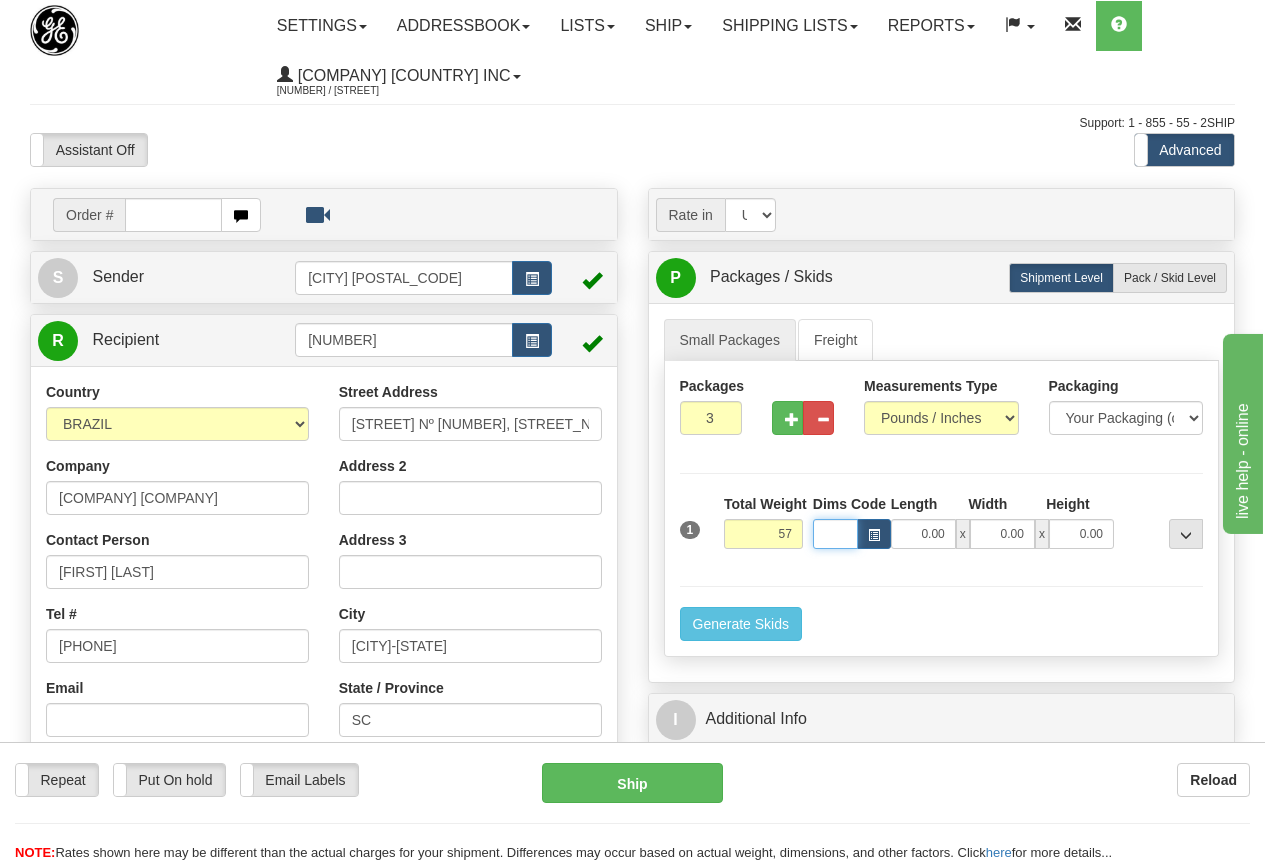 type on "57.00" 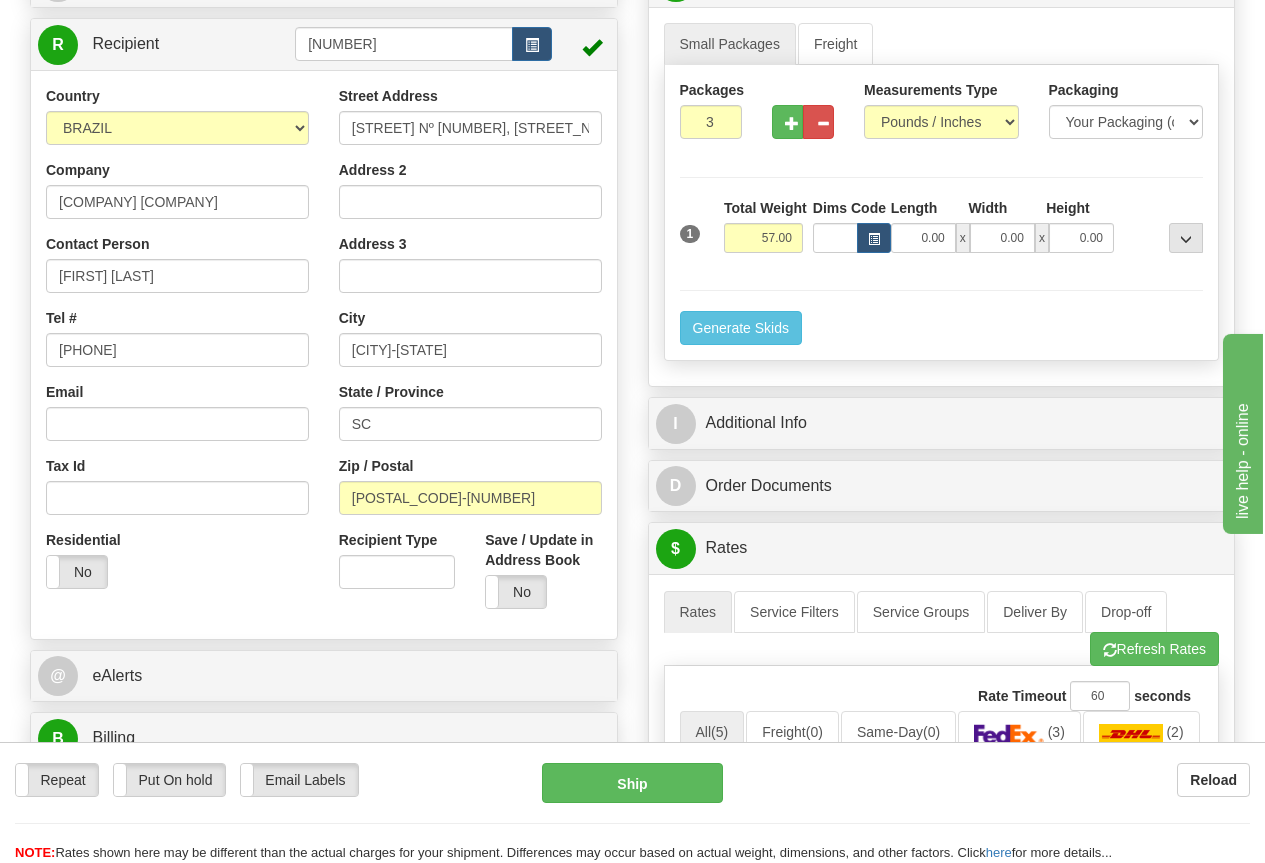 scroll, scrollTop: 300, scrollLeft: 0, axis: vertical 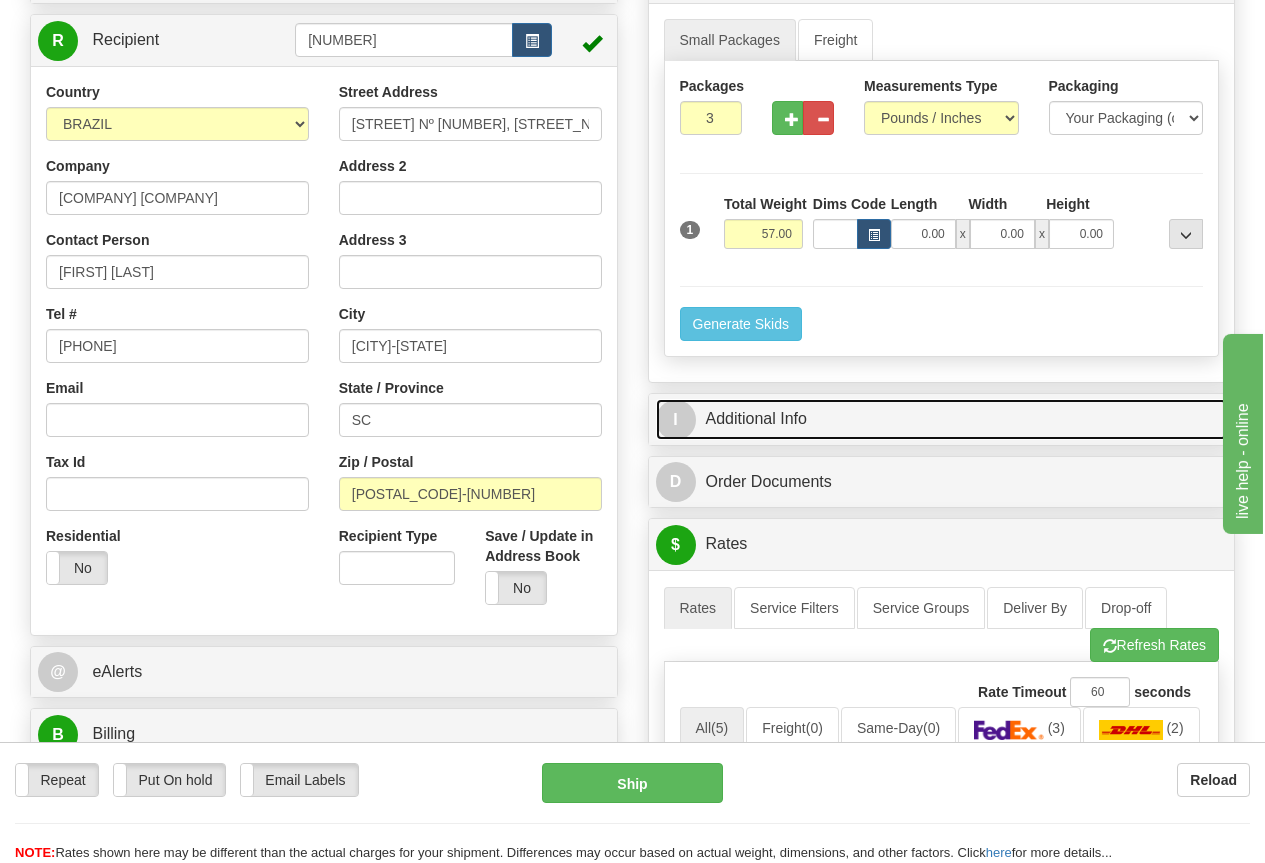 click on "I Additional Info" at bounding box center [942, 419] 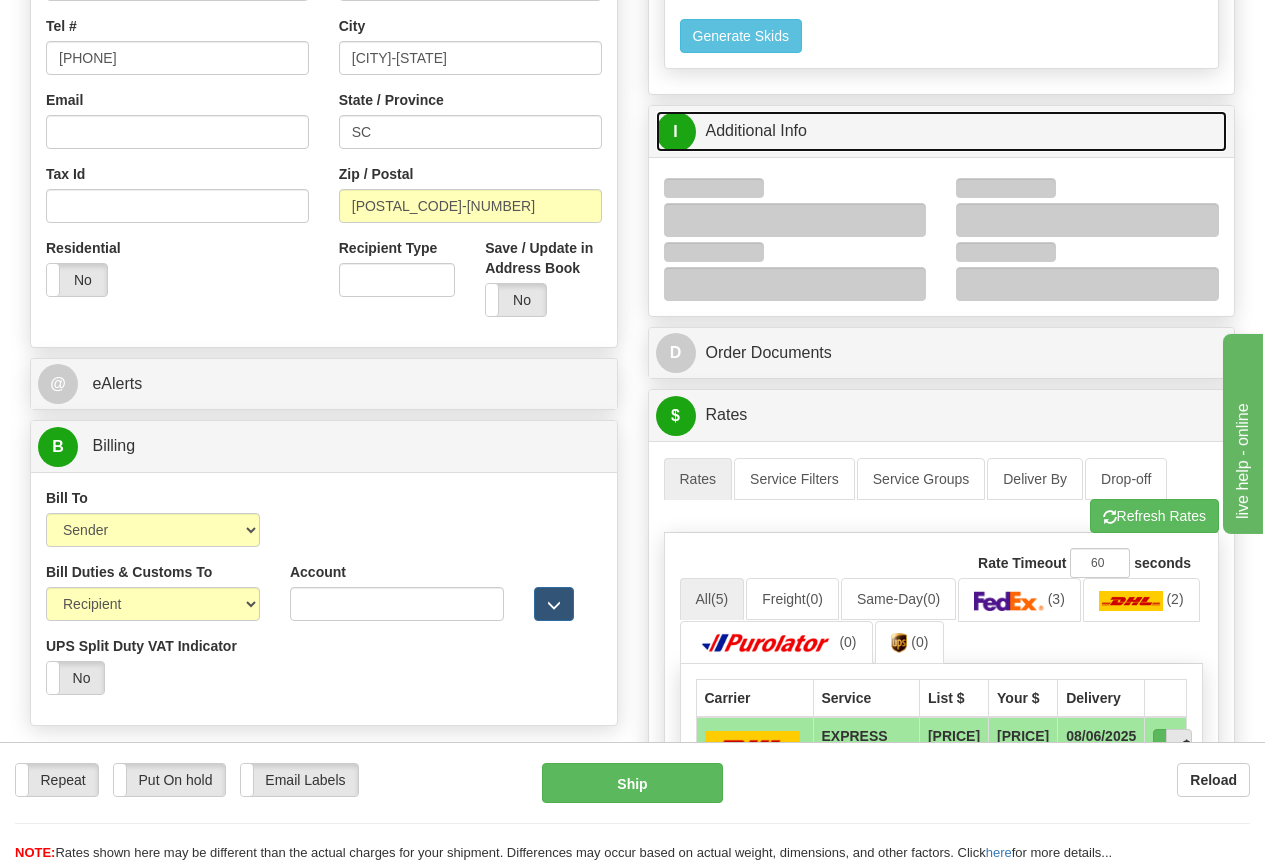scroll, scrollTop: 600, scrollLeft: 0, axis: vertical 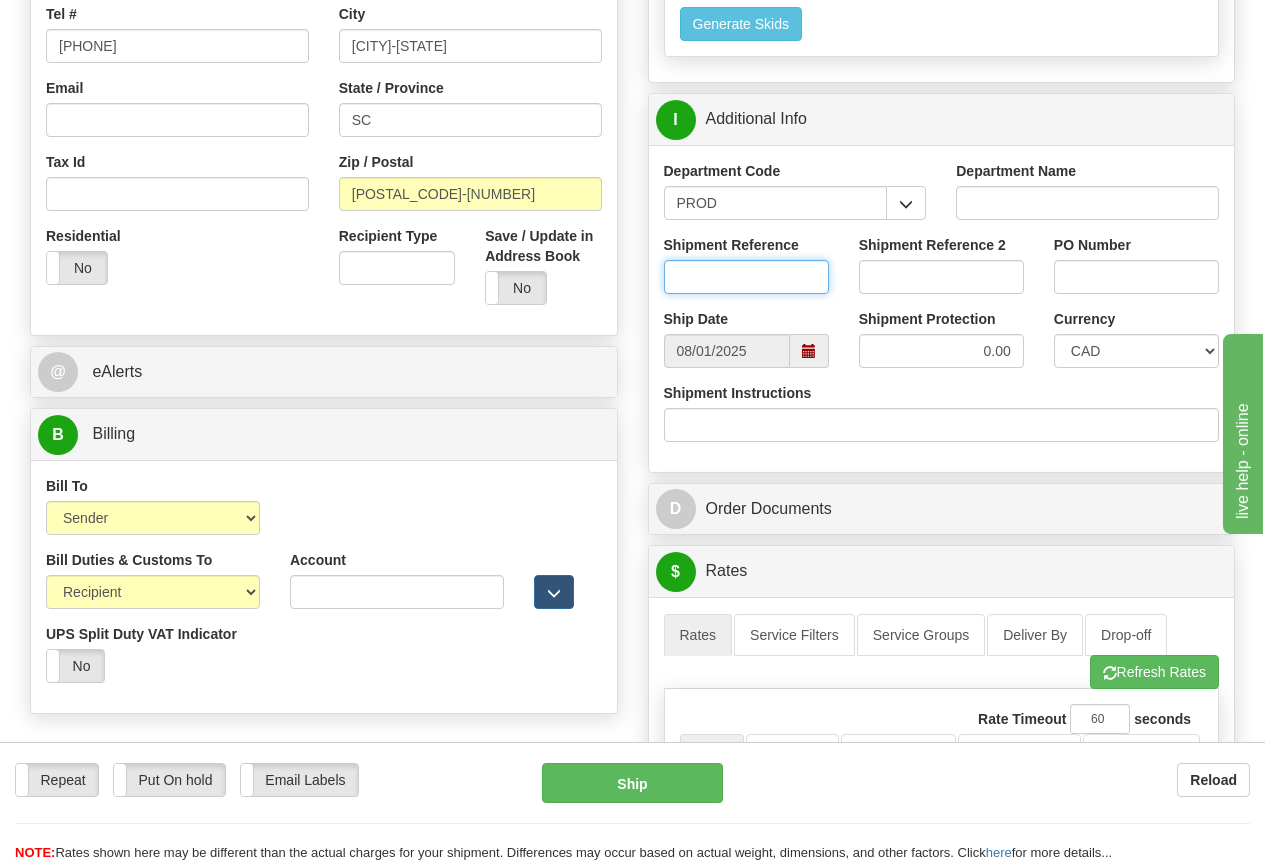 click on "Shipment Reference" at bounding box center (746, 277) 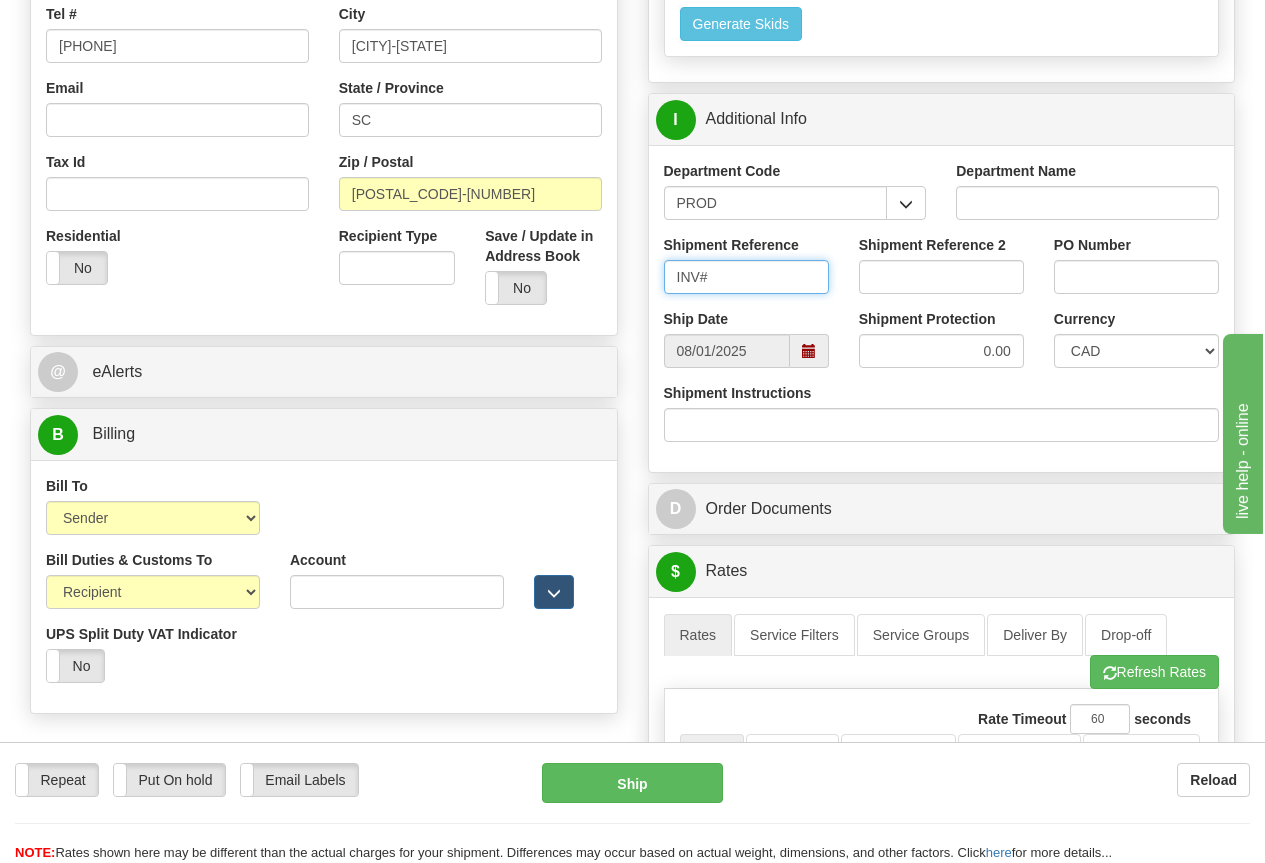 paste on "20250731-01" 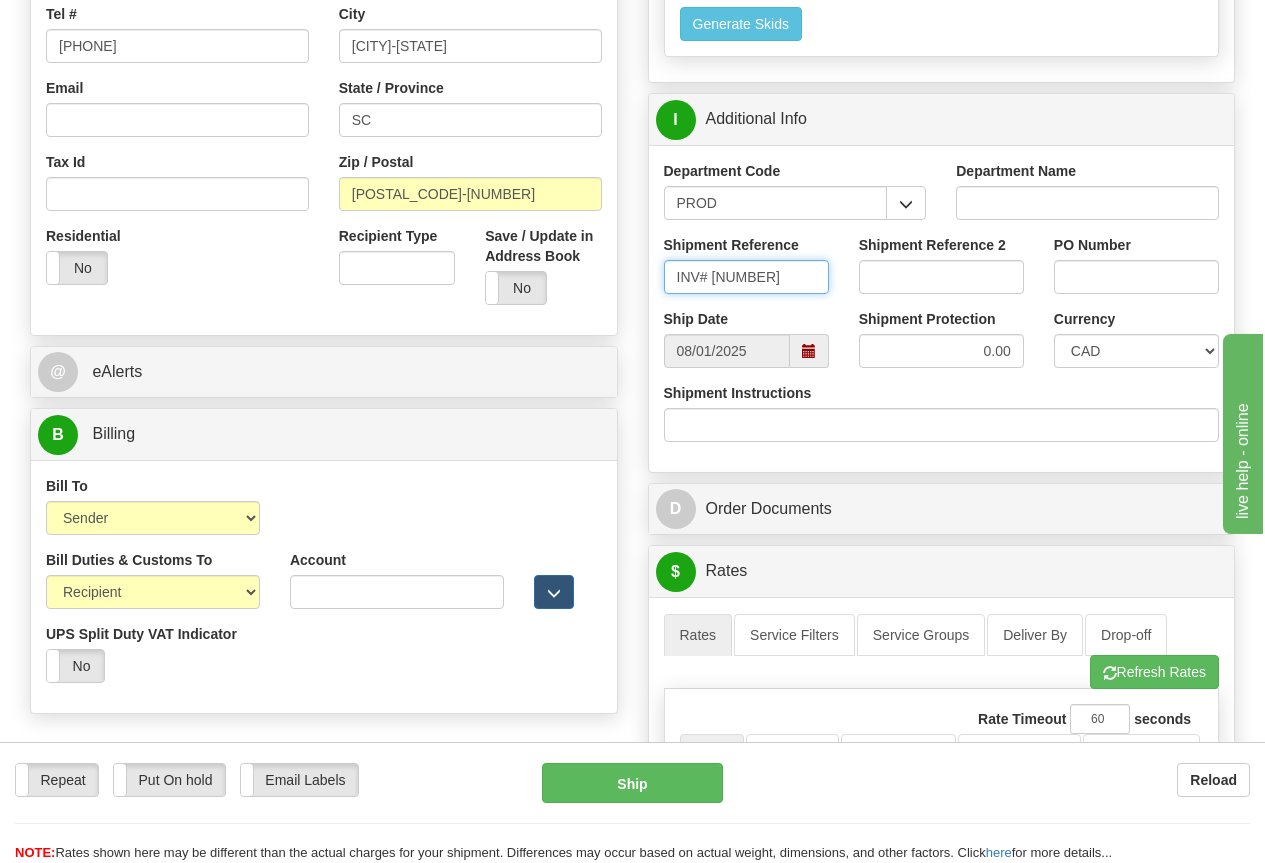scroll, scrollTop: 0, scrollLeft: 47, axis: horizontal 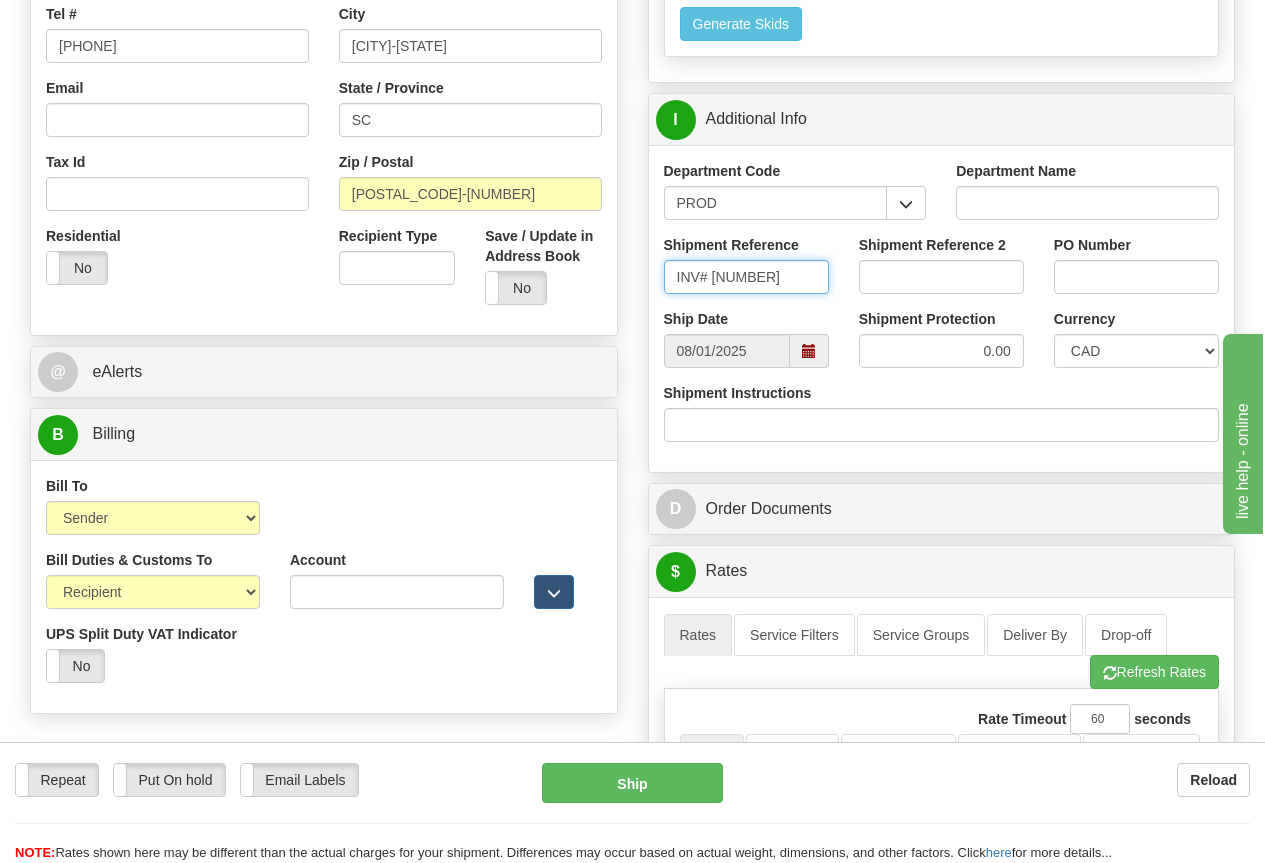 type on "INV# 20250731-01" 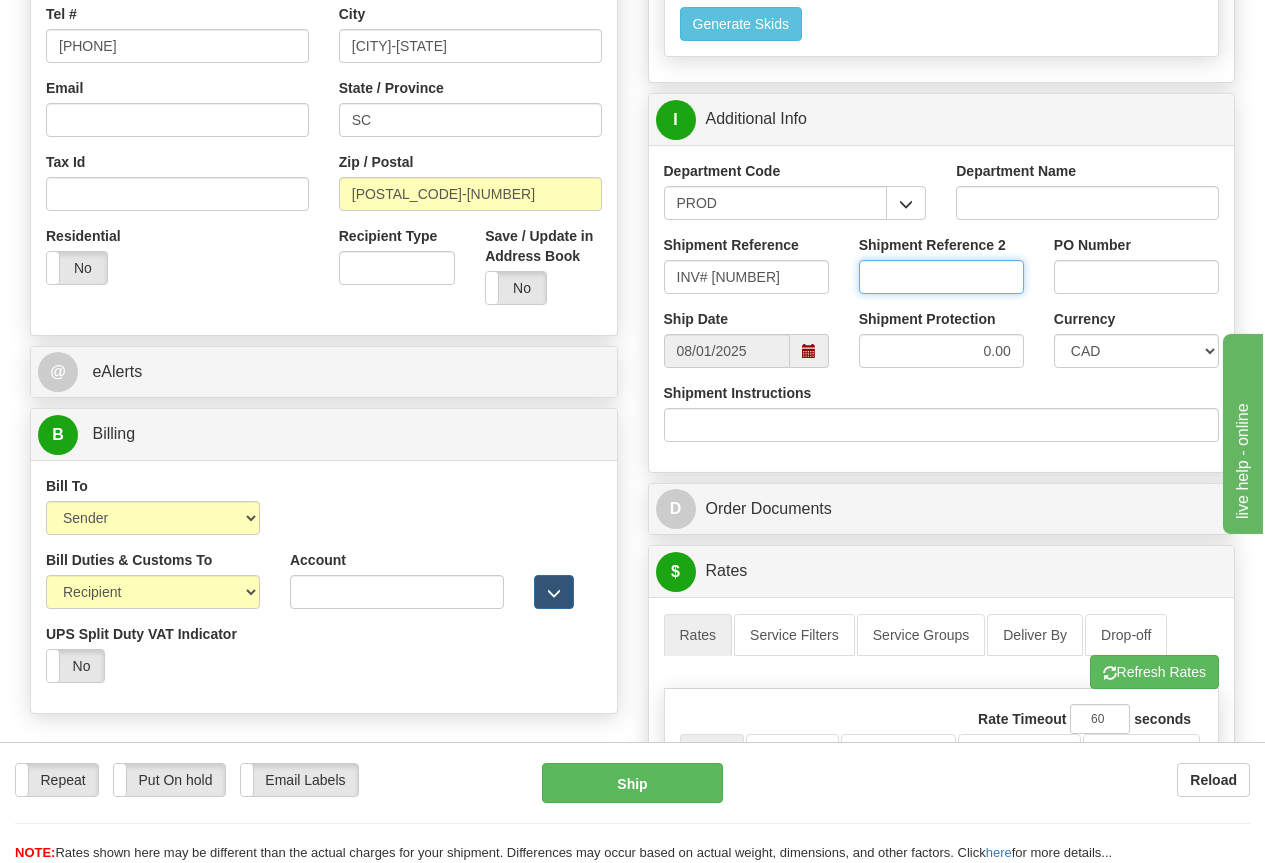 scroll, scrollTop: 0, scrollLeft: 0, axis: both 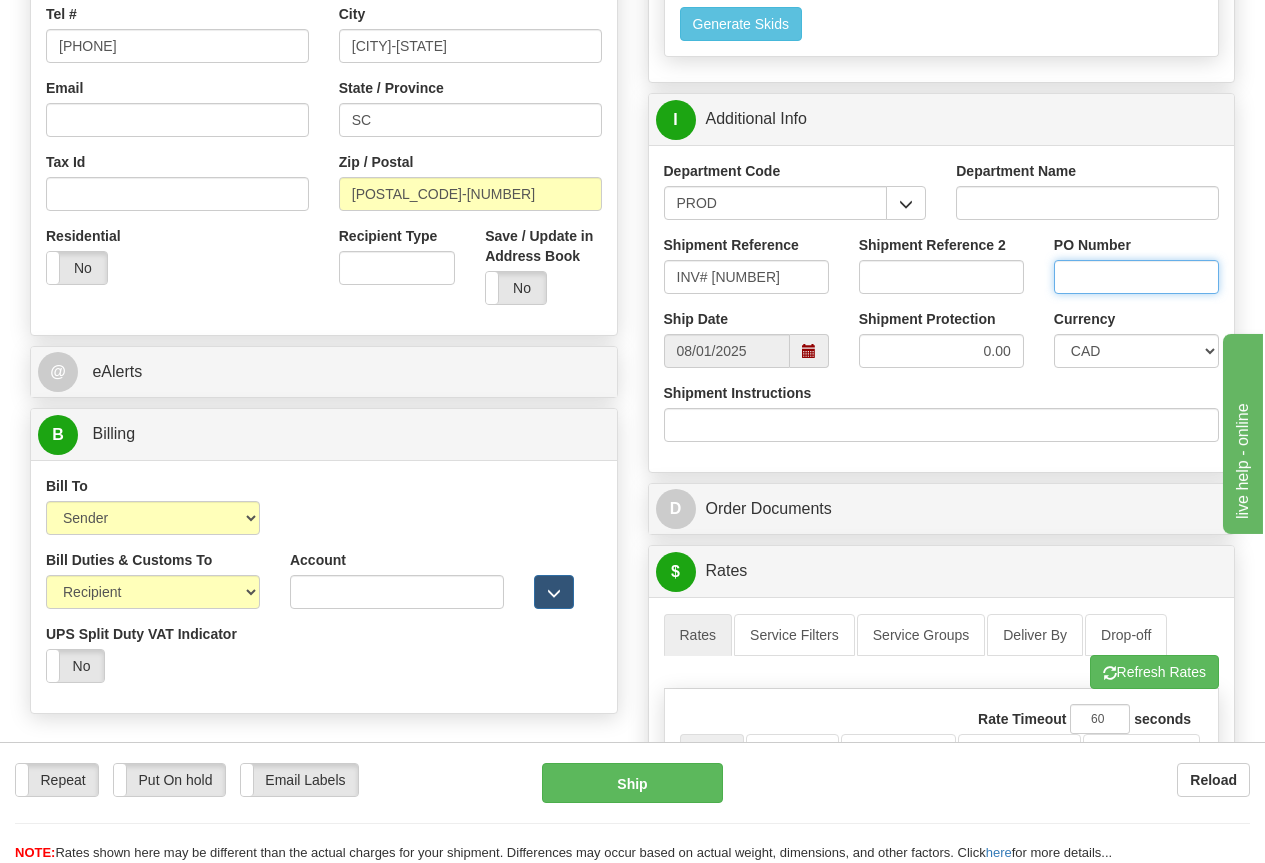 click on "PO Number" at bounding box center (1136, 277) 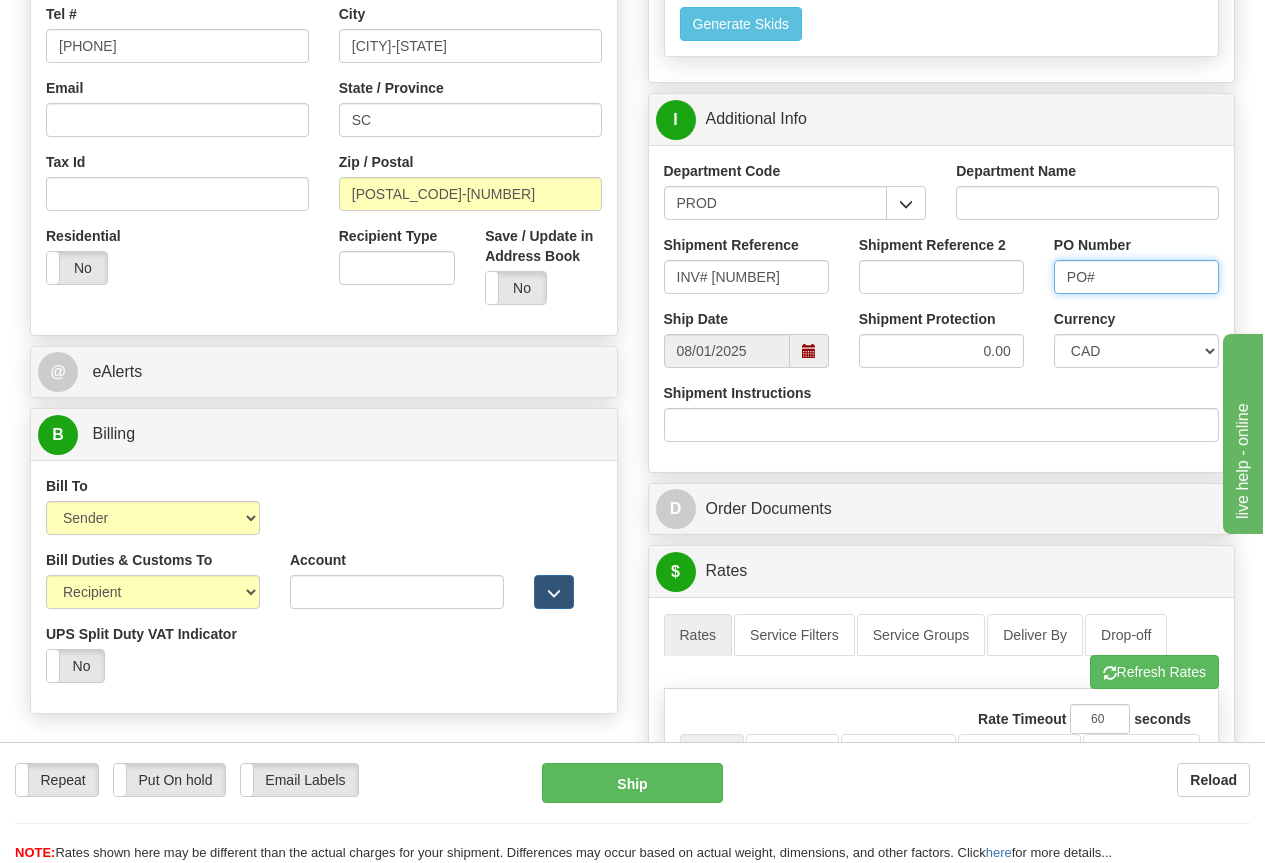 paste on "4501386391" 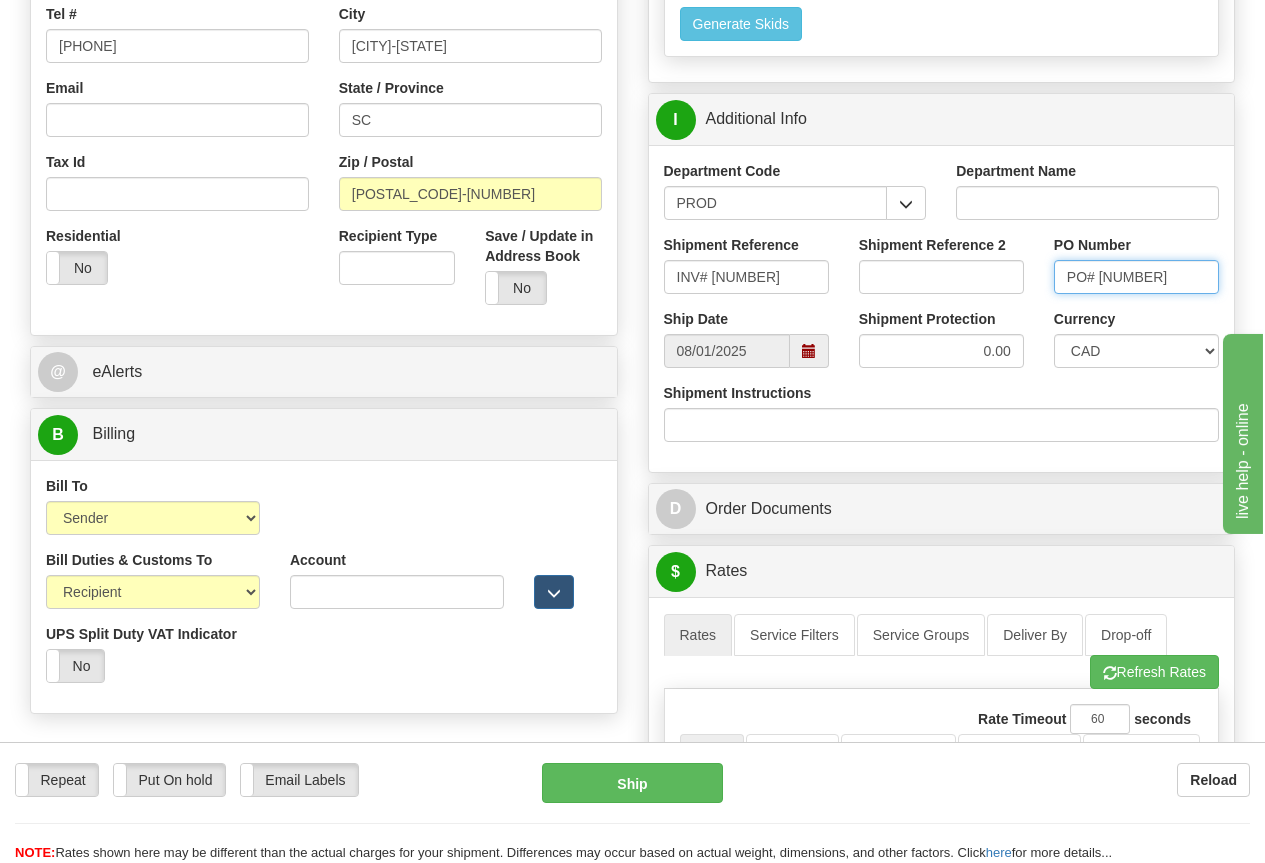 scroll, scrollTop: 0, scrollLeft: 47, axis: horizontal 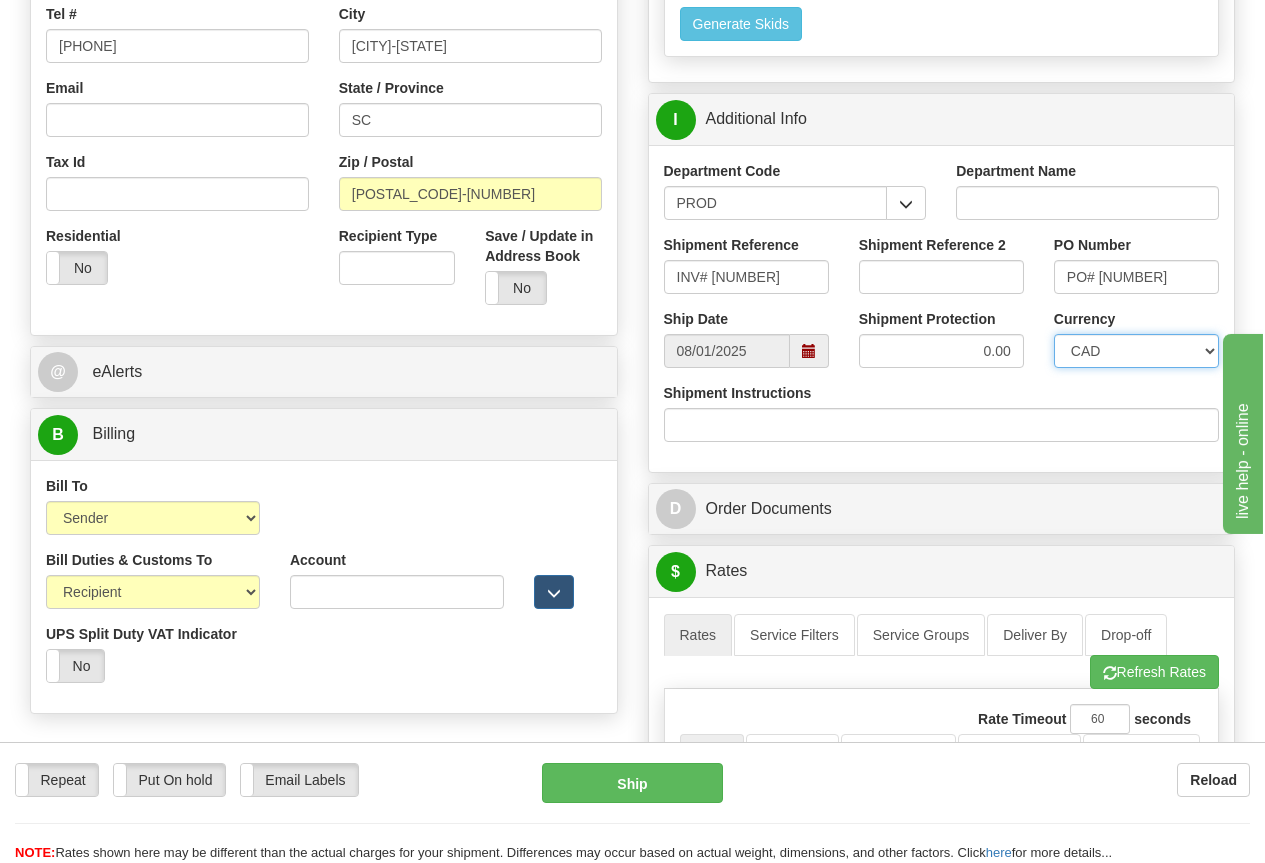 select on "1" 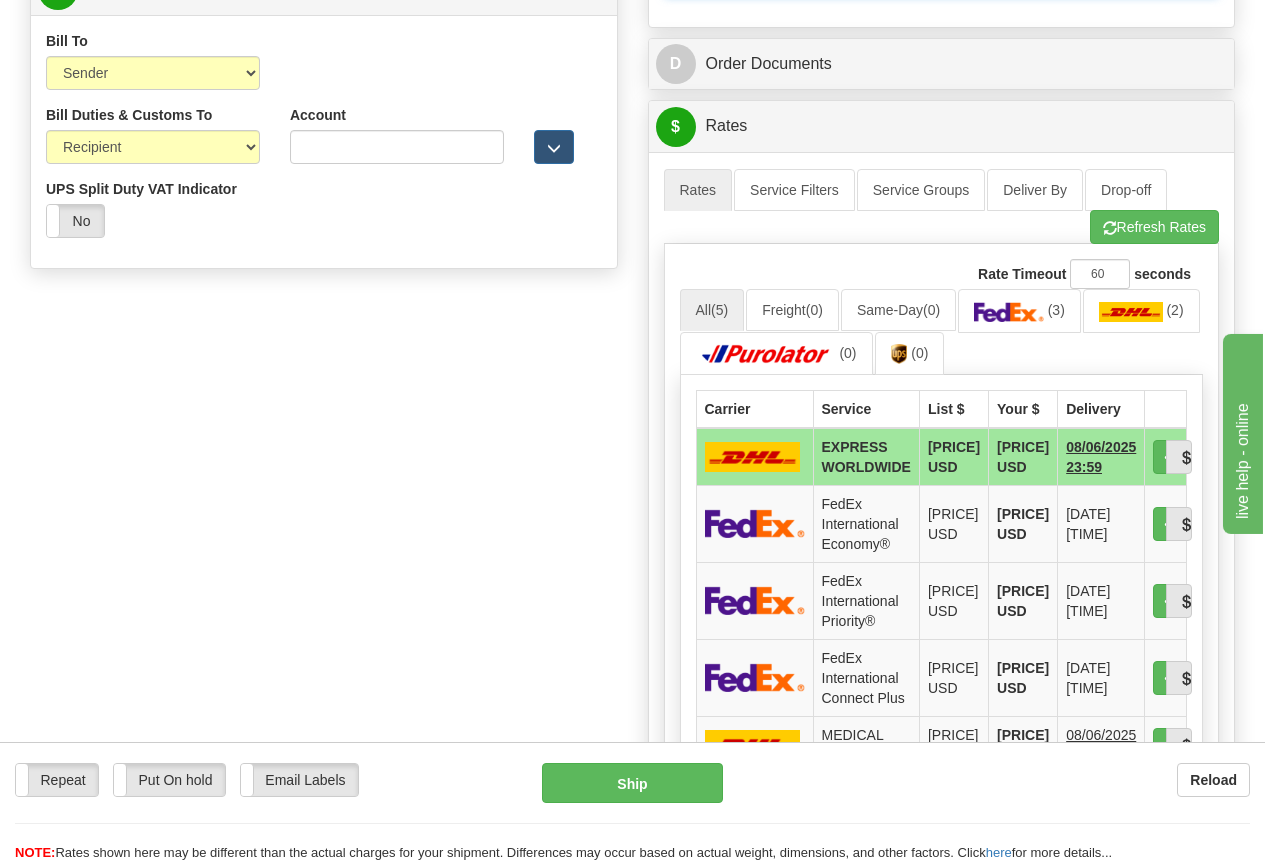 scroll, scrollTop: 1100, scrollLeft: 0, axis: vertical 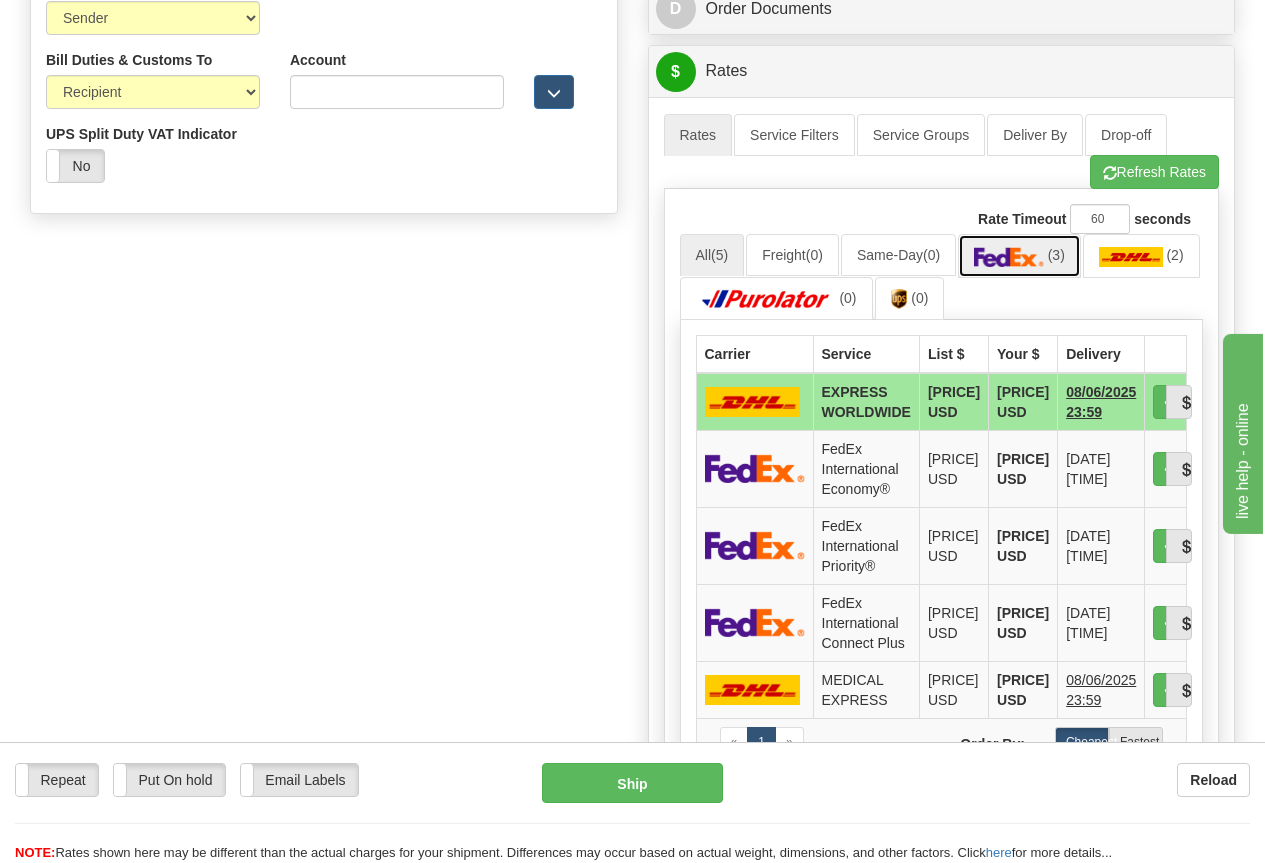 click at bounding box center (1009, 257) 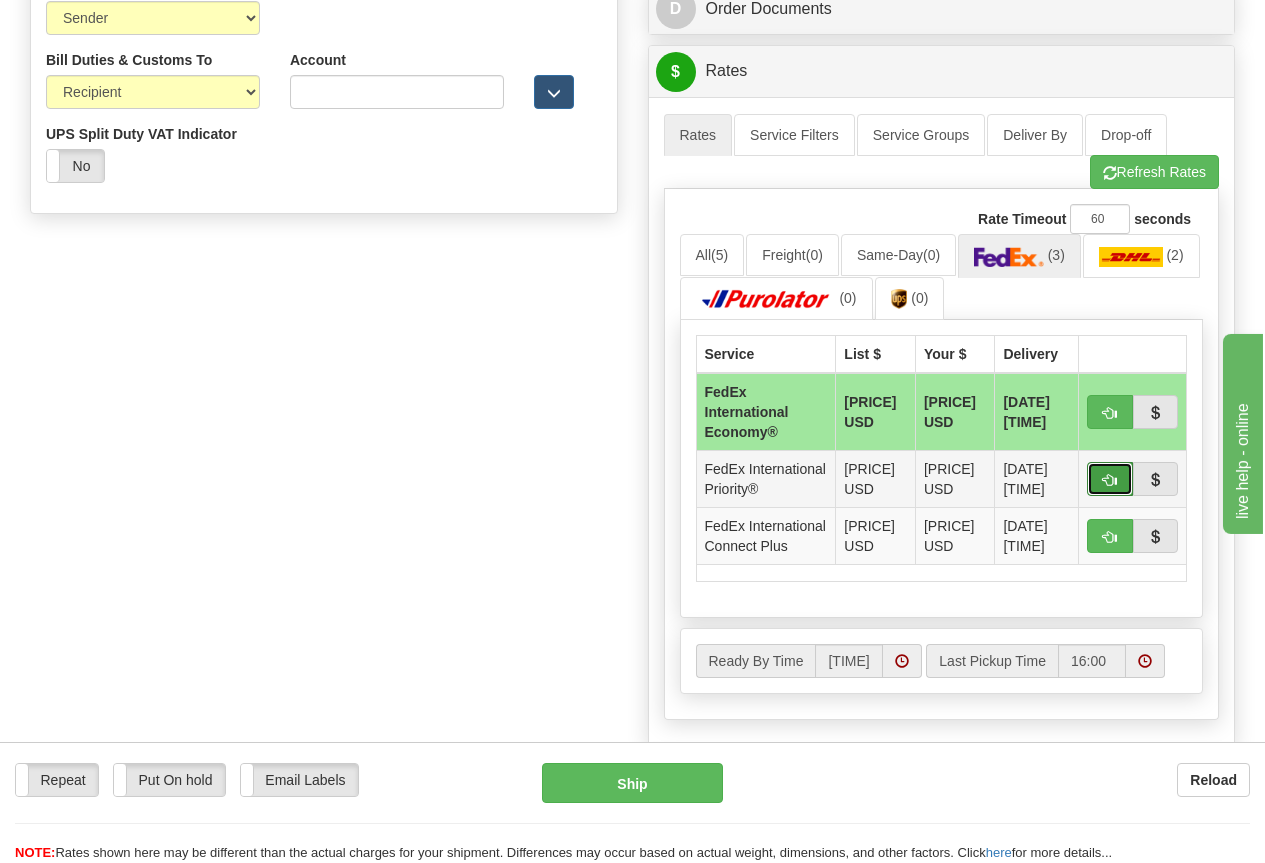 click at bounding box center [1110, 480] 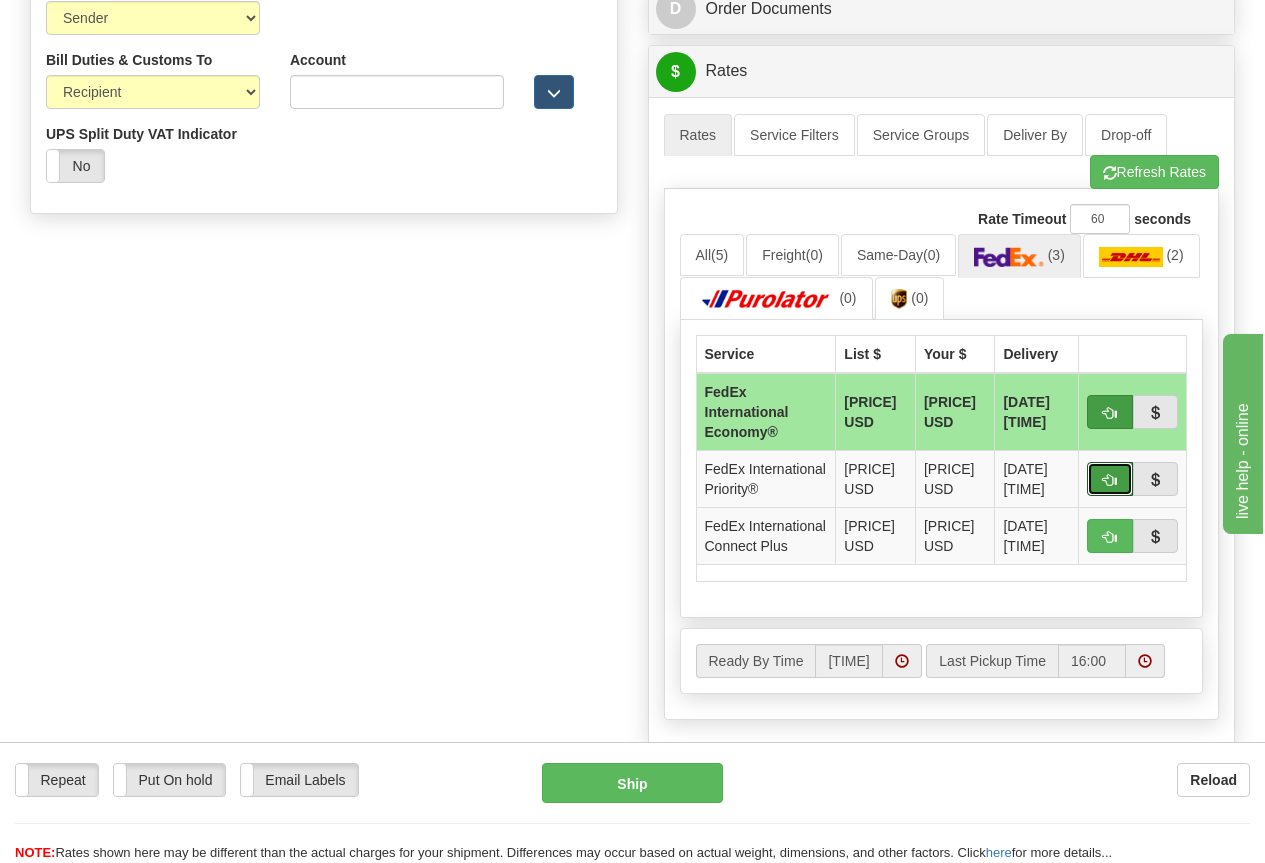 type on "01" 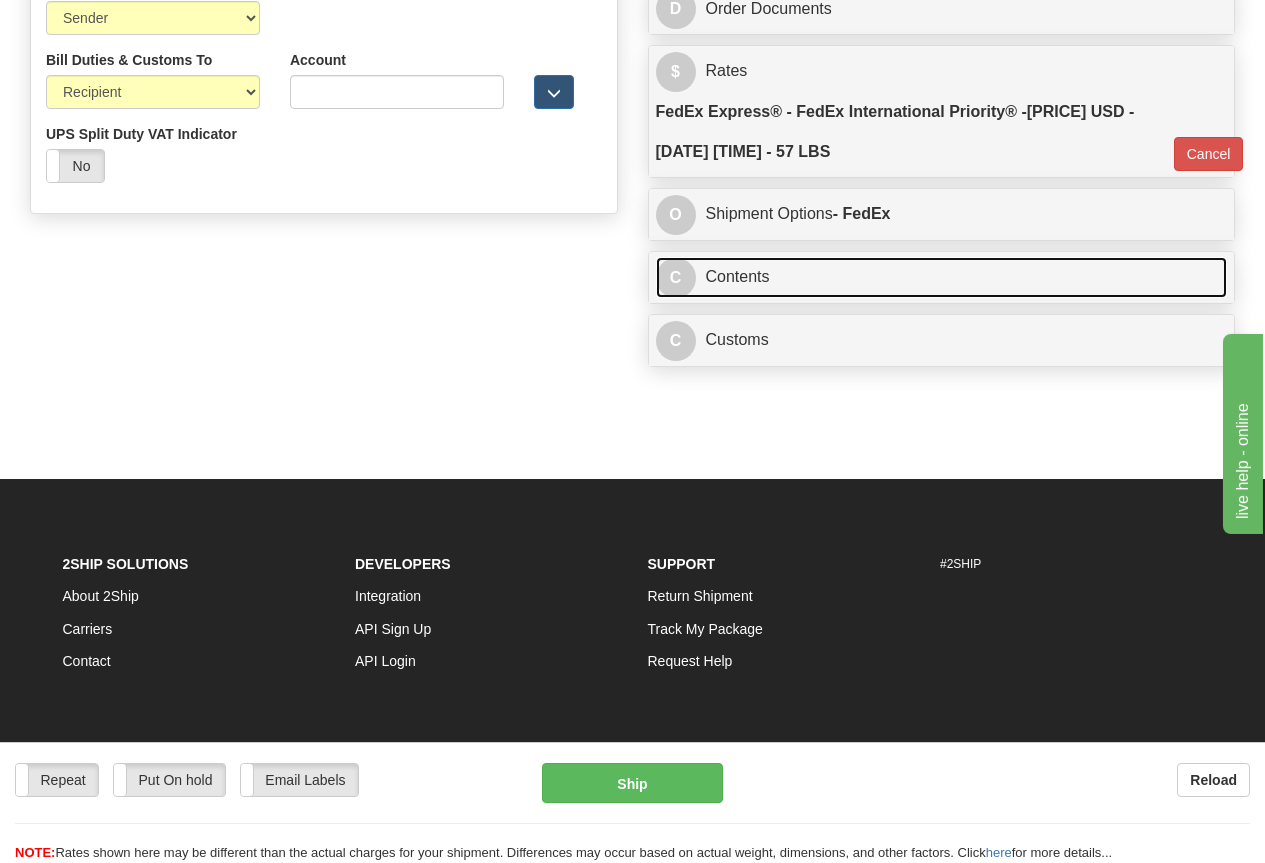 click on "C Contents" at bounding box center (942, 277) 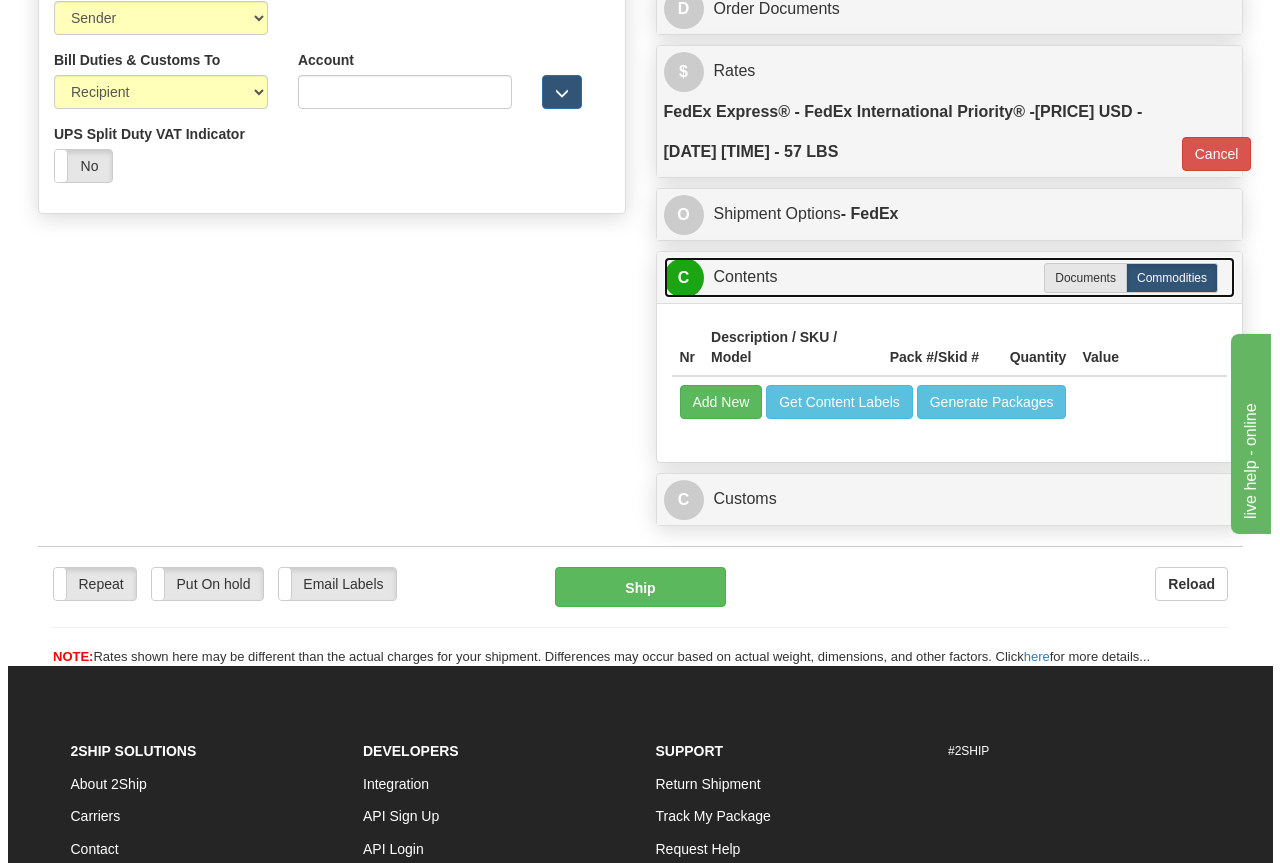 scroll, scrollTop: 1200, scrollLeft: 0, axis: vertical 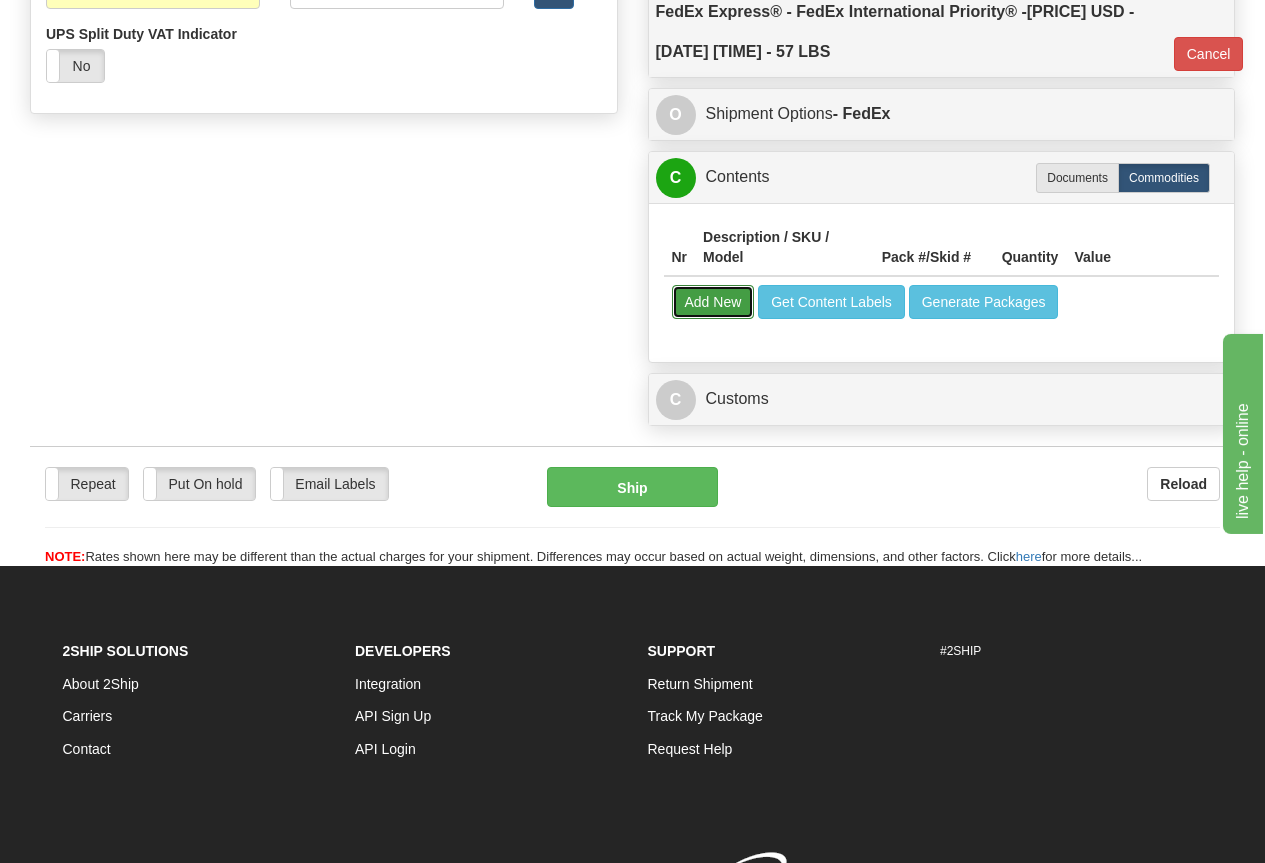 click on "Add New" at bounding box center [713, 302] 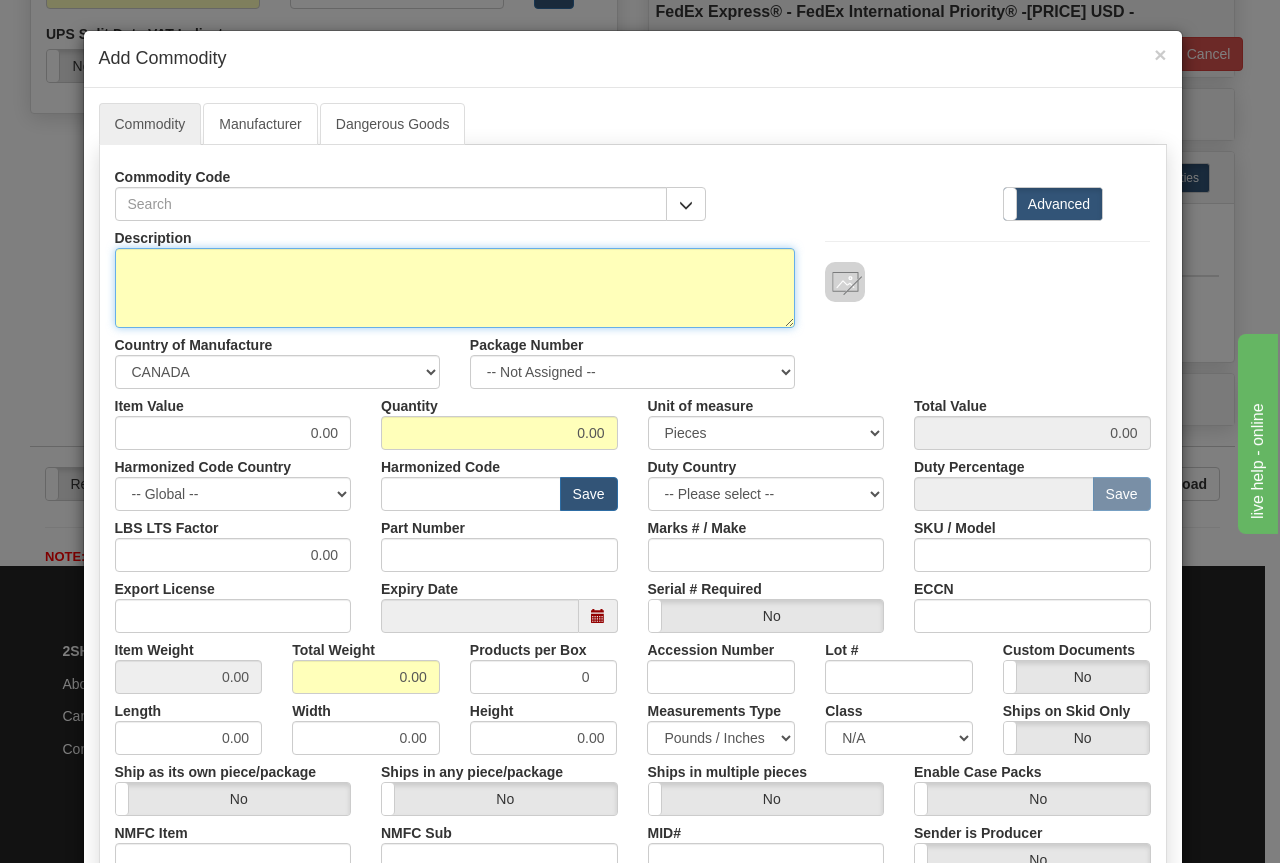 click on "Description" at bounding box center [455, 288] 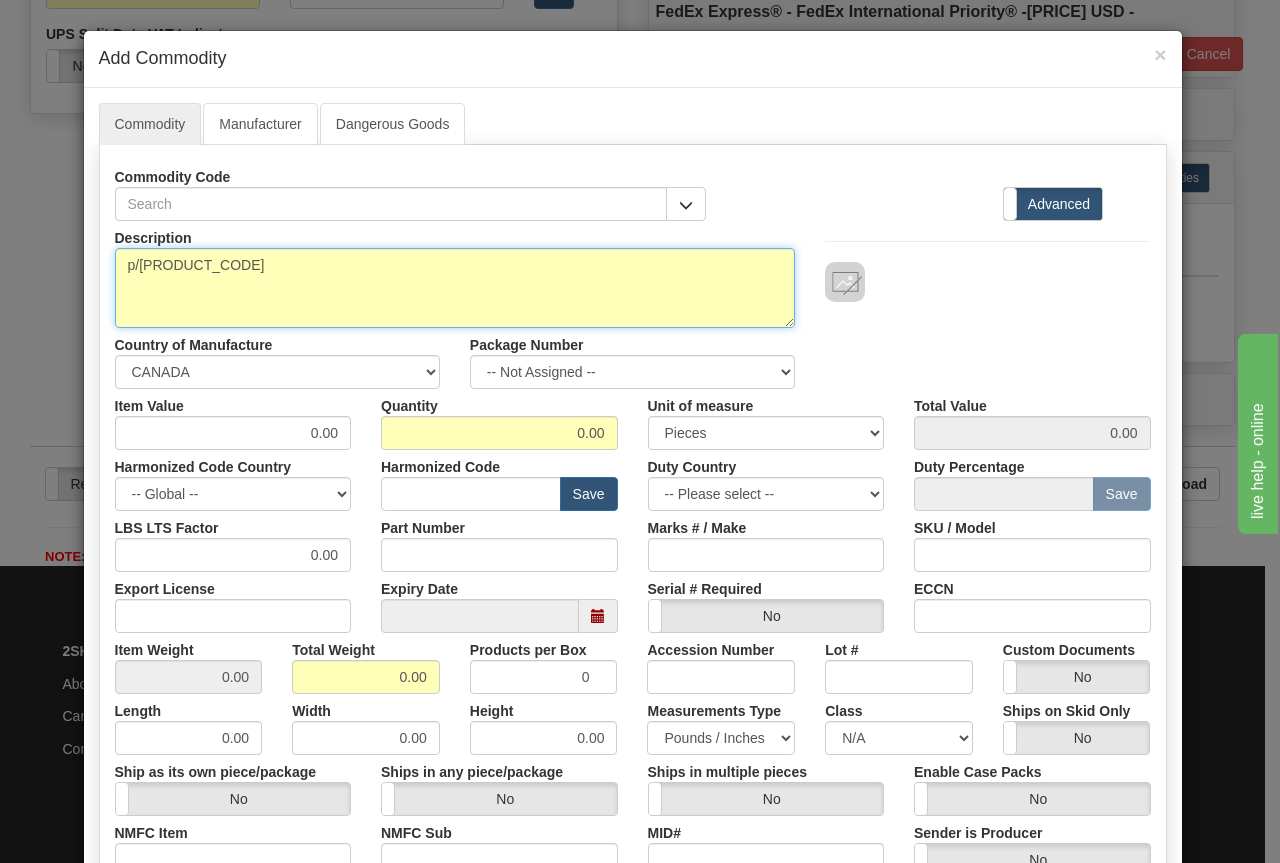 type on "Square Relay prototype (DIO)
RT-RD-853649002" 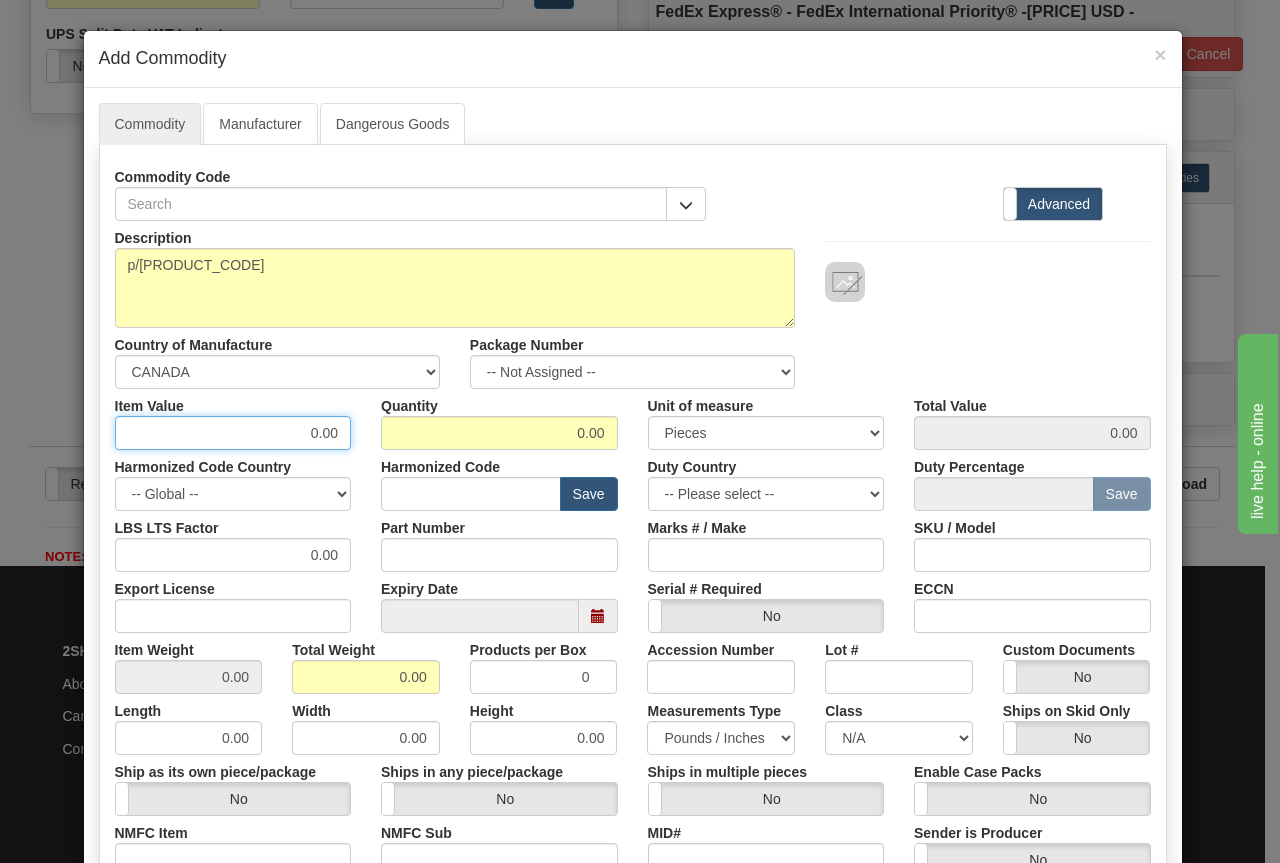 click on "0.00" at bounding box center (233, 433) 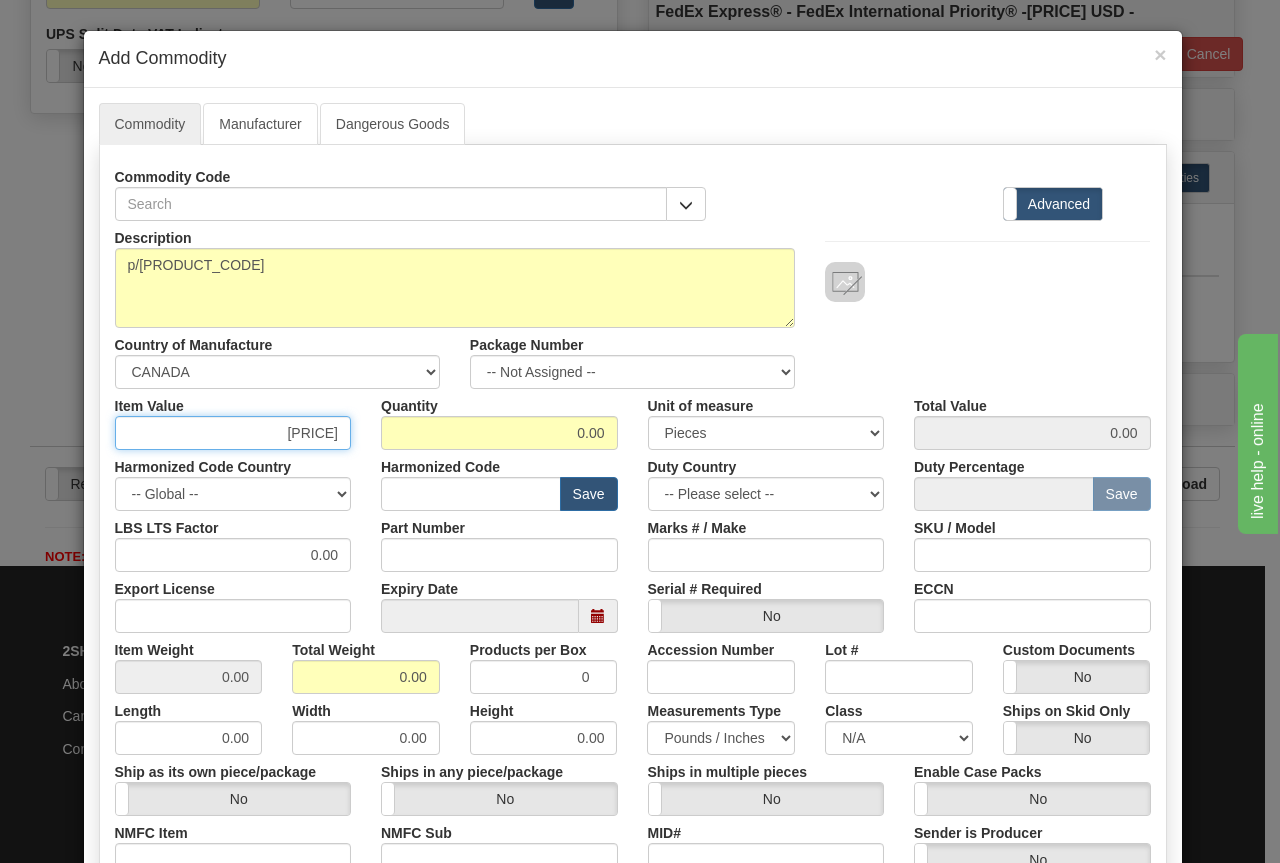 type on "1707.00" 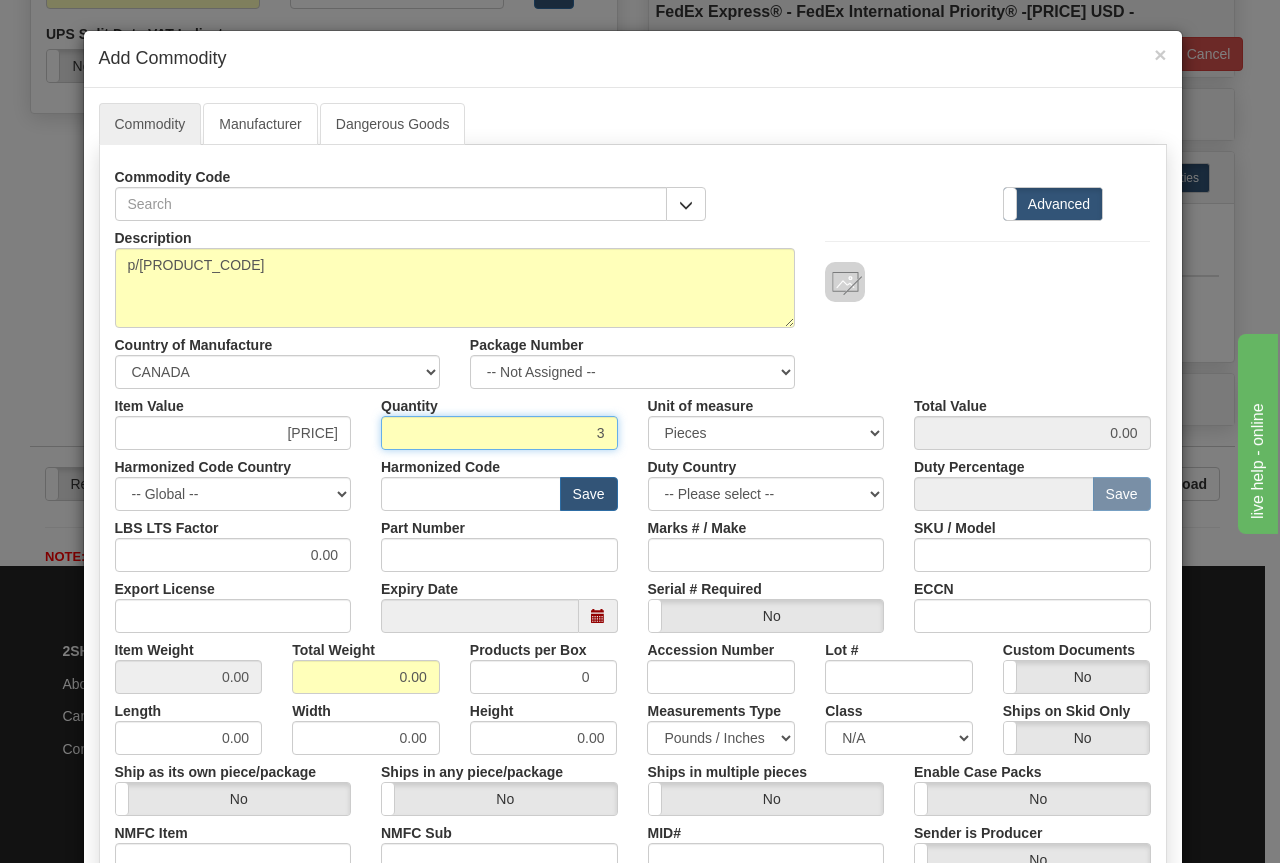 type on "3" 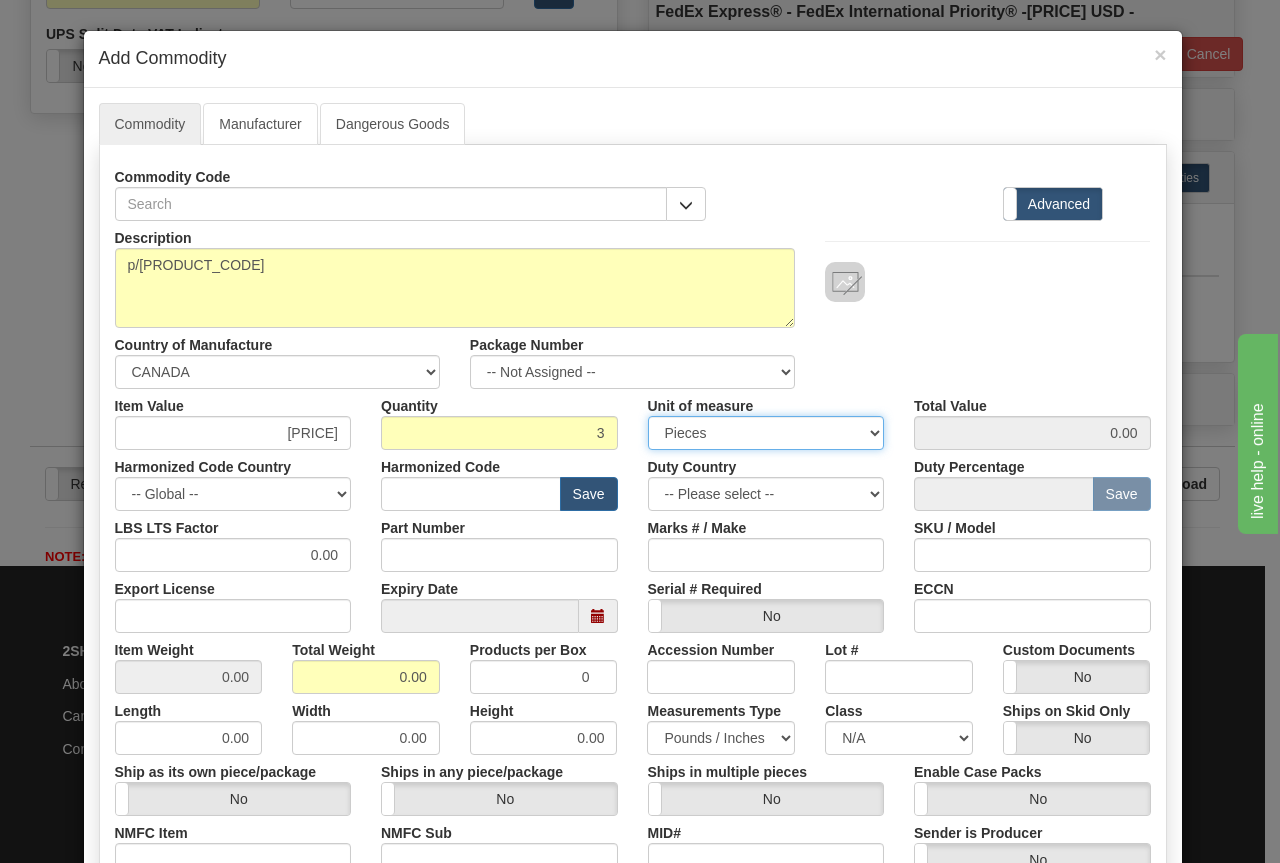 type on "5121.00" 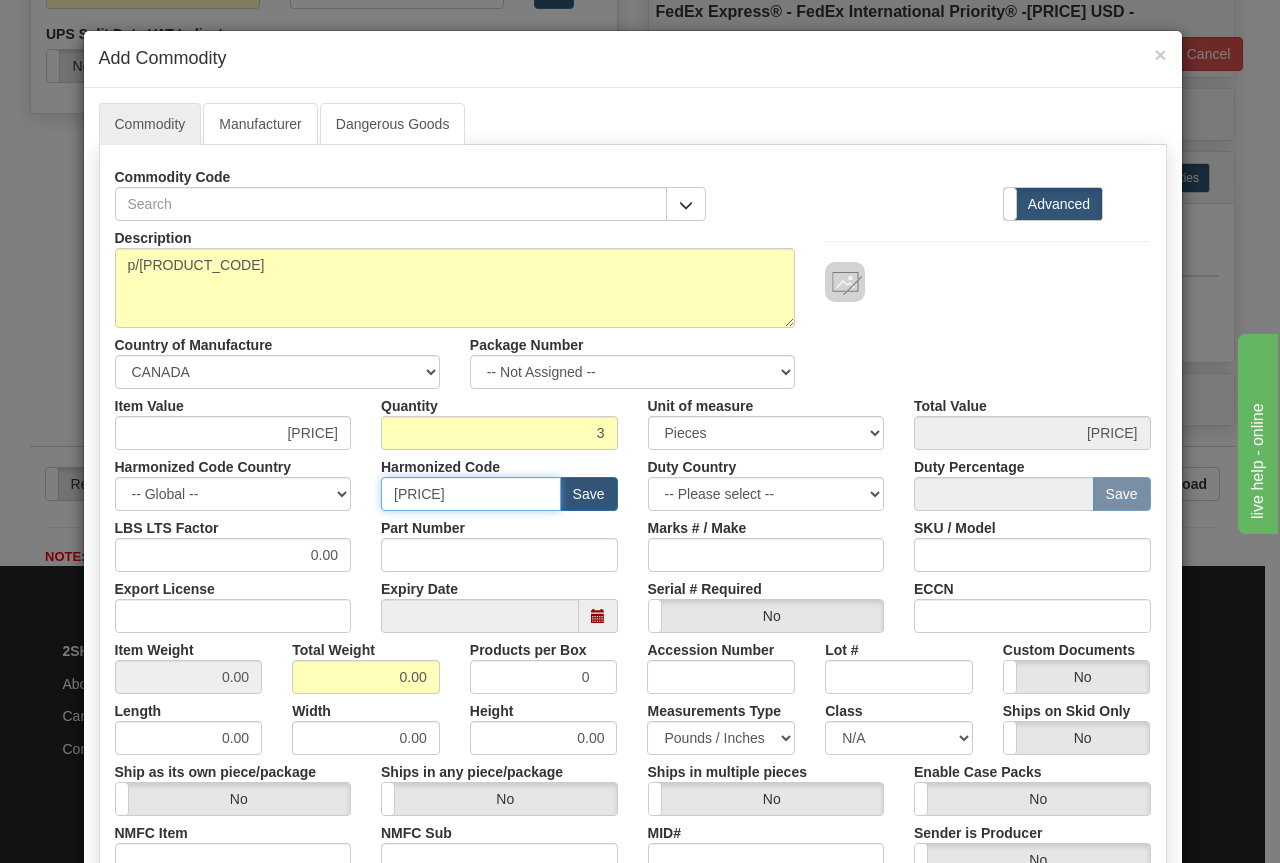 type on "[PART_NUMBER]" 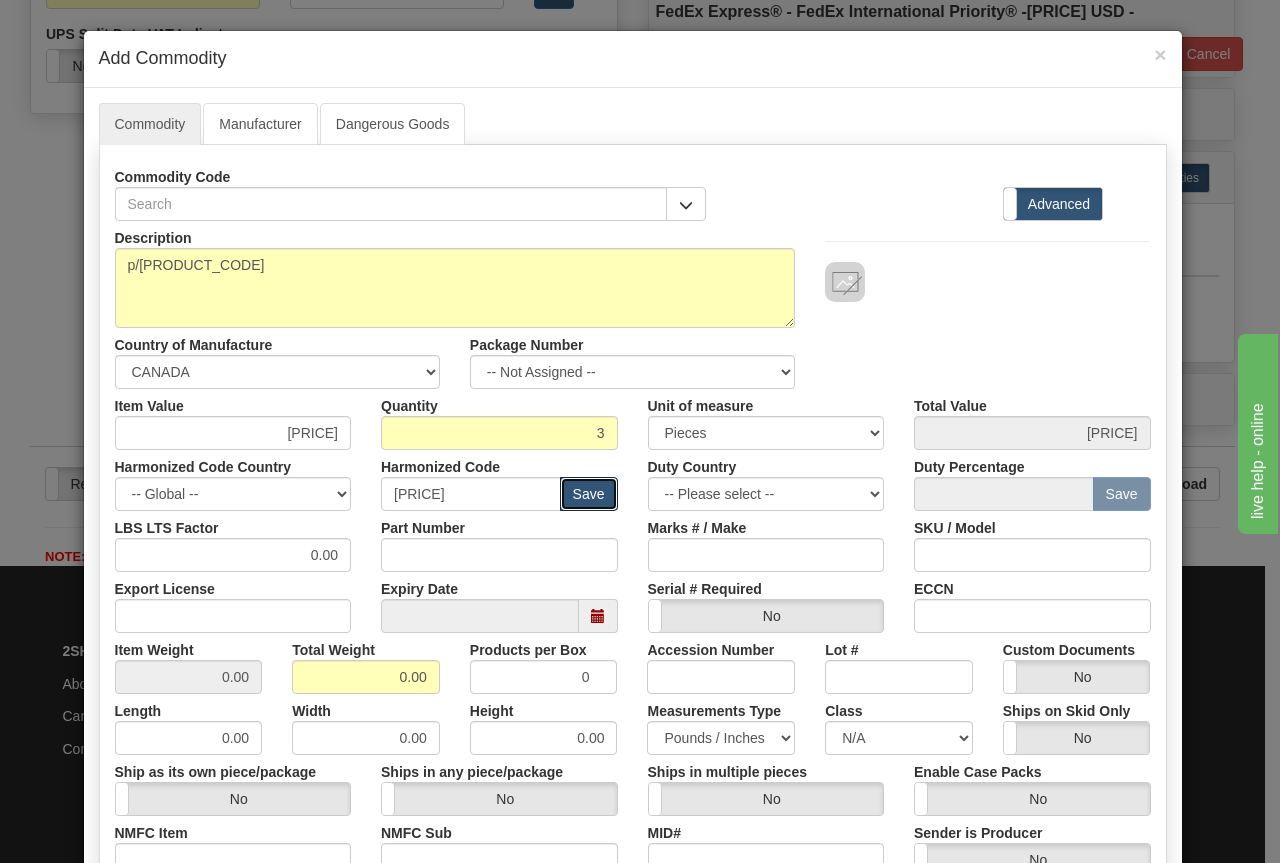 type 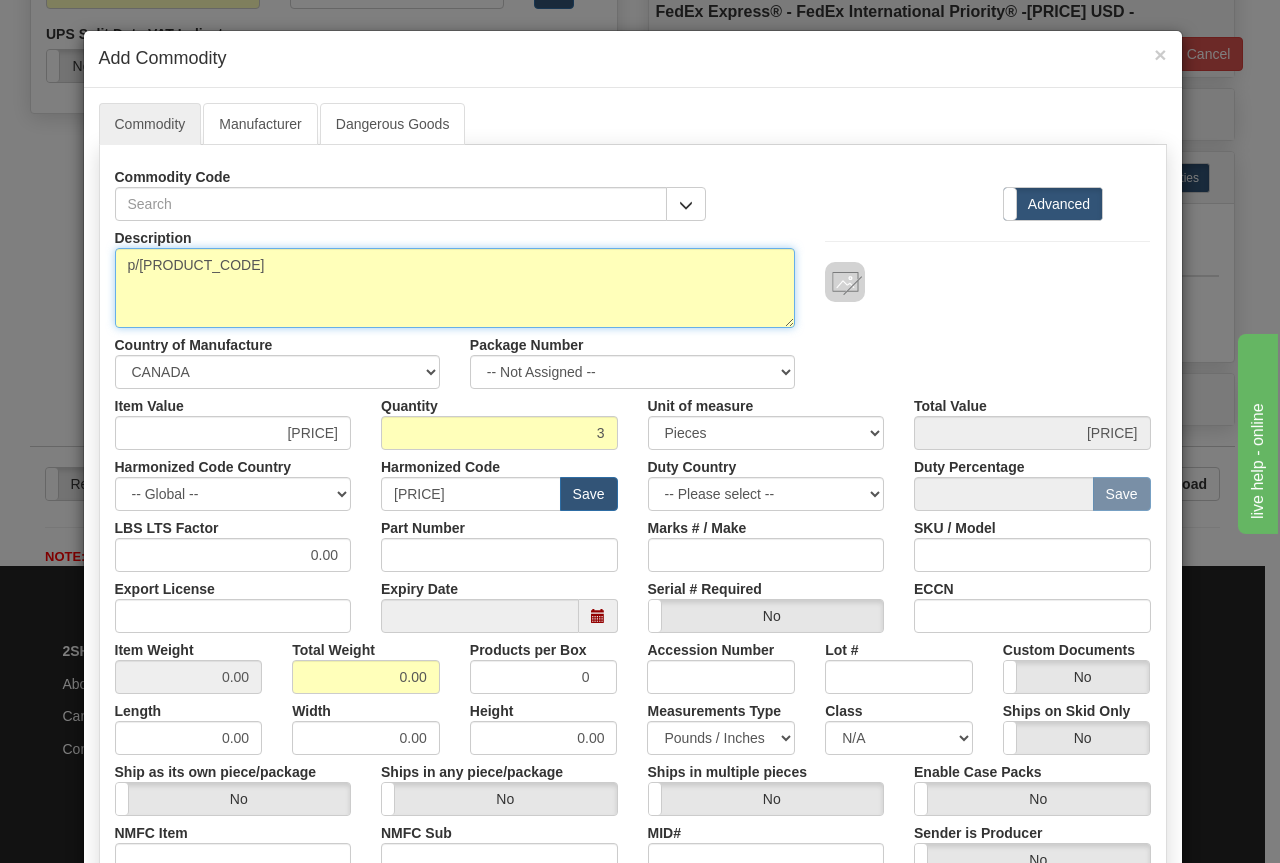 click on "Square Relay prototype (DIO)
RT-RD-853649002" at bounding box center [455, 288] 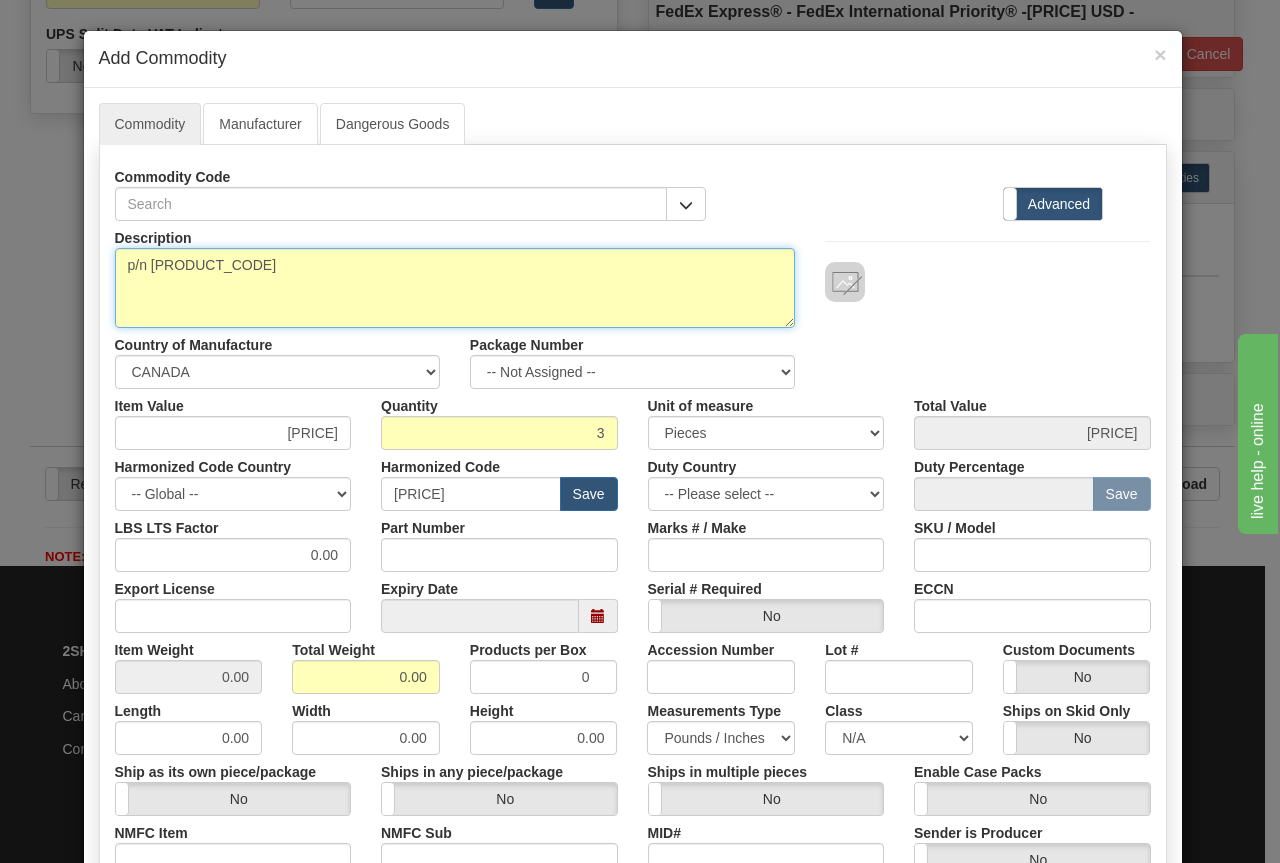 type on "Square Relay prototype (DIO)
p/n [PART_NUMBER]" 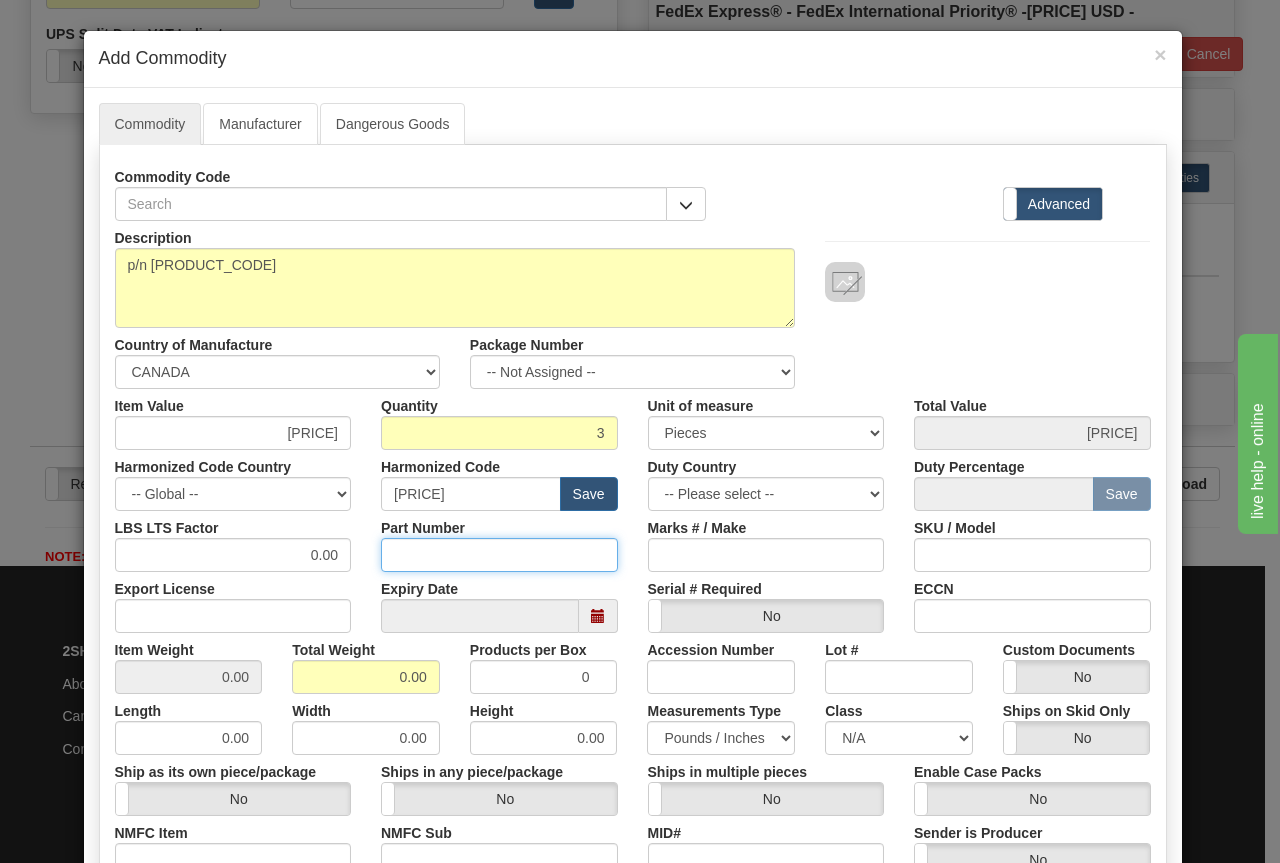 click on "Part Number" at bounding box center [499, 555] 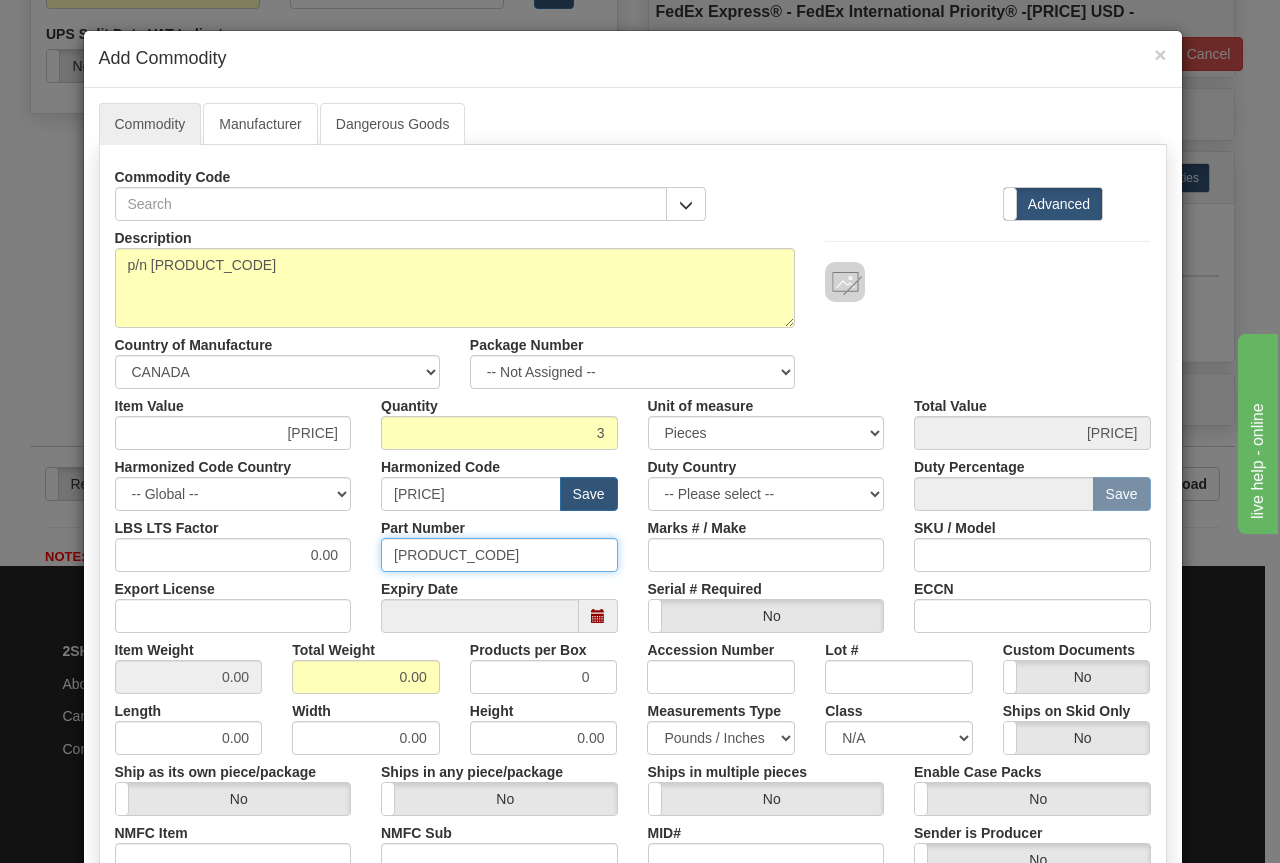 type on "[PART_NUMBER]" 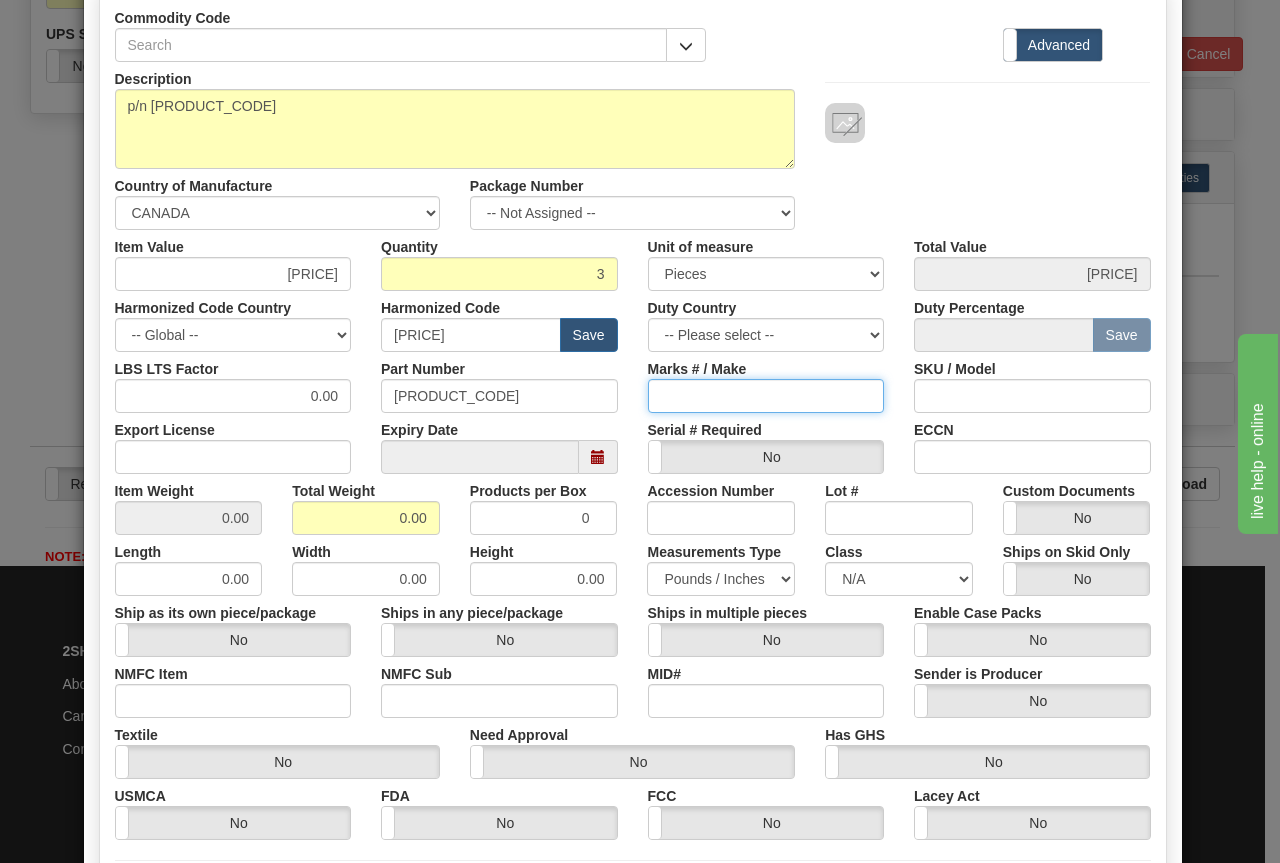 scroll, scrollTop: 200, scrollLeft: 0, axis: vertical 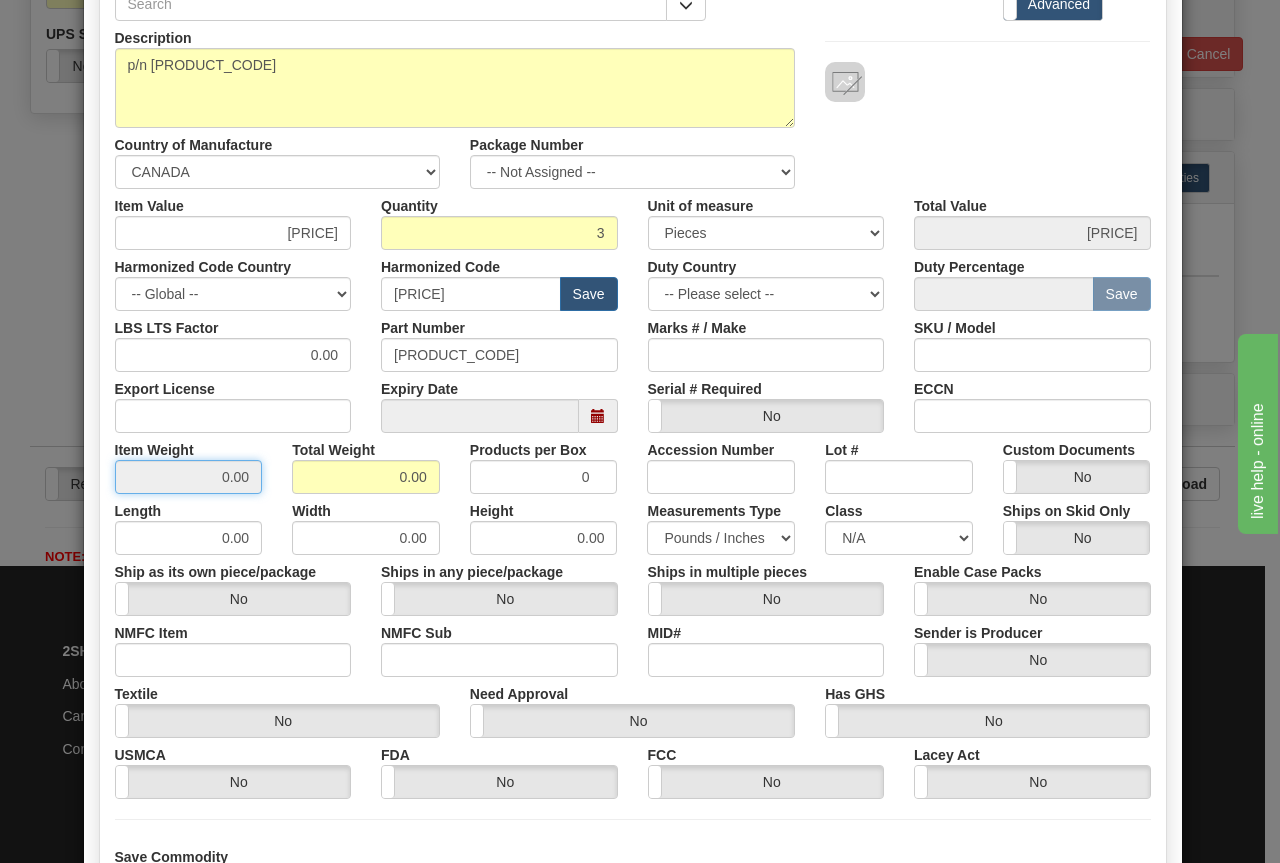 click on "0.00" at bounding box center [189, 477] 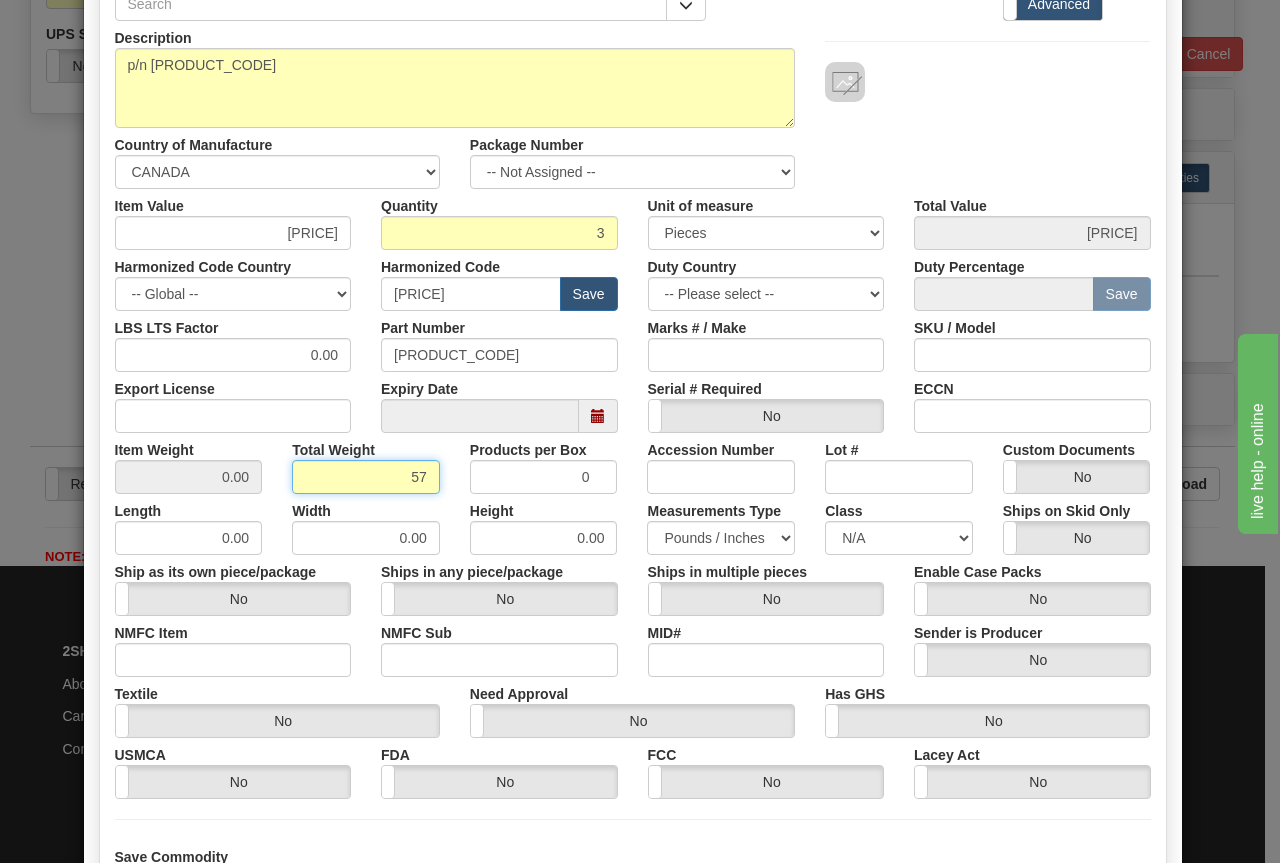 type on "57" 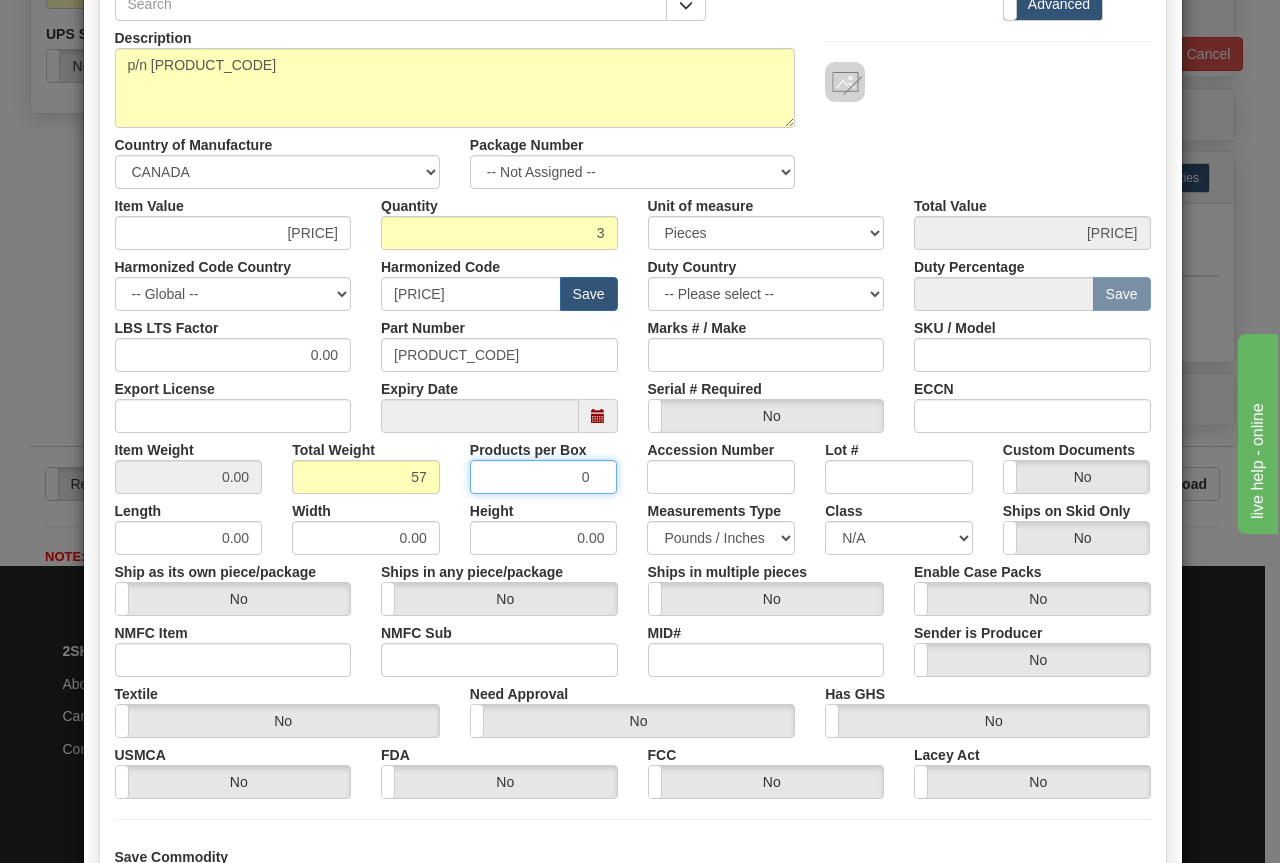type on "19.0000" 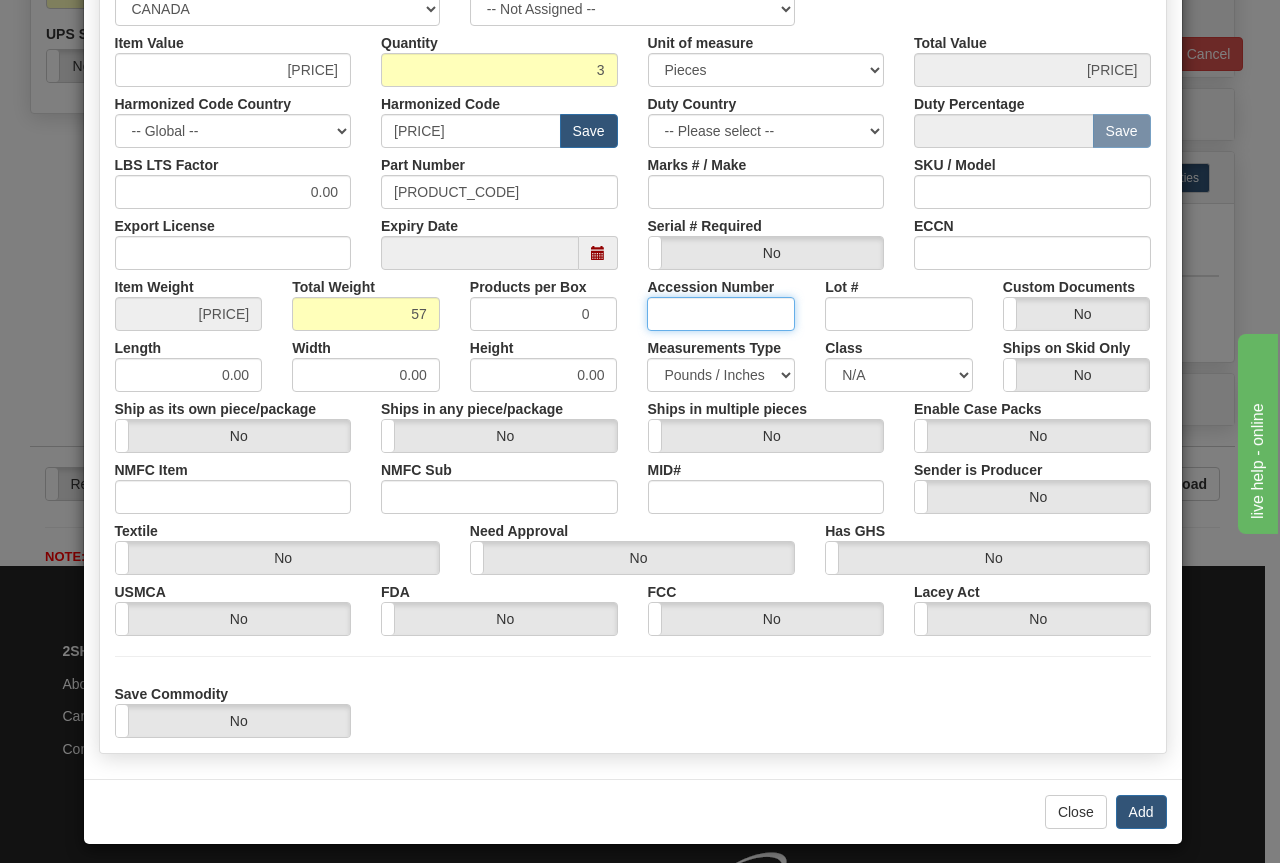 scroll, scrollTop: 375, scrollLeft: 0, axis: vertical 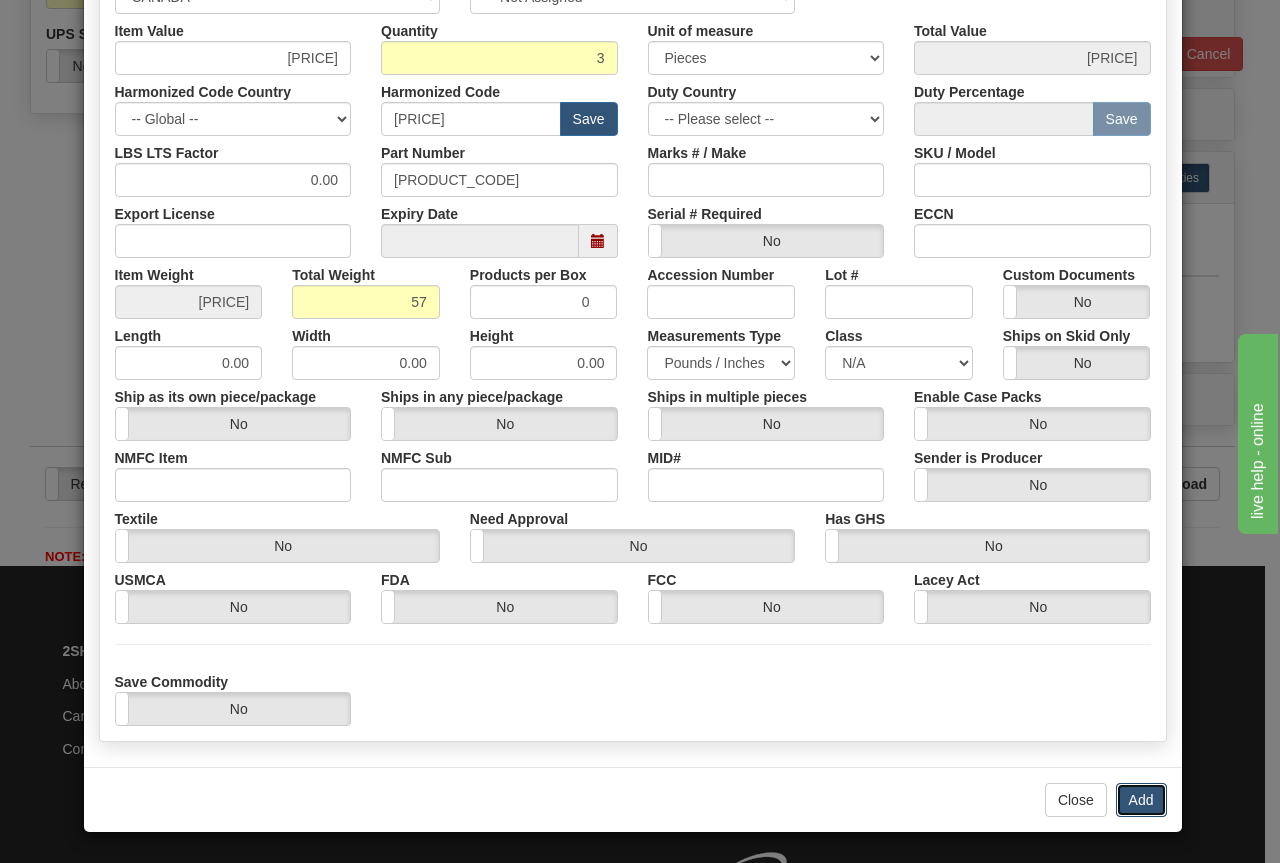 click on "Add" at bounding box center (1141, 800) 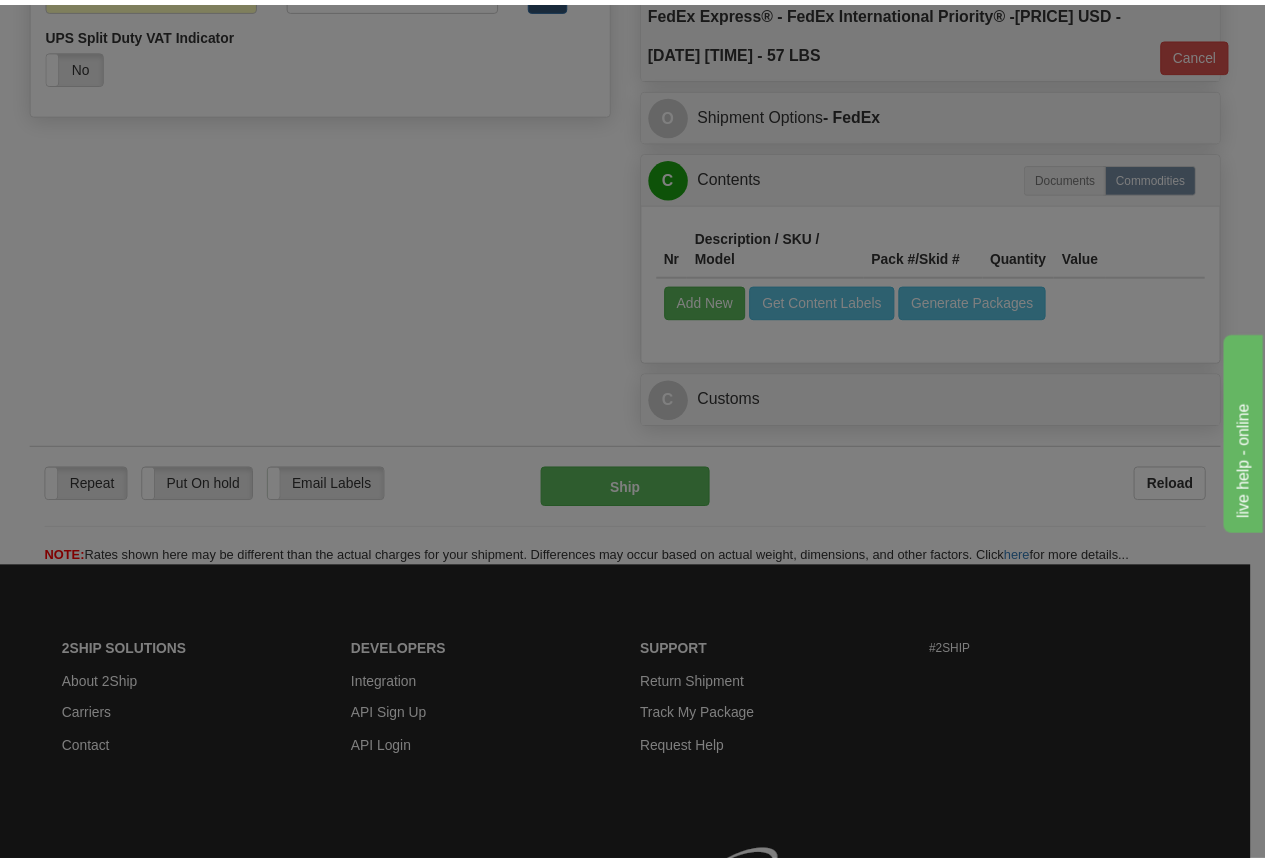 scroll, scrollTop: 0, scrollLeft: 0, axis: both 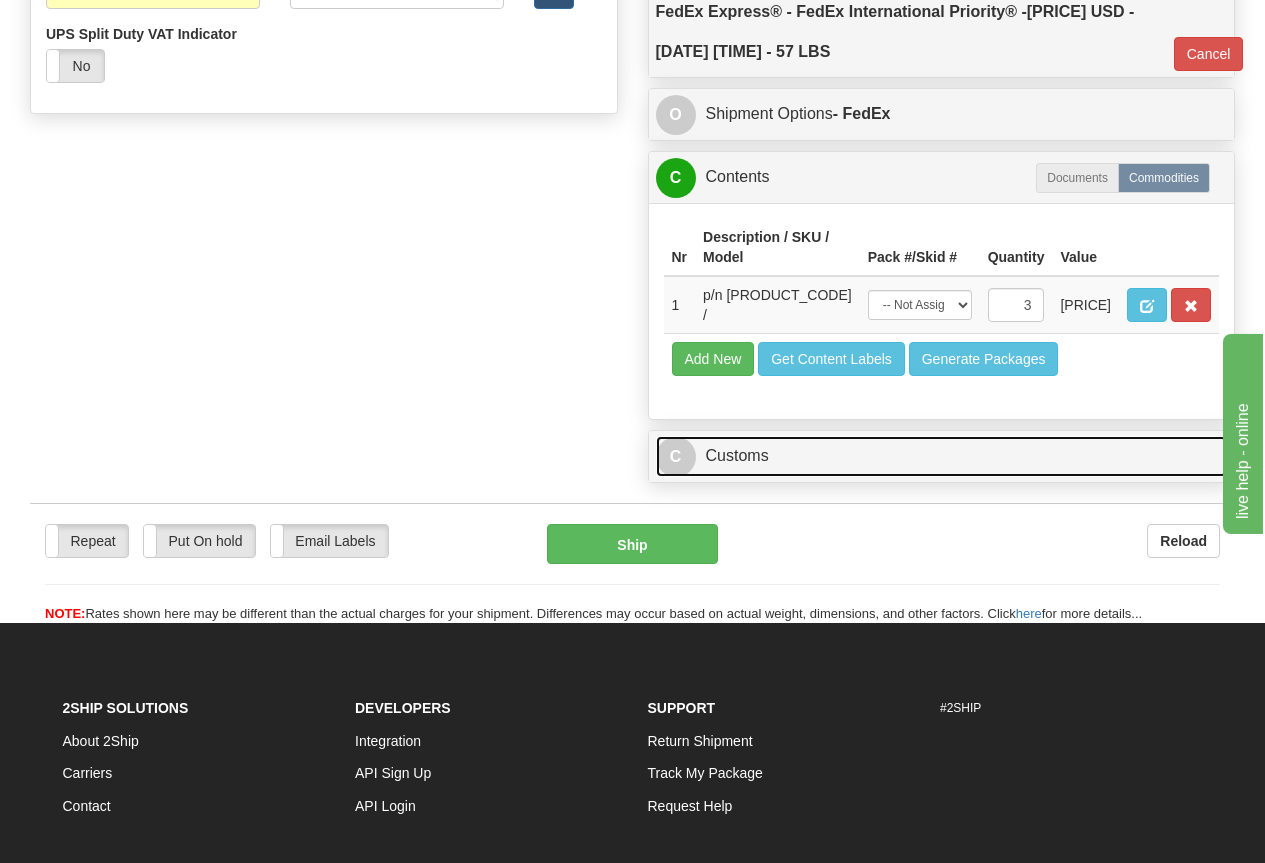 click on "C Customs" at bounding box center [942, 456] 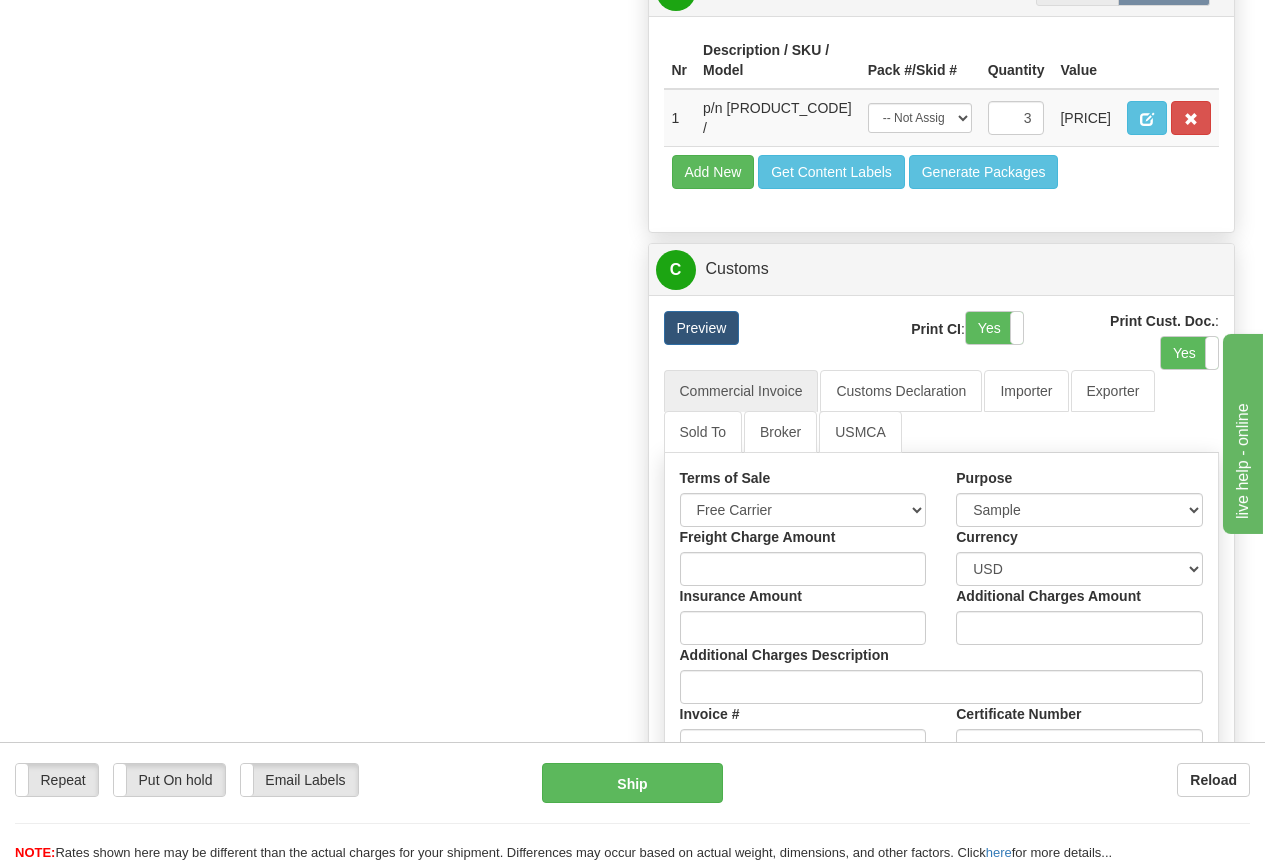 scroll, scrollTop: 1400, scrollLeft: 0, axis: vertical 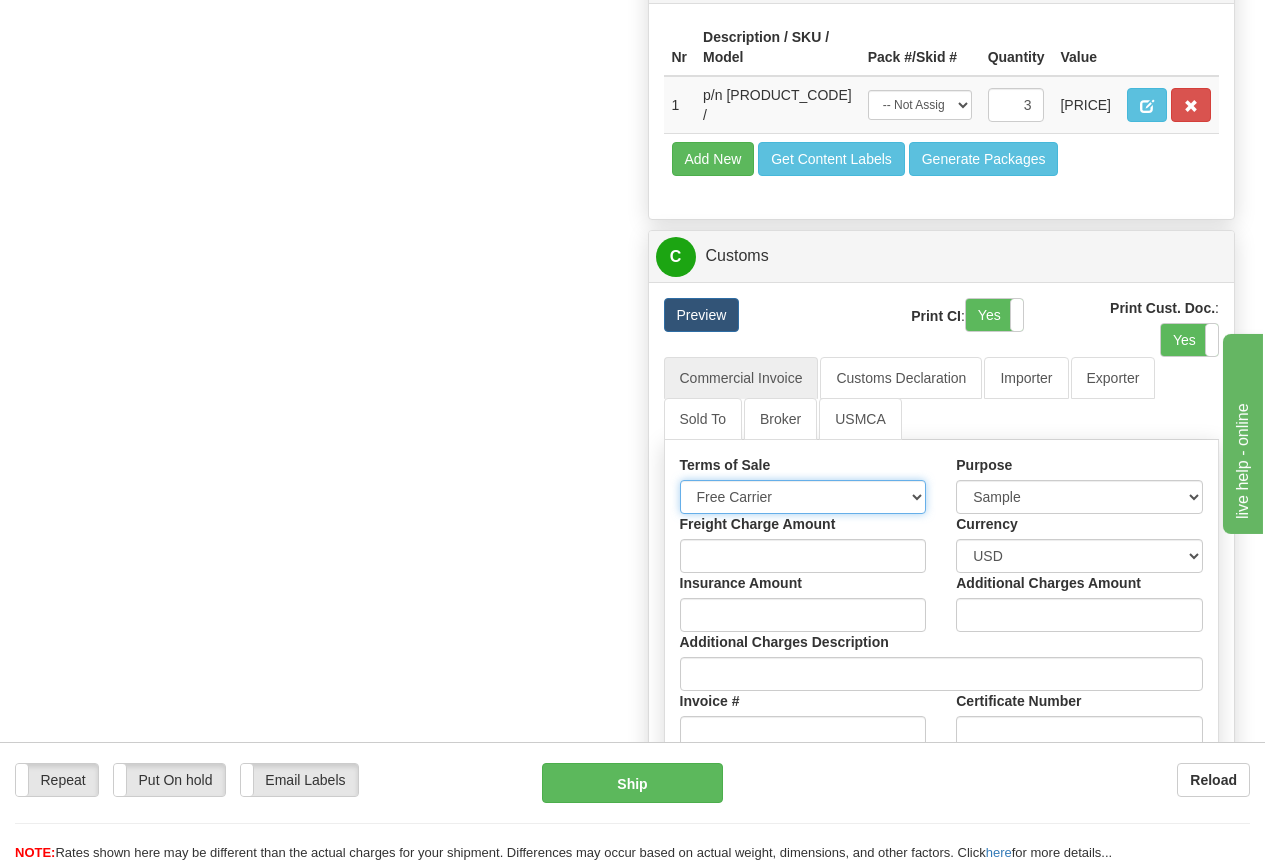 click on "Free Carrier
Free On Board
Ex Works
Delivered Duty Unpaid
Delivered Duty Paid
Cost Insurance And Freight
Freight Or Carriage
Carriage Paid To
Cost And Freight
Free Along Side Ship
Delivery At Terminal
Delivery At Place
Carriage Insurance Paid To" at bounding box center (803, 497) 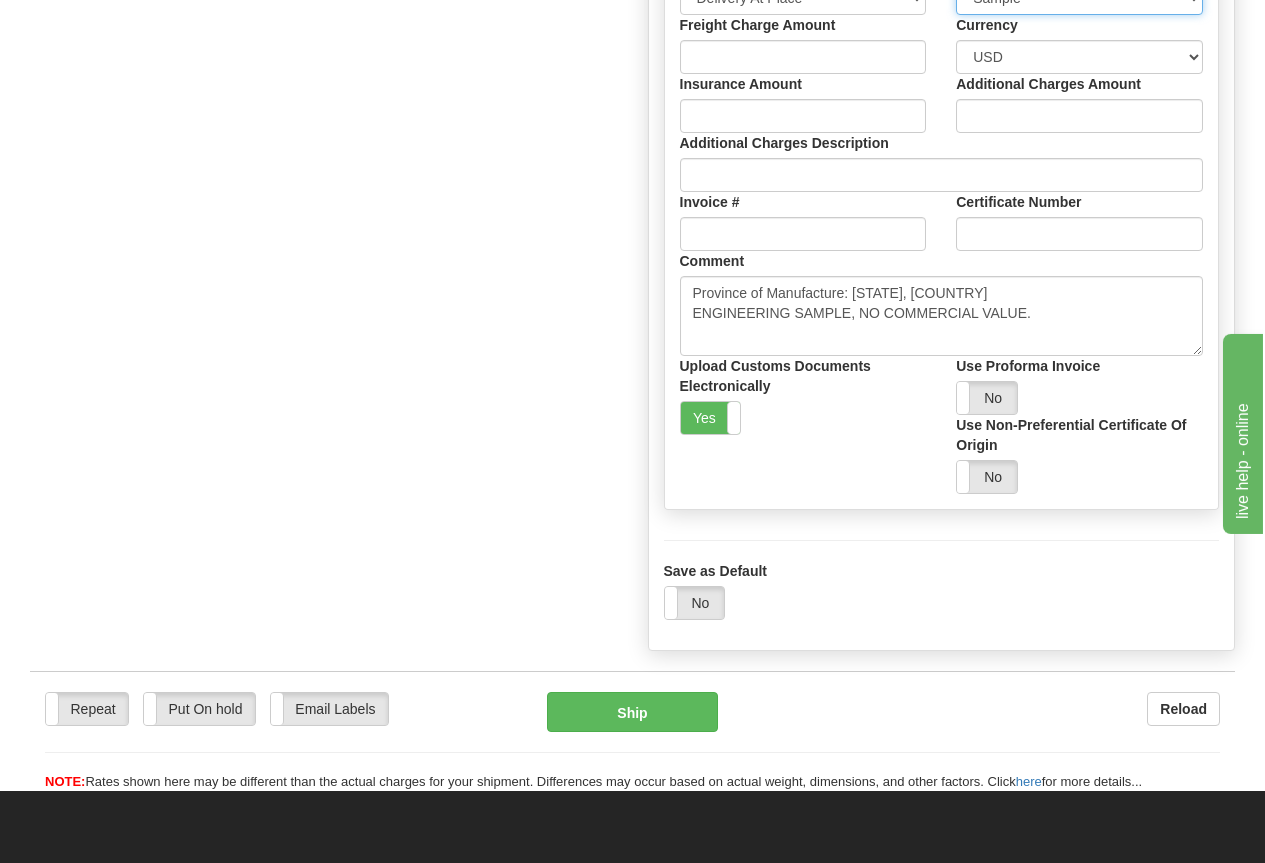 scroll, scrollTop: 1300, scrollLeft: 0, axis: vertical 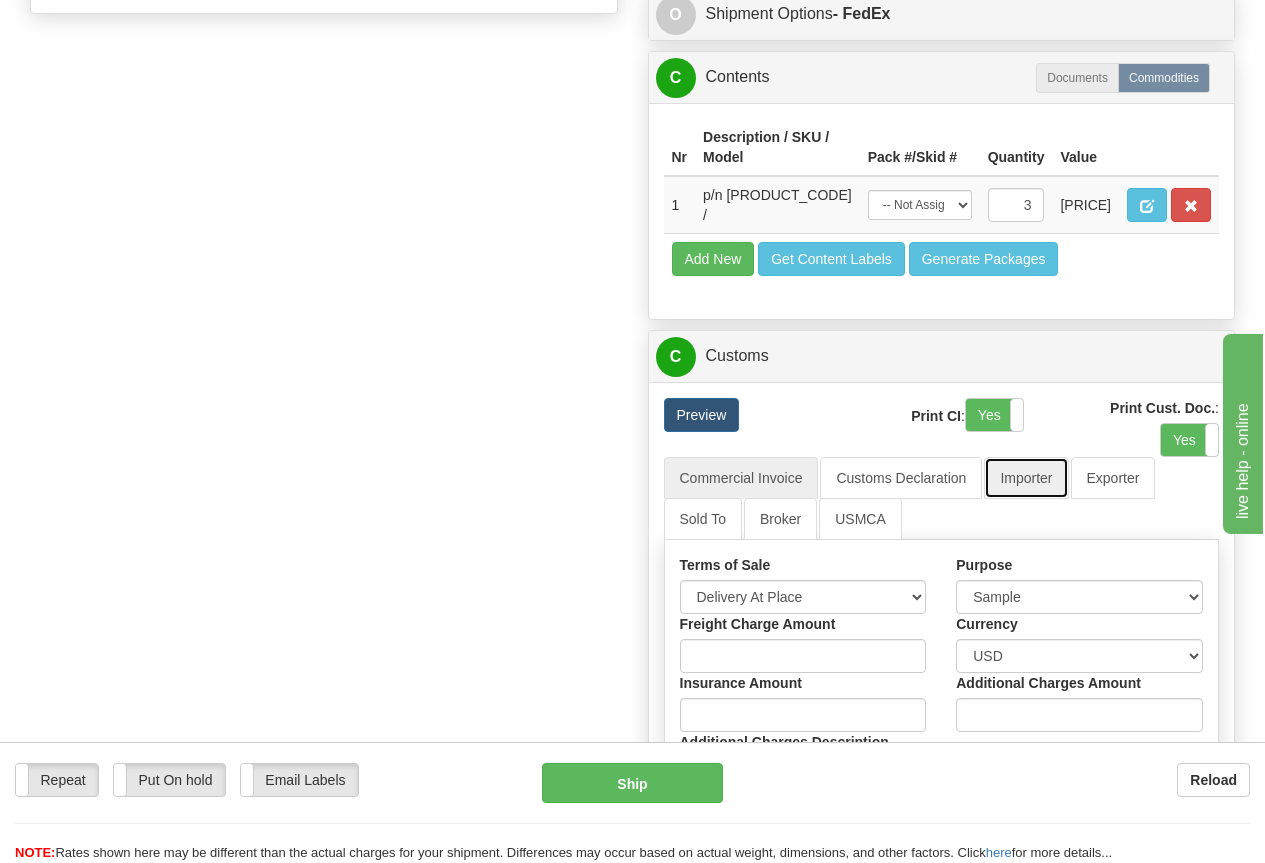 click on "Importer" at bounding box center [1026, 478] 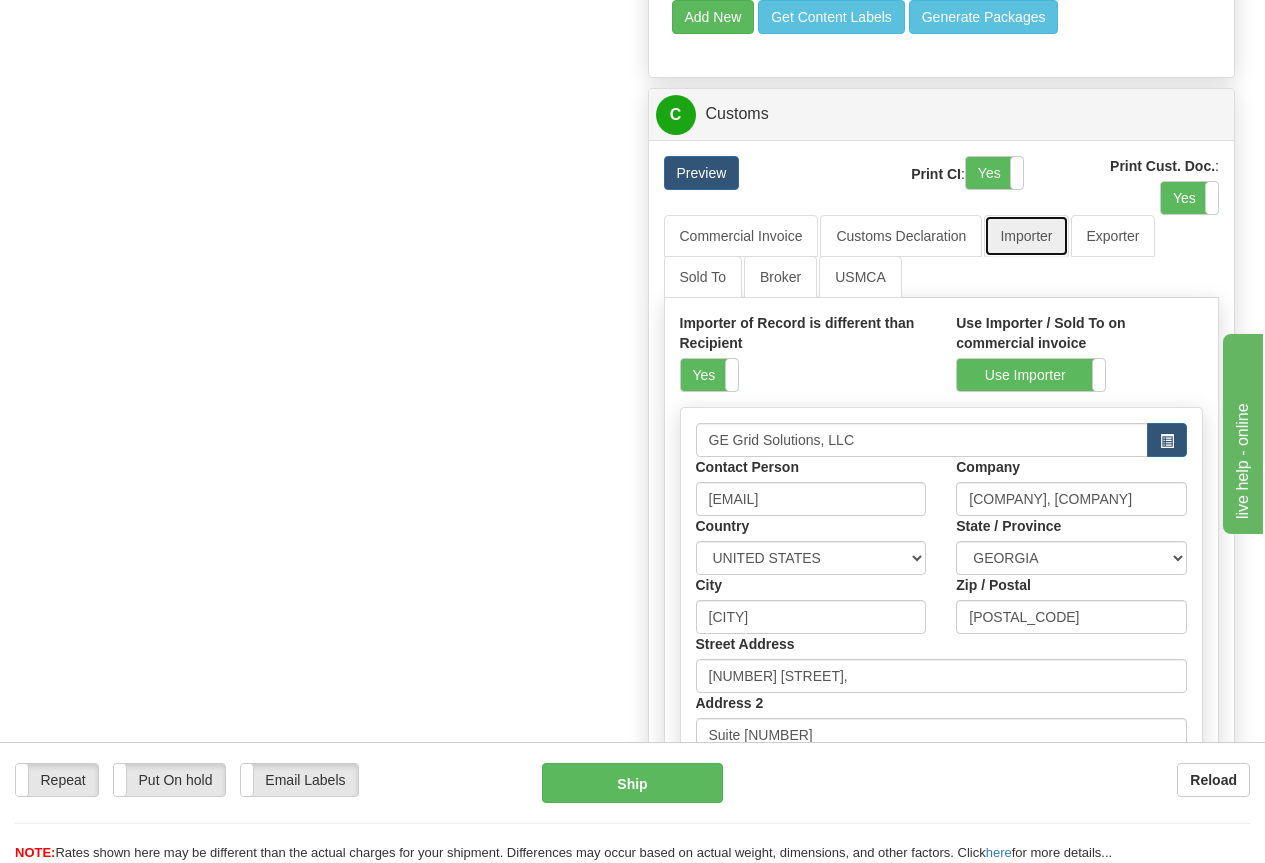 scroll, scrollTop: 1600, scrollLeft: 0, axis: vertical 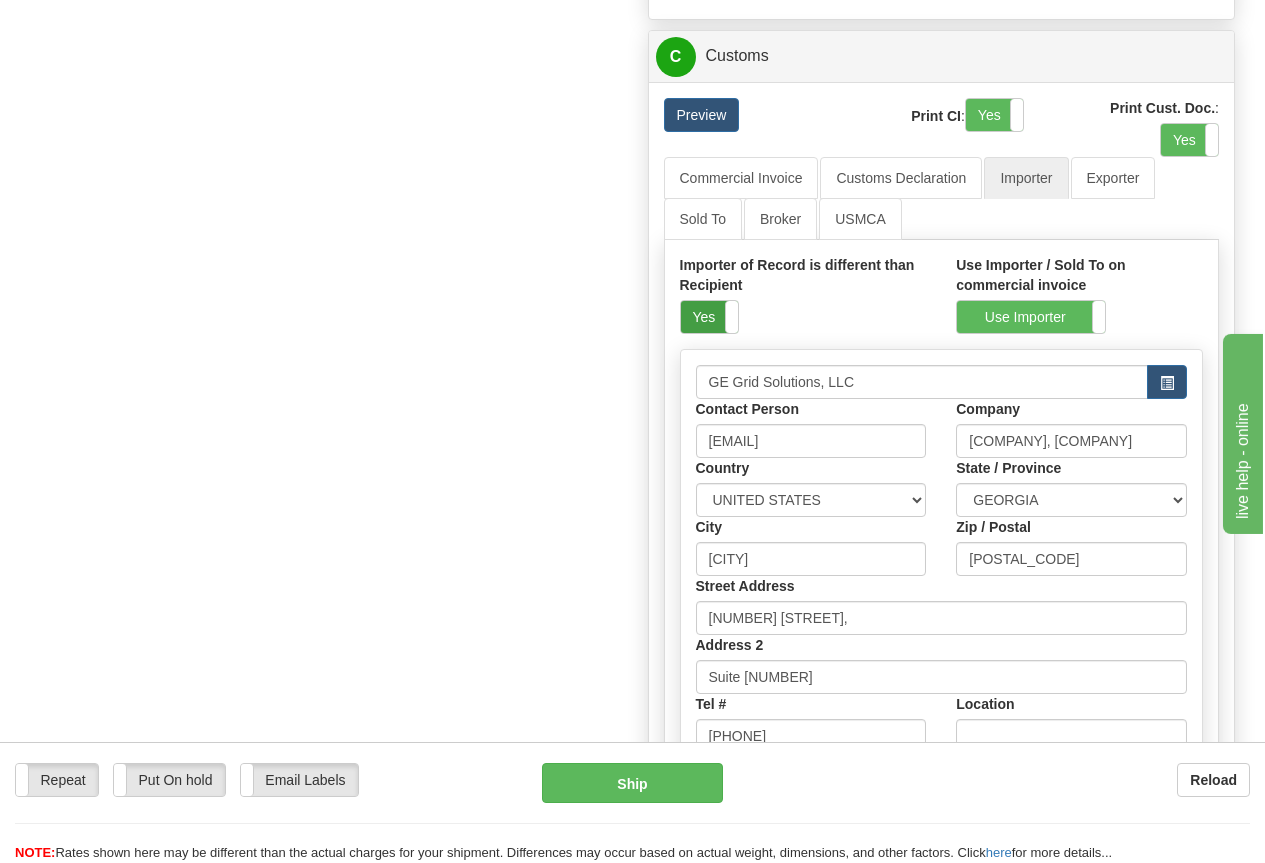 click on "Yes" at bounding box center (709, 317) 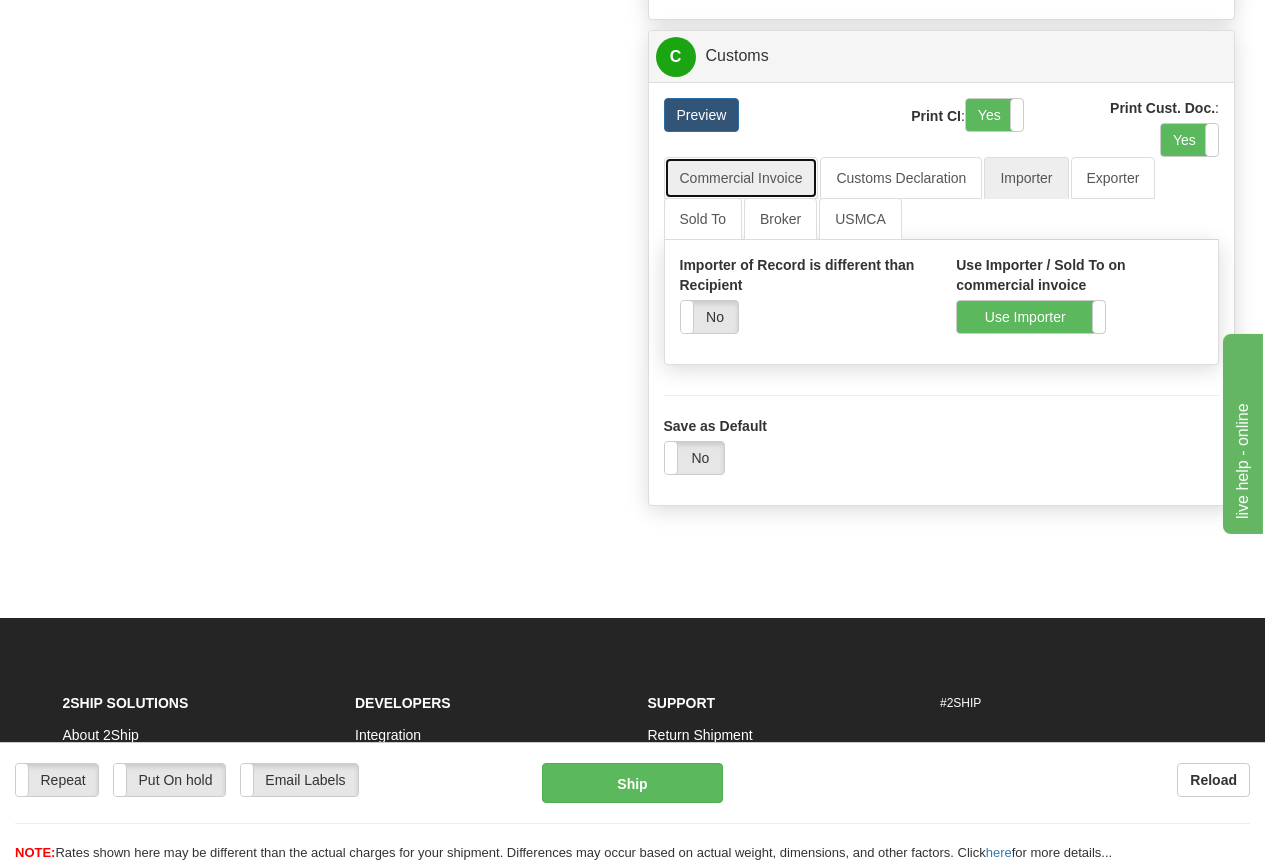 click on "Commercial Invoice" at bounding box center [741, 178] 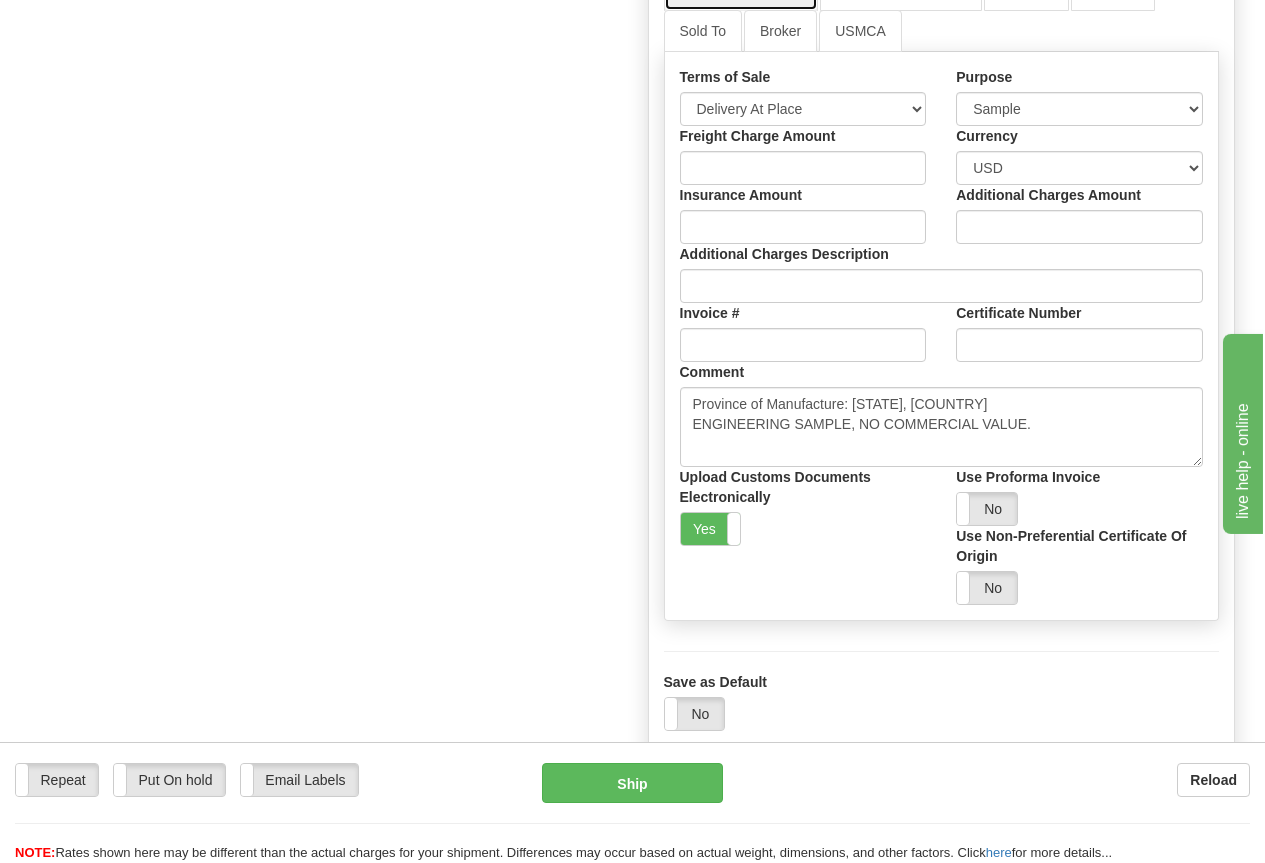 scroll, scrollTop: 1800, scrollLeft: 0, axis: vertical 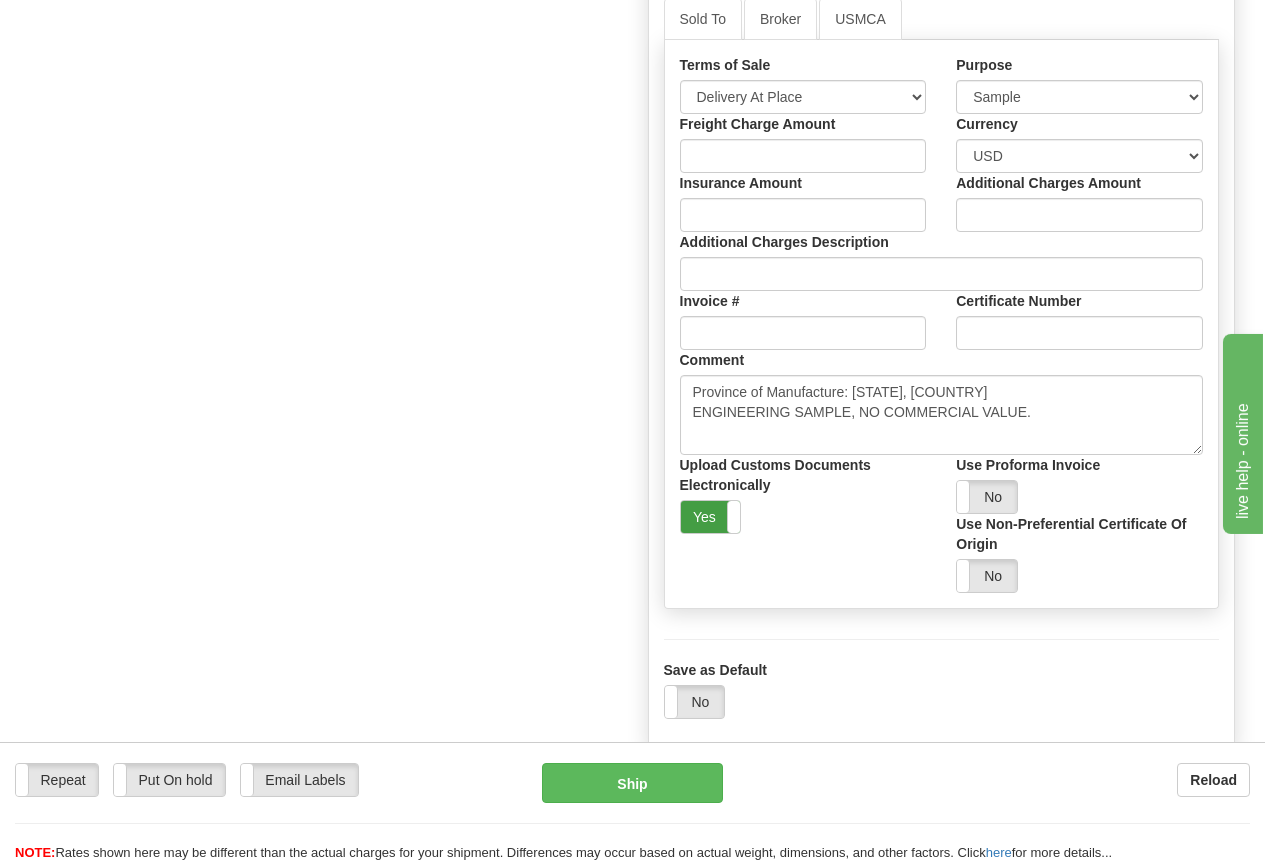 click on "Yes" at bounding box center (711, 517) 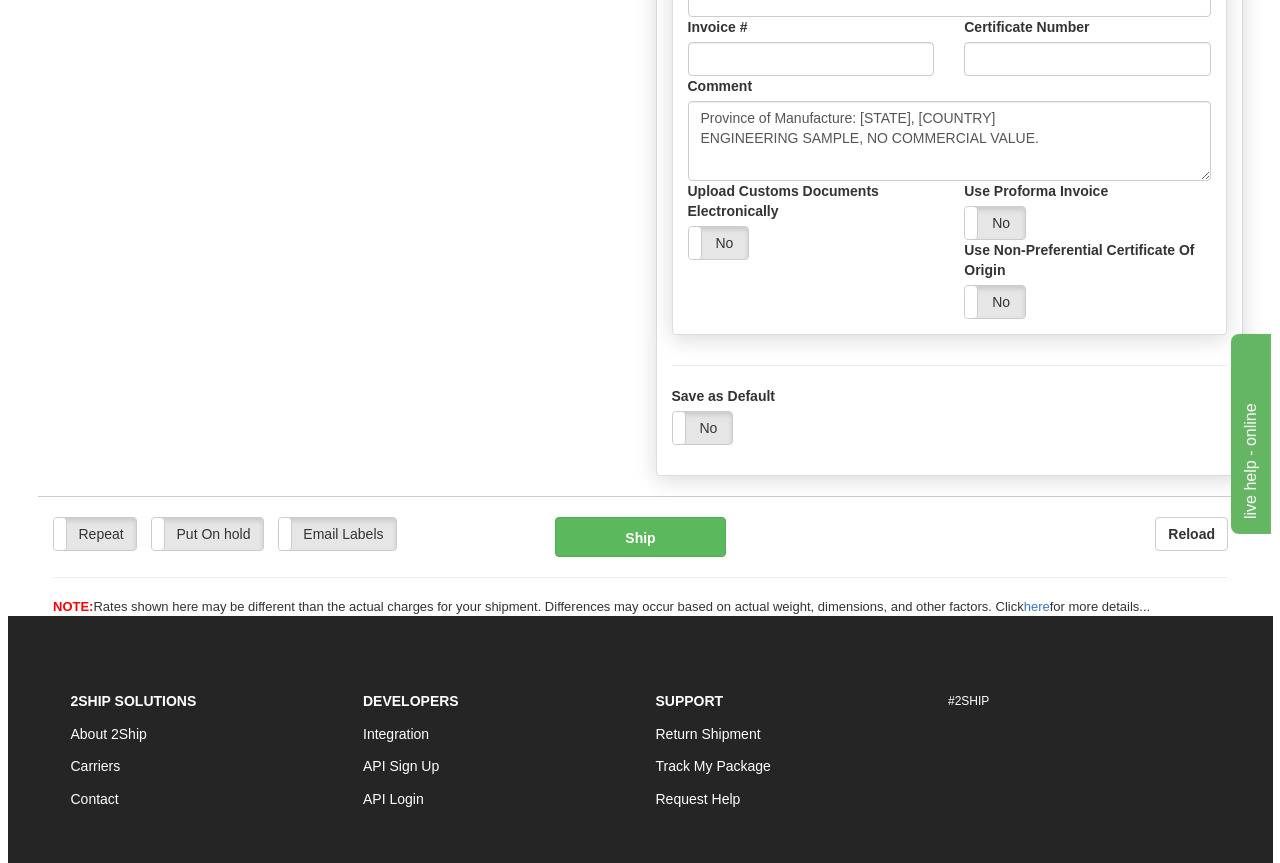 scroll, scrollTop: 2100, scrollLeft: 0, axis: vertical 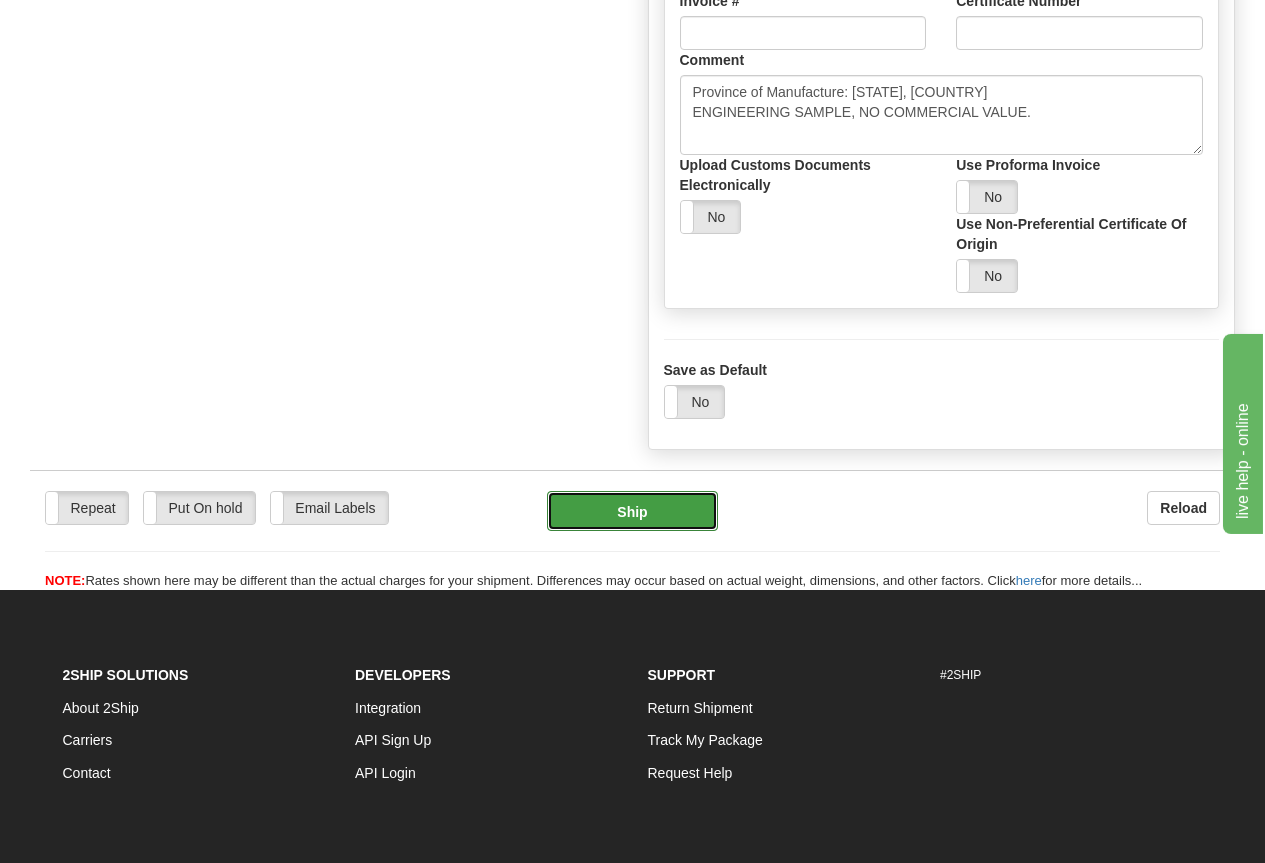 click on "Ship" at bounding box center [632, 511] 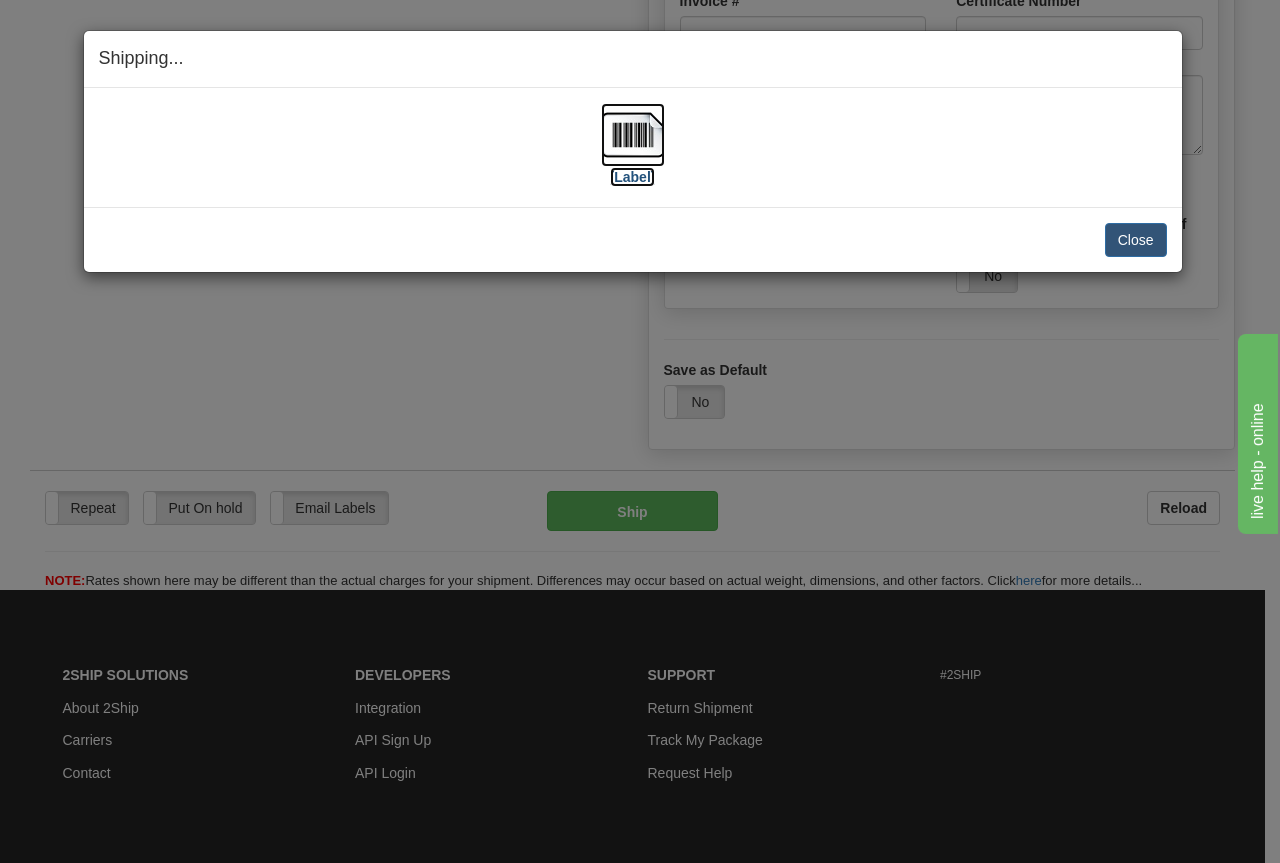 click at bounding box center (633, 135) 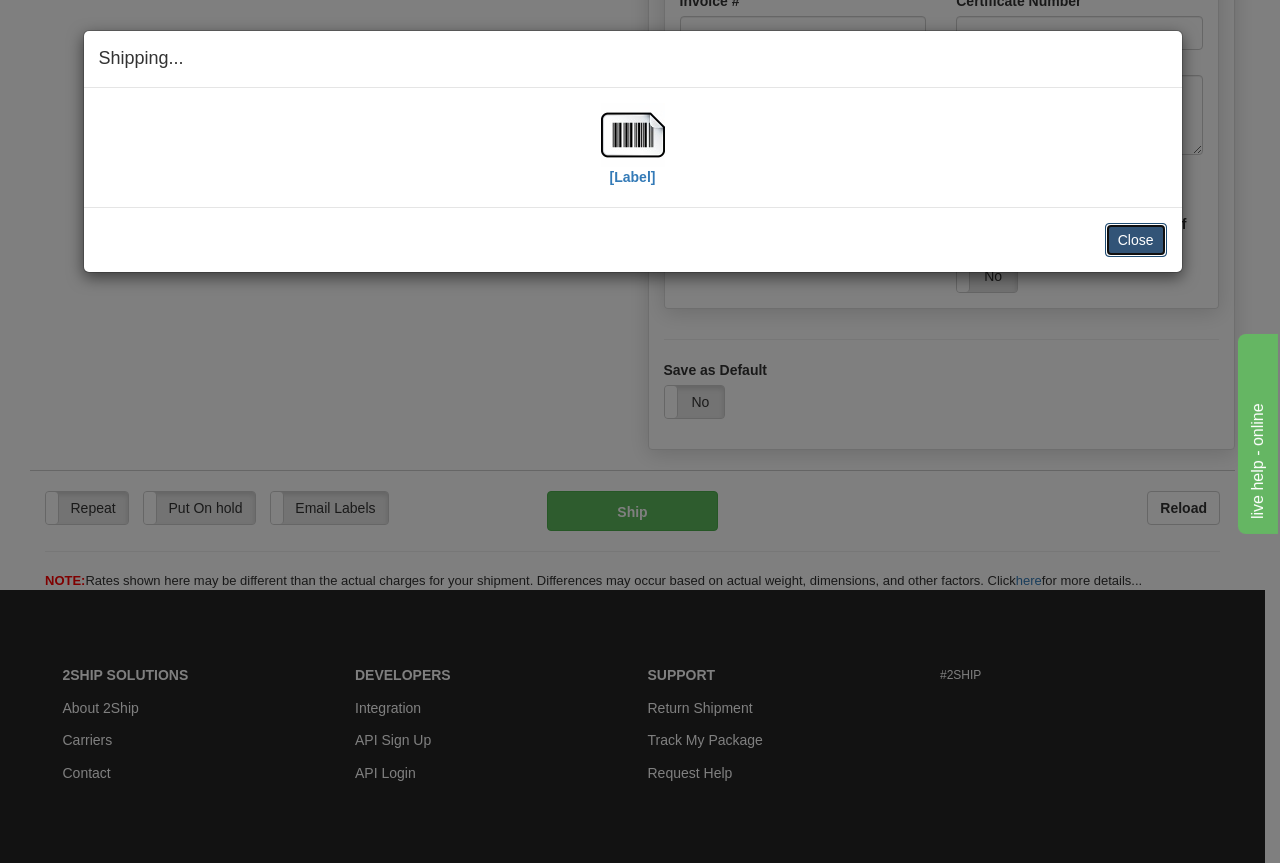 click on "Close" at bounding box center [1136, 240] 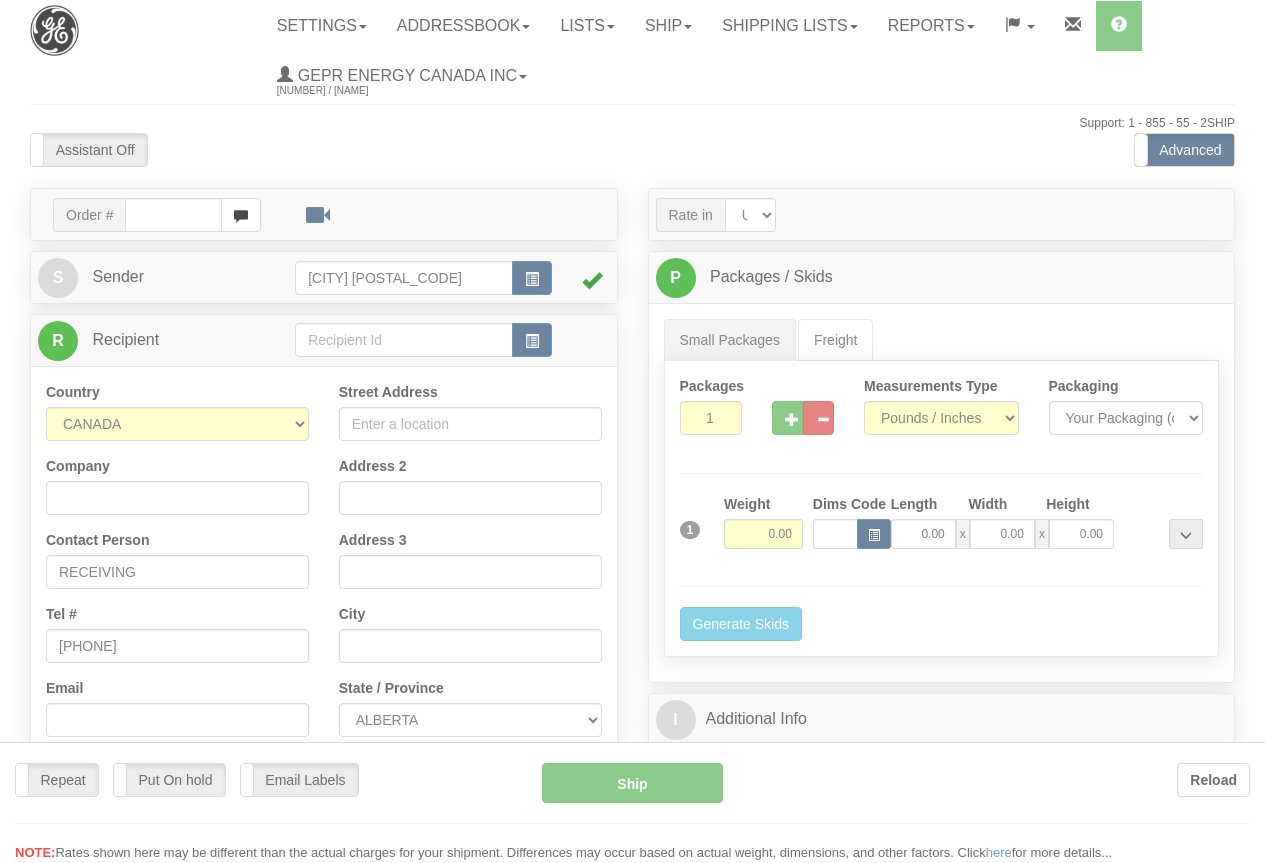 scroll, scrollTop: 0, scrollLeft: 0, axis: both 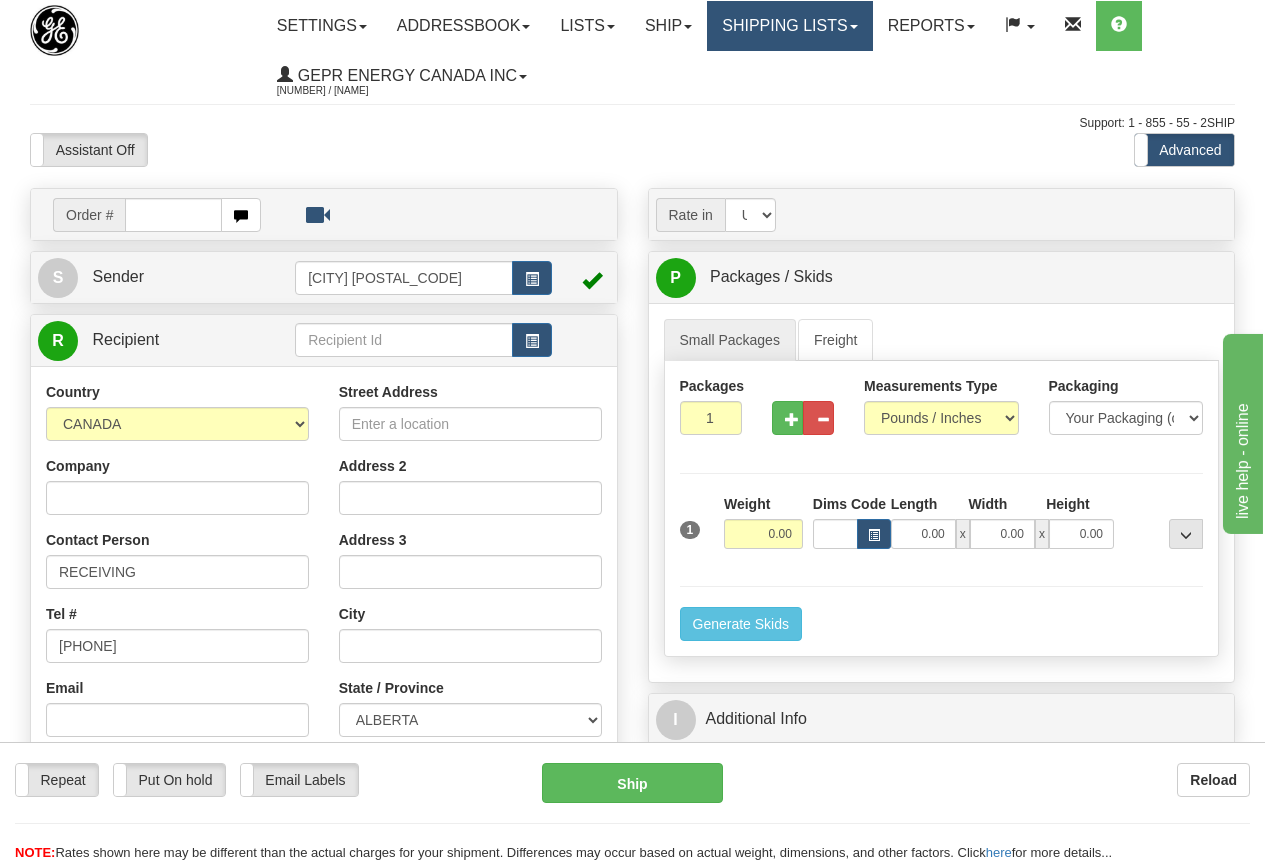 click on "Shipping lists" at bounding box center (789, 26) 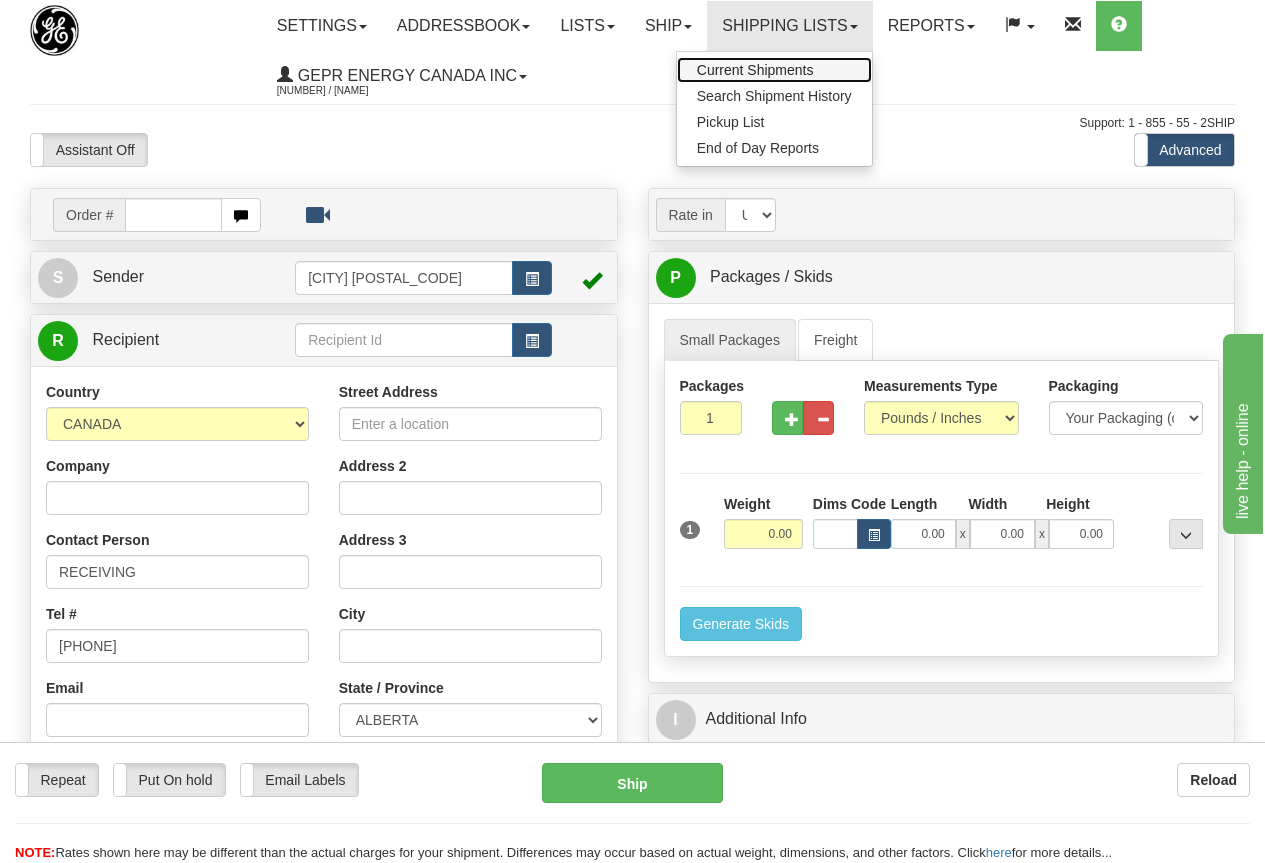 click on "Current Shipments" at bounding box center [755, 70] 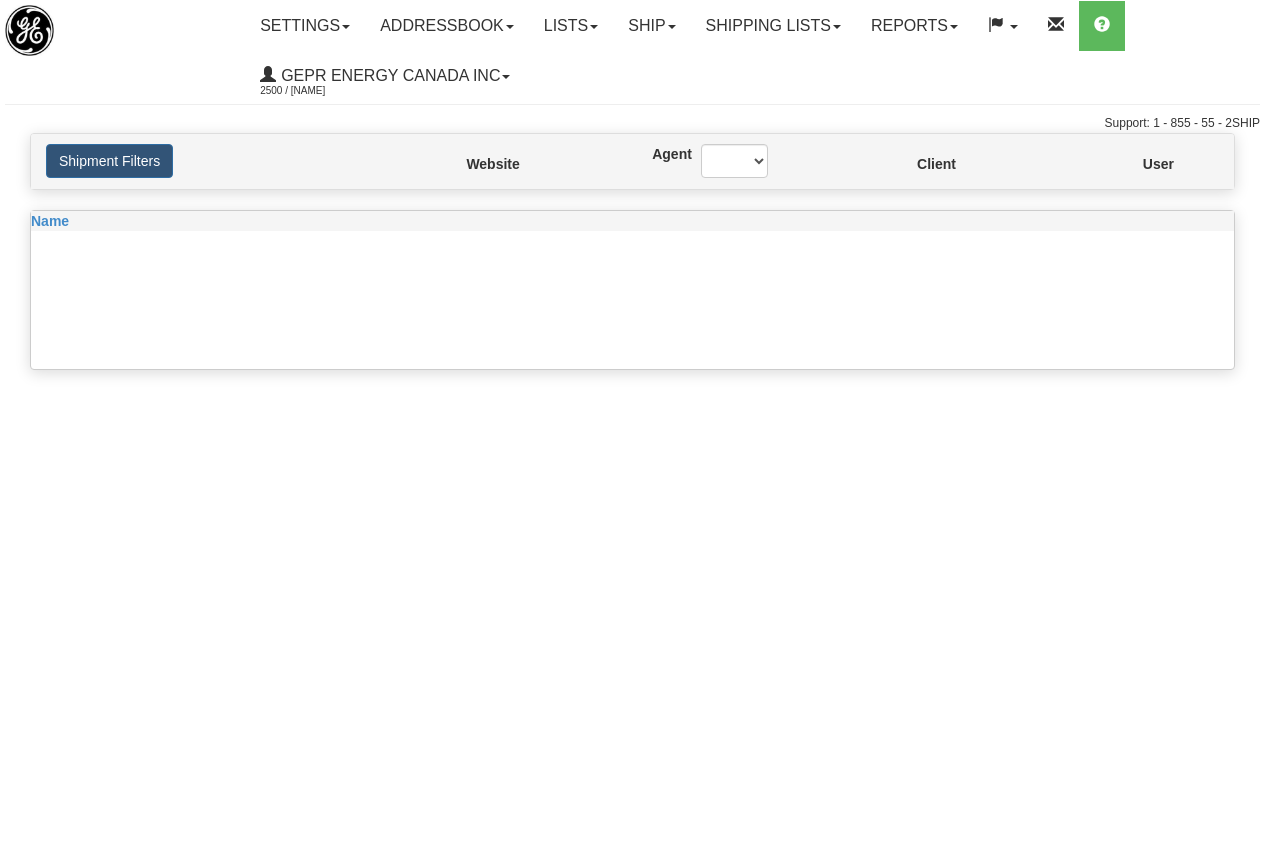 scroll, scrollTop: 0, scrollLeft: 0, axis: both 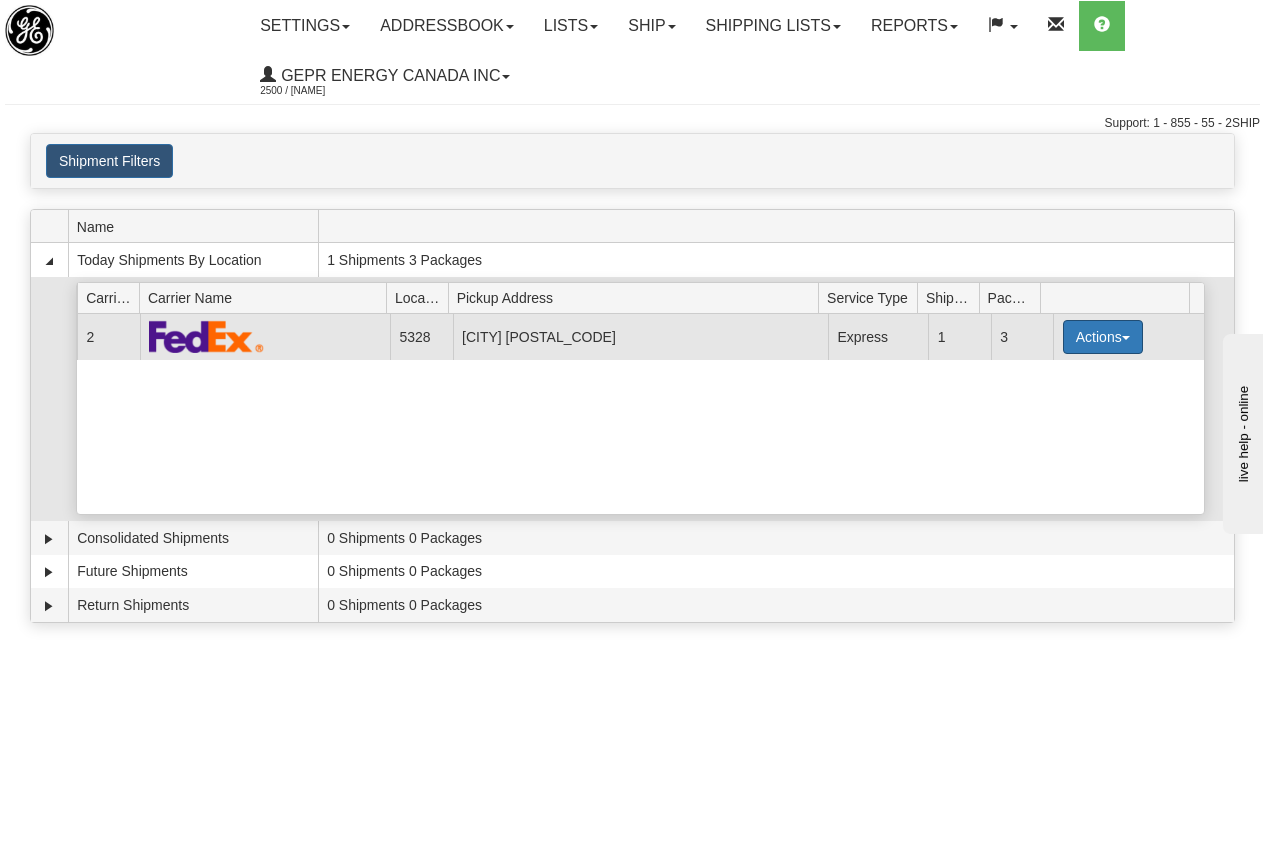 click on "Actions" at bounding box center (1103, 337) 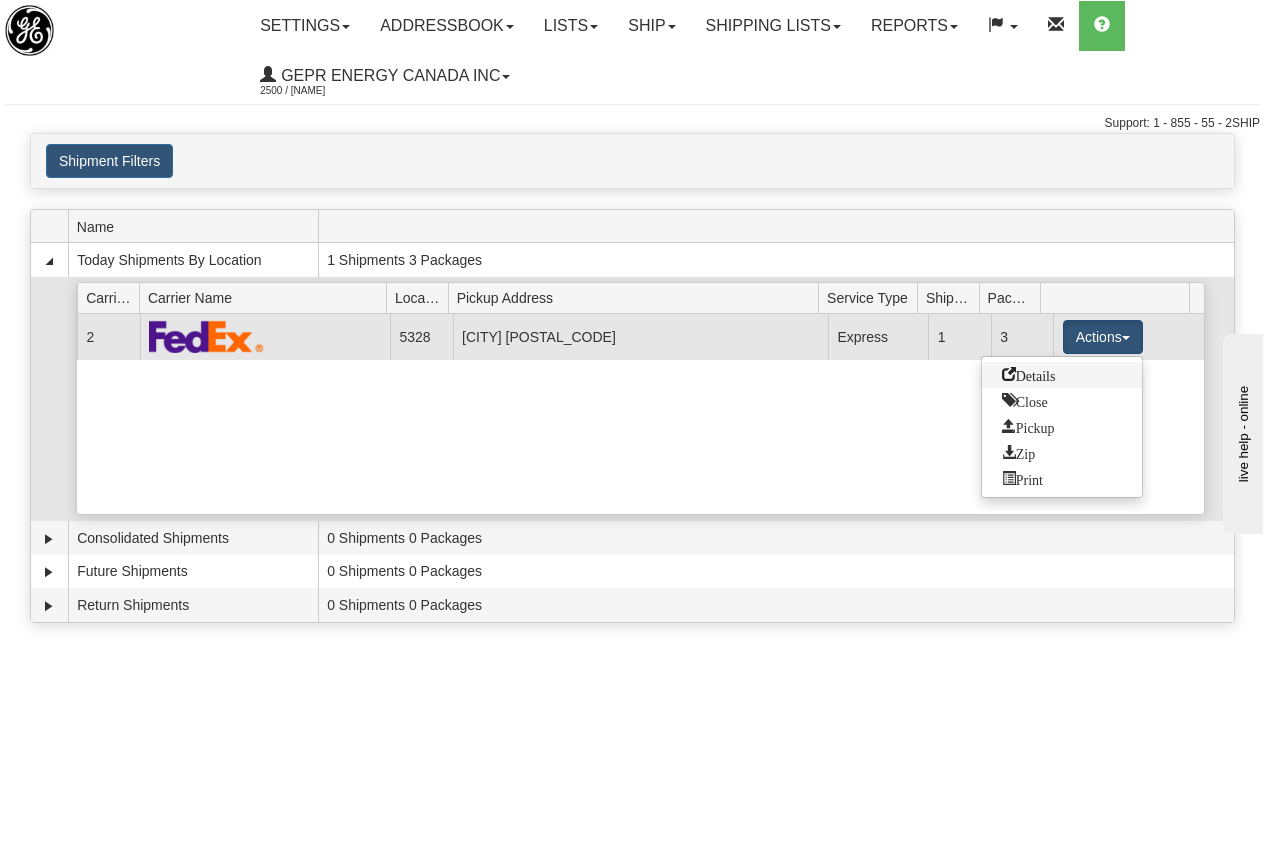 click on "Details" at bounding box center (1029, 374) 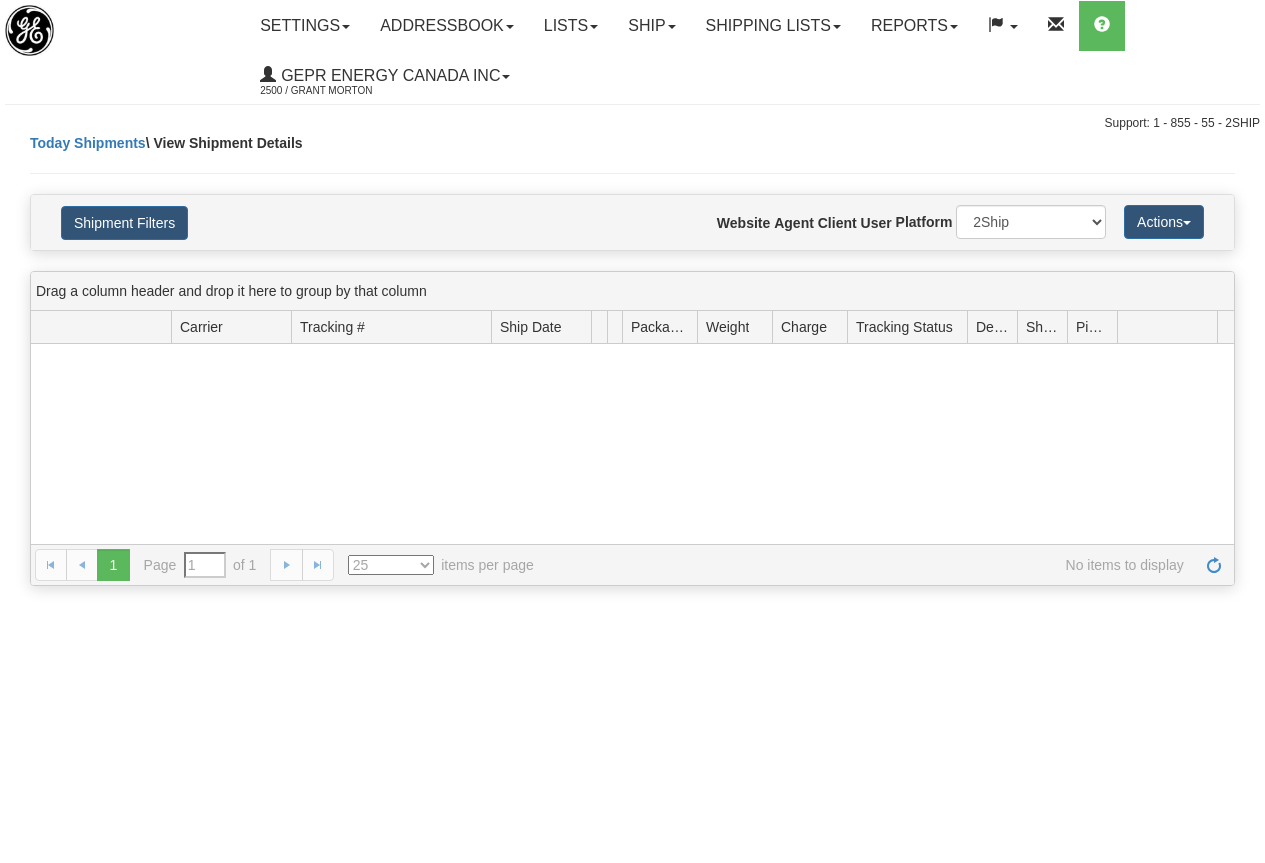scroll, scrollTop: 0, scrollLeft: 0, axis: both 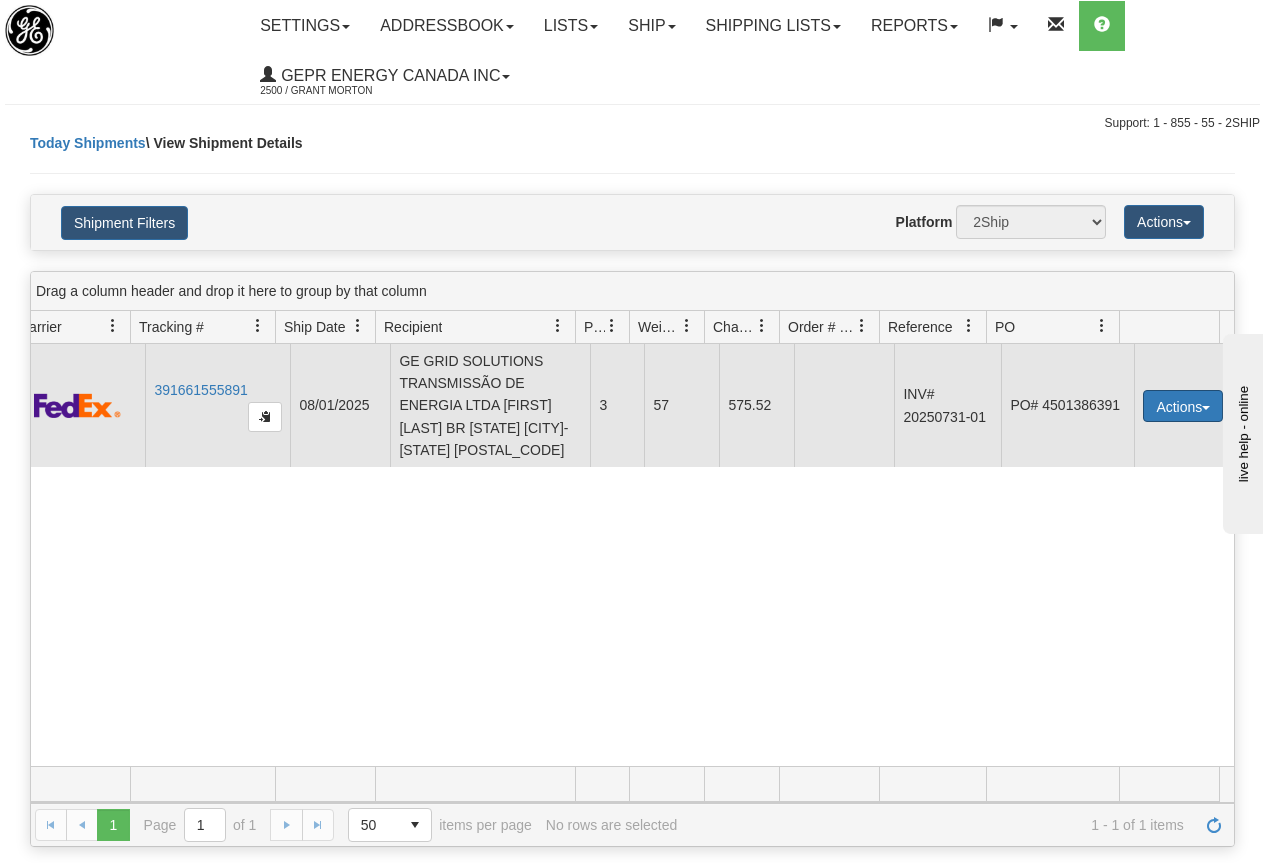 click on "Actions" at bounding box center (1183, 406) 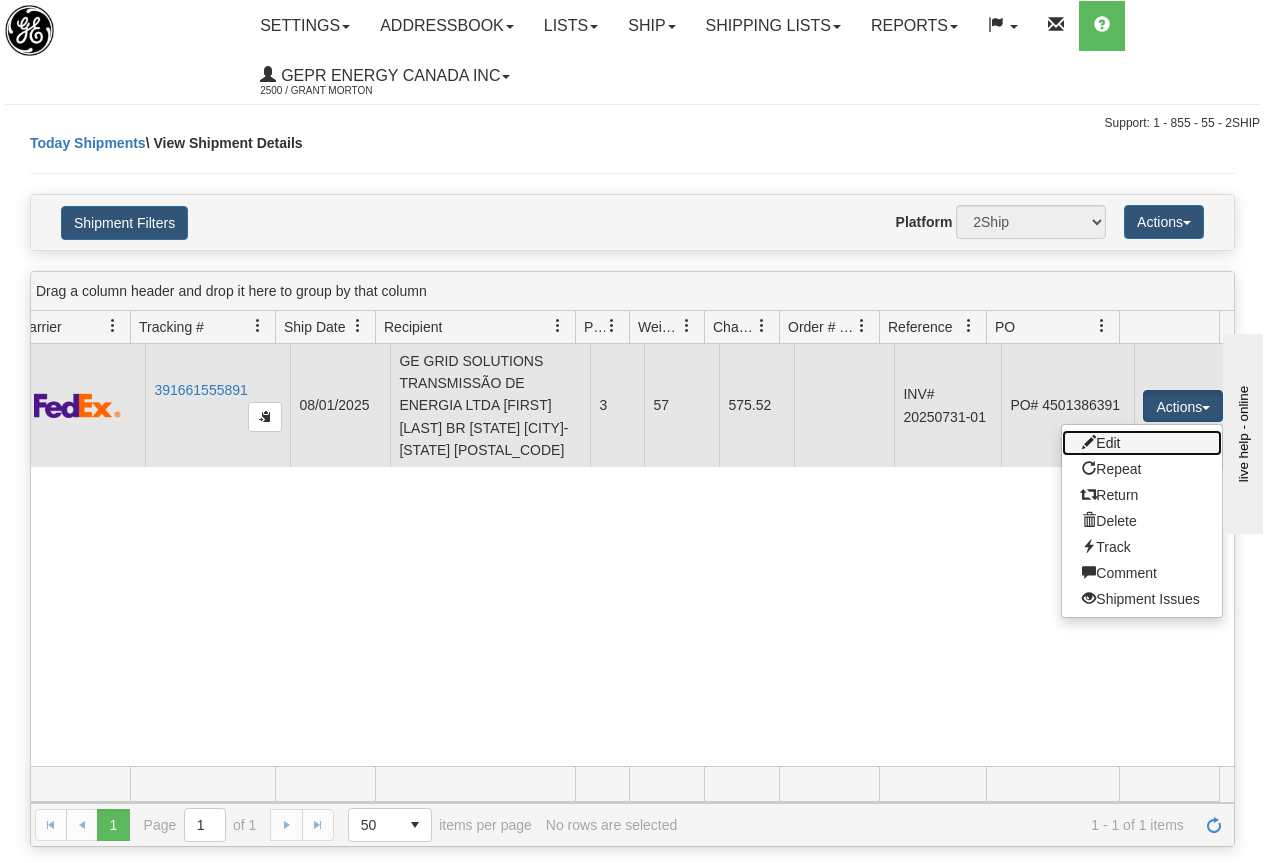 click on "Edit" at bounding box center [1142, 443] 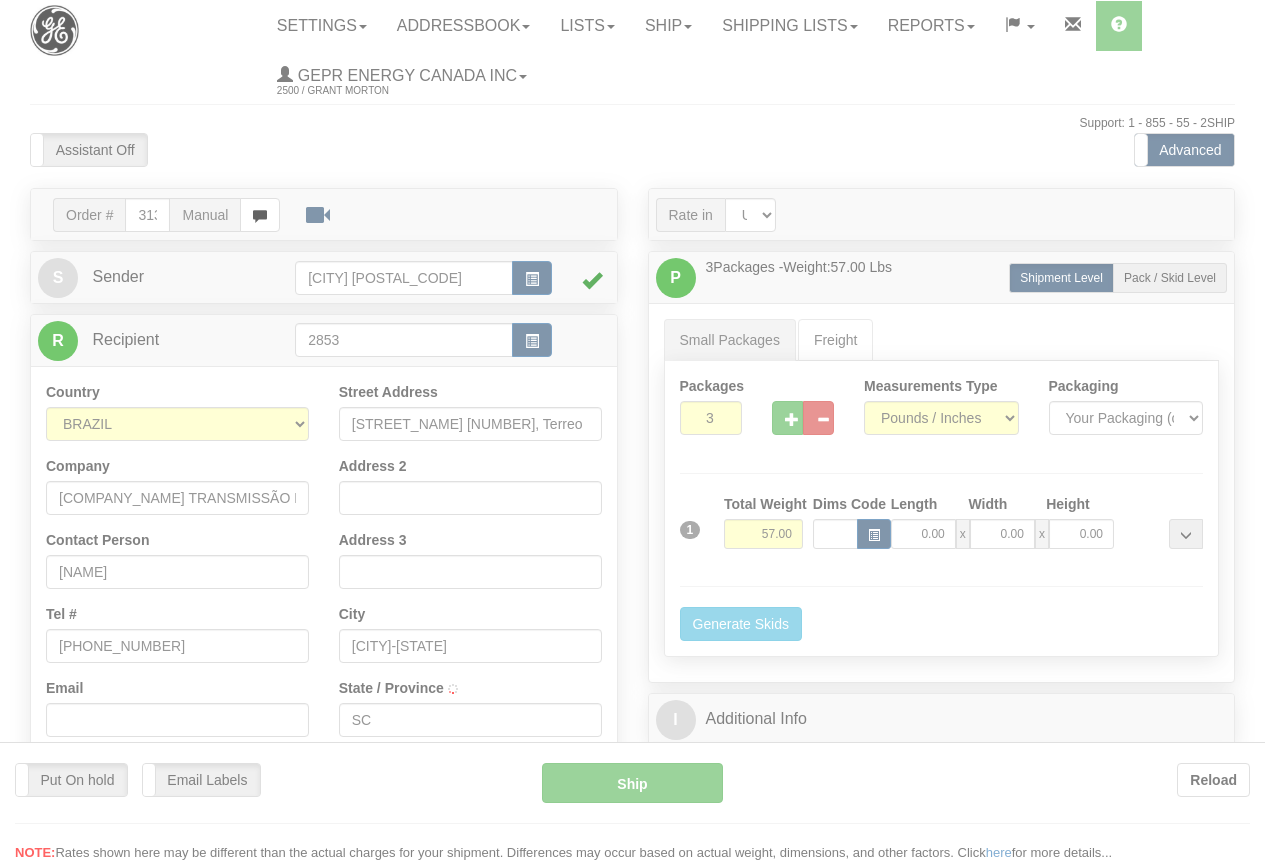 scroll, scrollTop: 0, scrollLeft: 0, axis: both 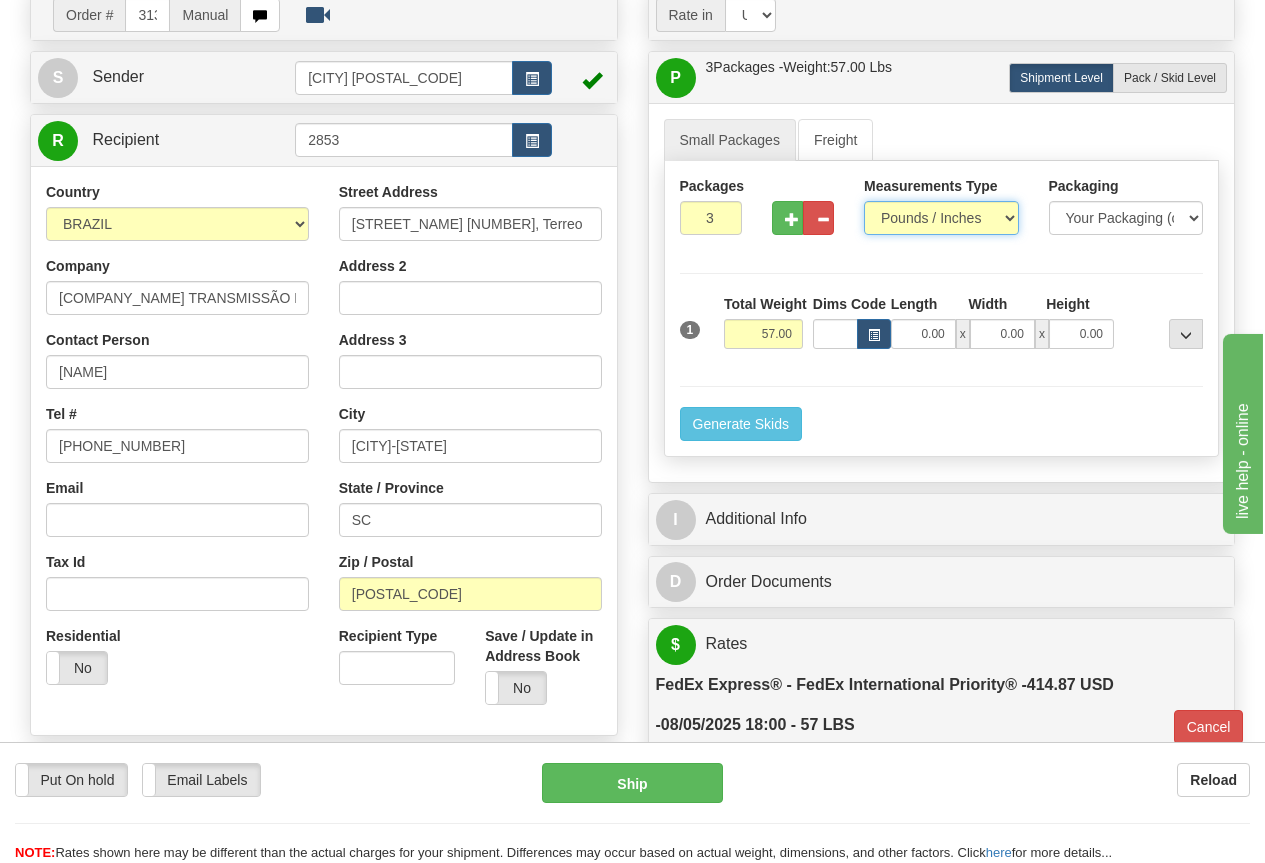 click on "Pounds / Inches
Kilograms / Centimeters" at bounding box center (941, 218) 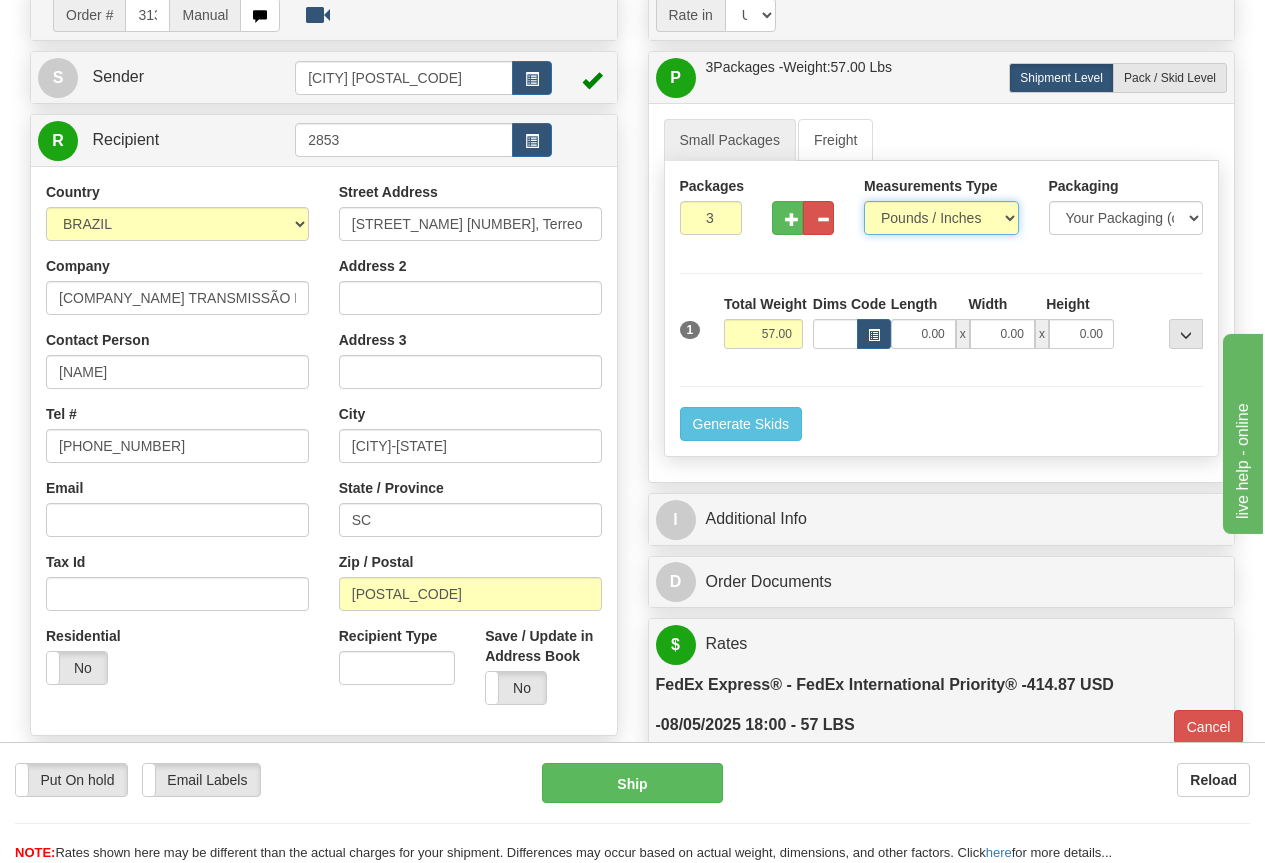 select on "1" 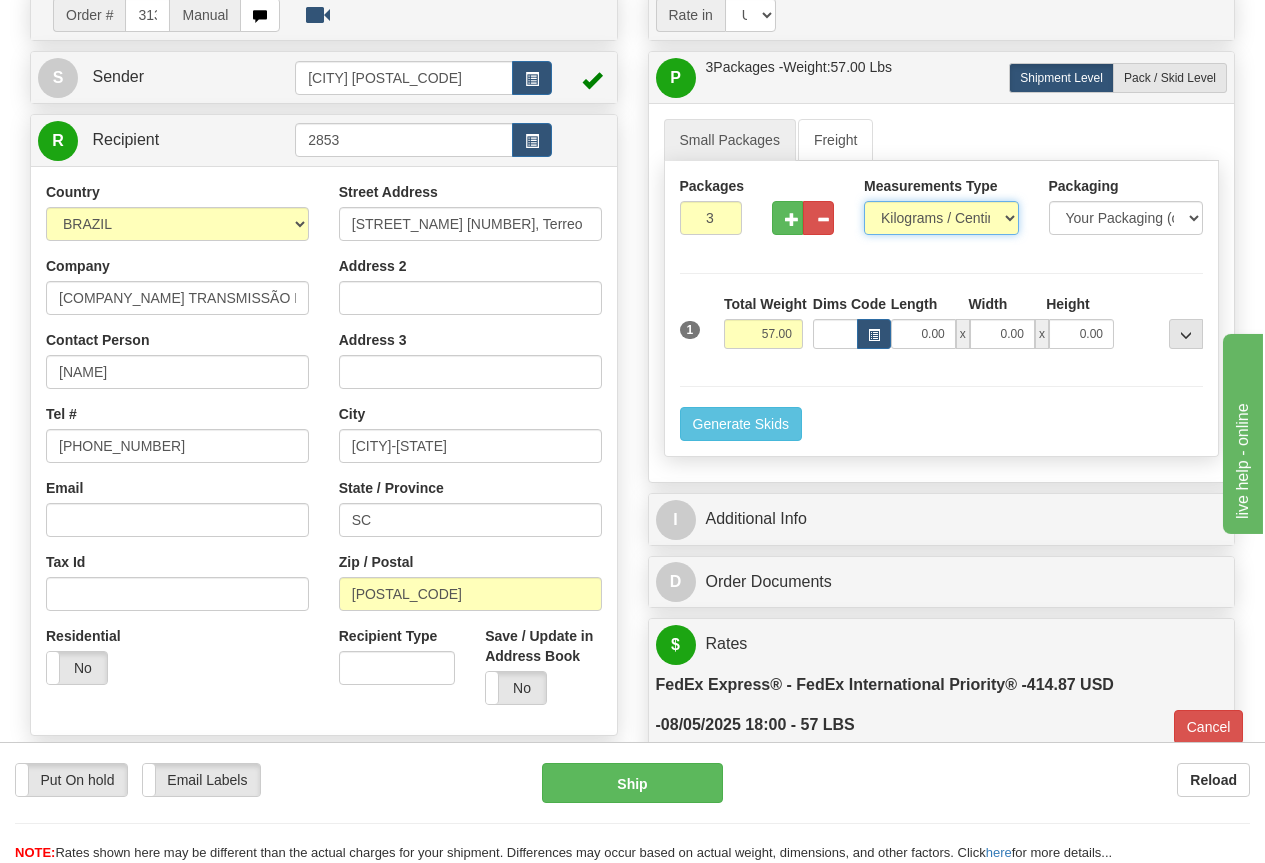 click on "Pounds / Inches
Kilograms / Centimeters" at bounding box center [941, 218] 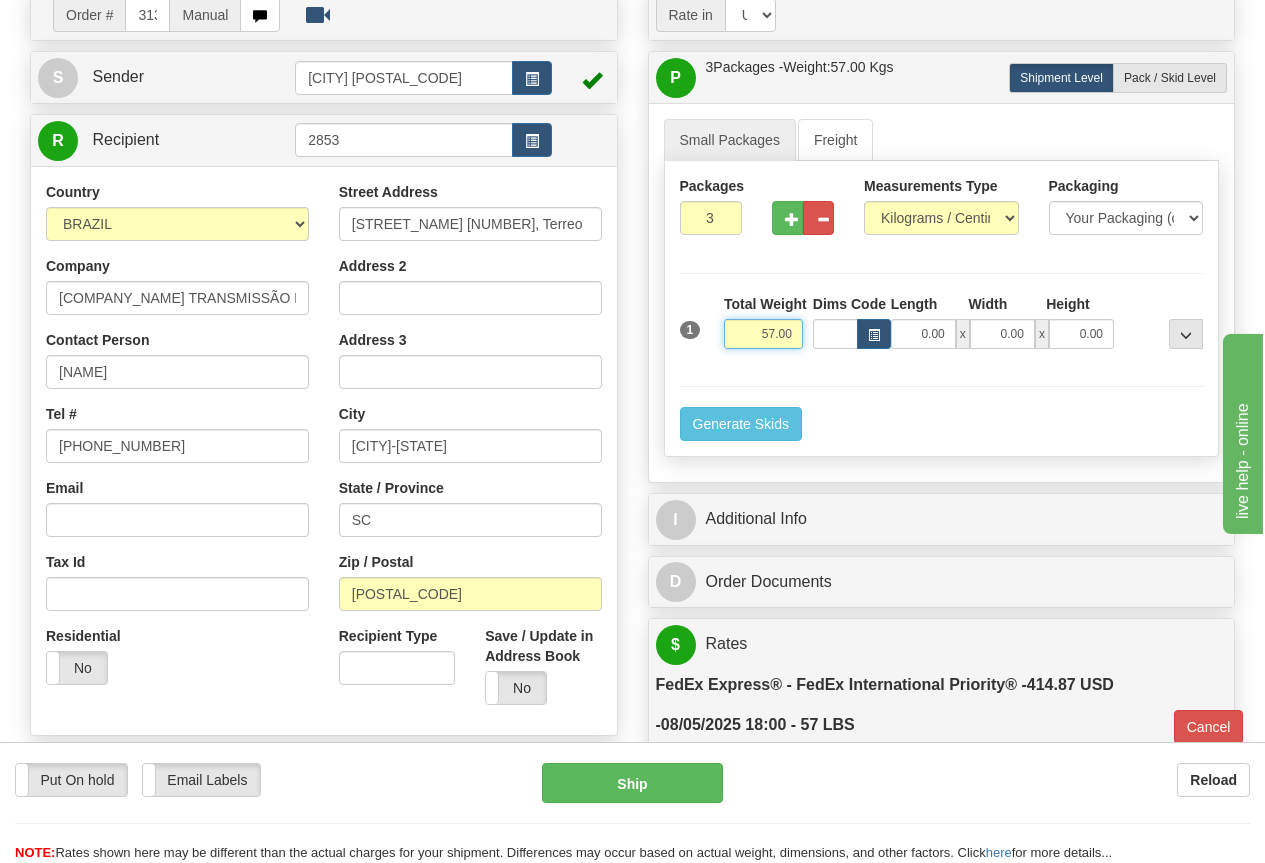 drag, startPoint x: 765, startPoint y: 335, endPoint x: 819, endPoint y: 335, distance: 54 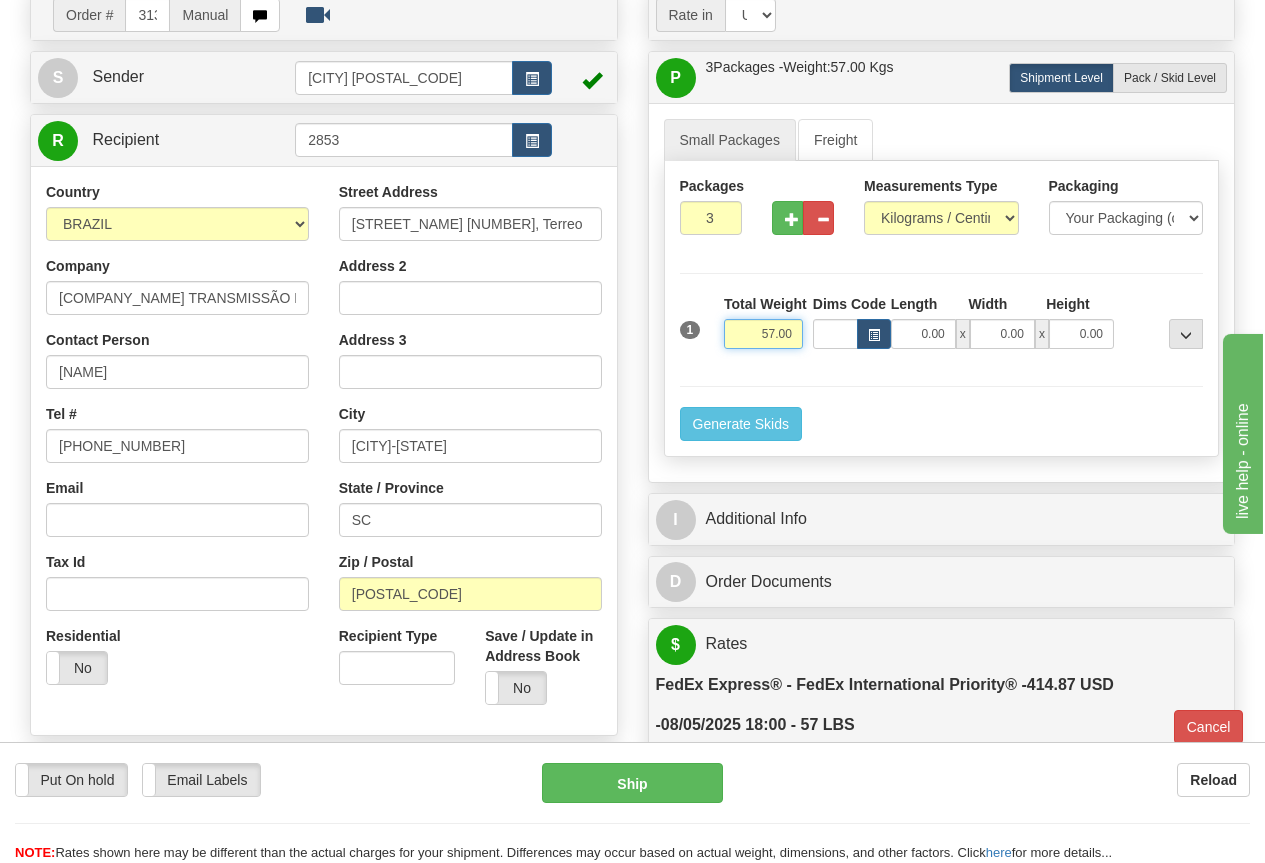 click on "1
Total Weight
57.00
Dims Code
x" at bounding box center [942, 329] 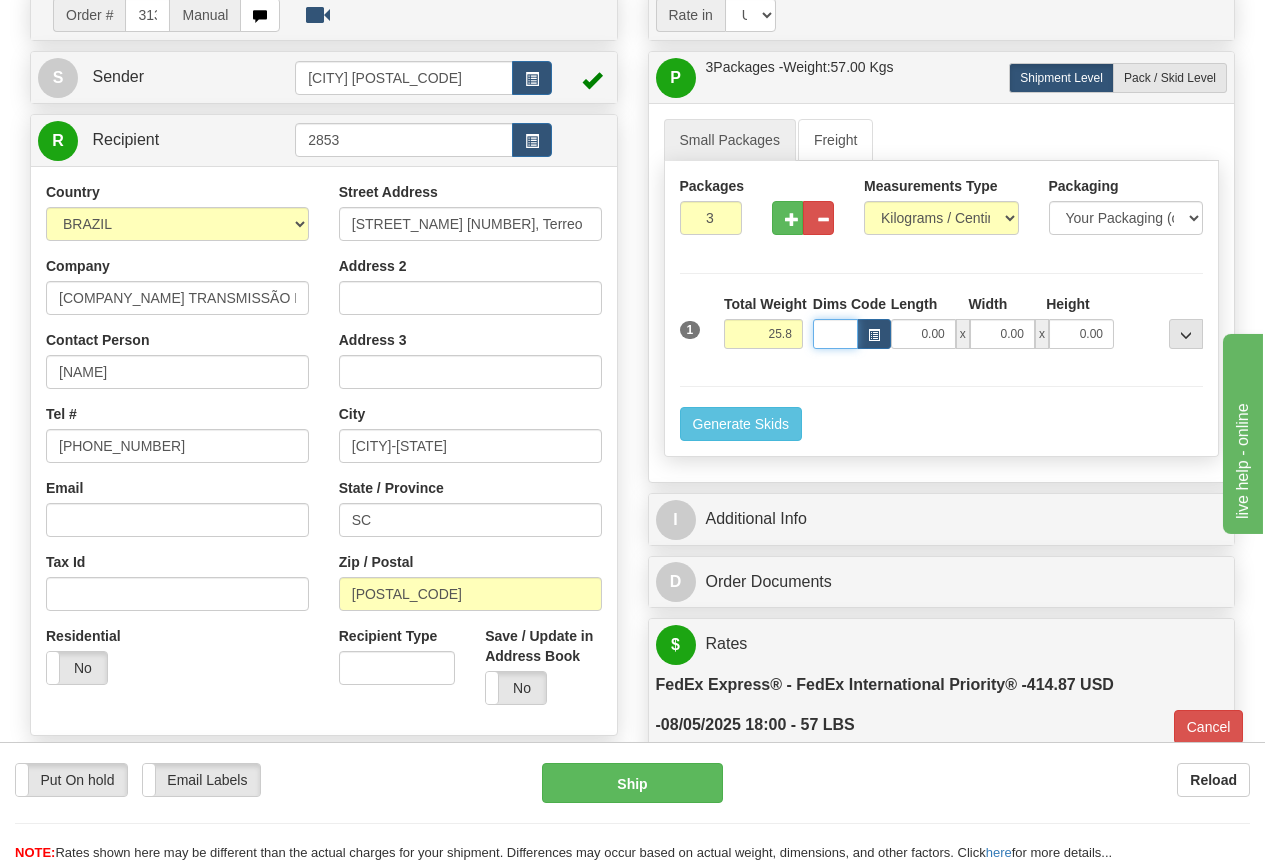 type on "25.80" 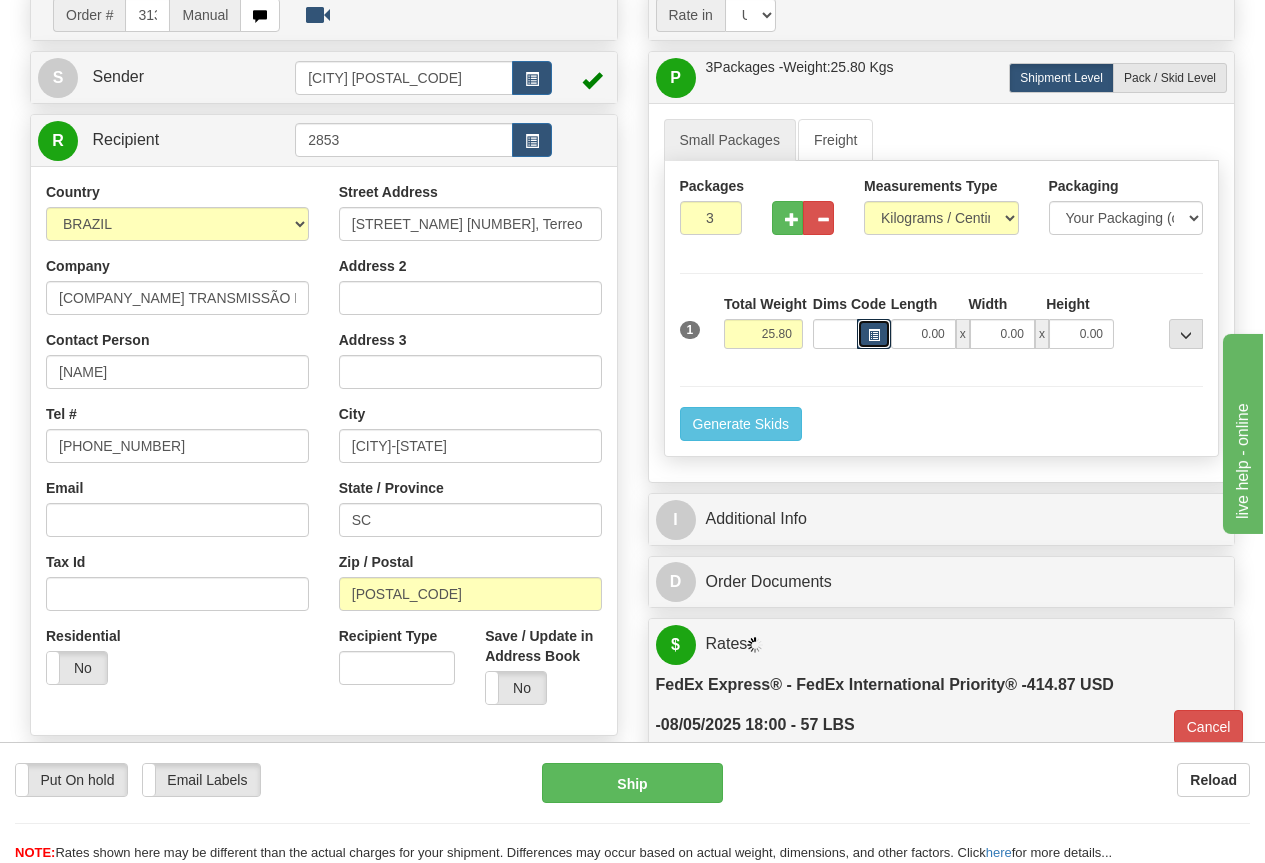 type 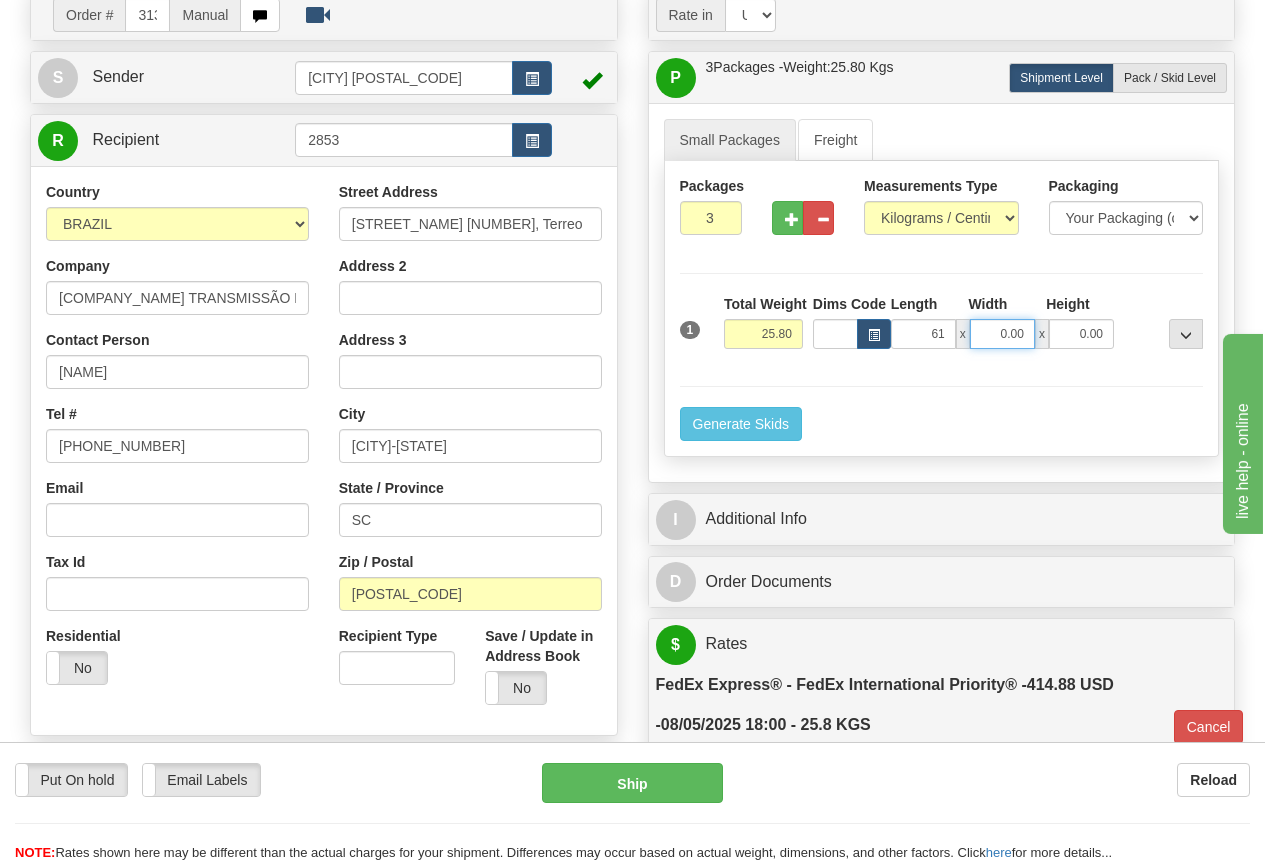 type on "61.00" 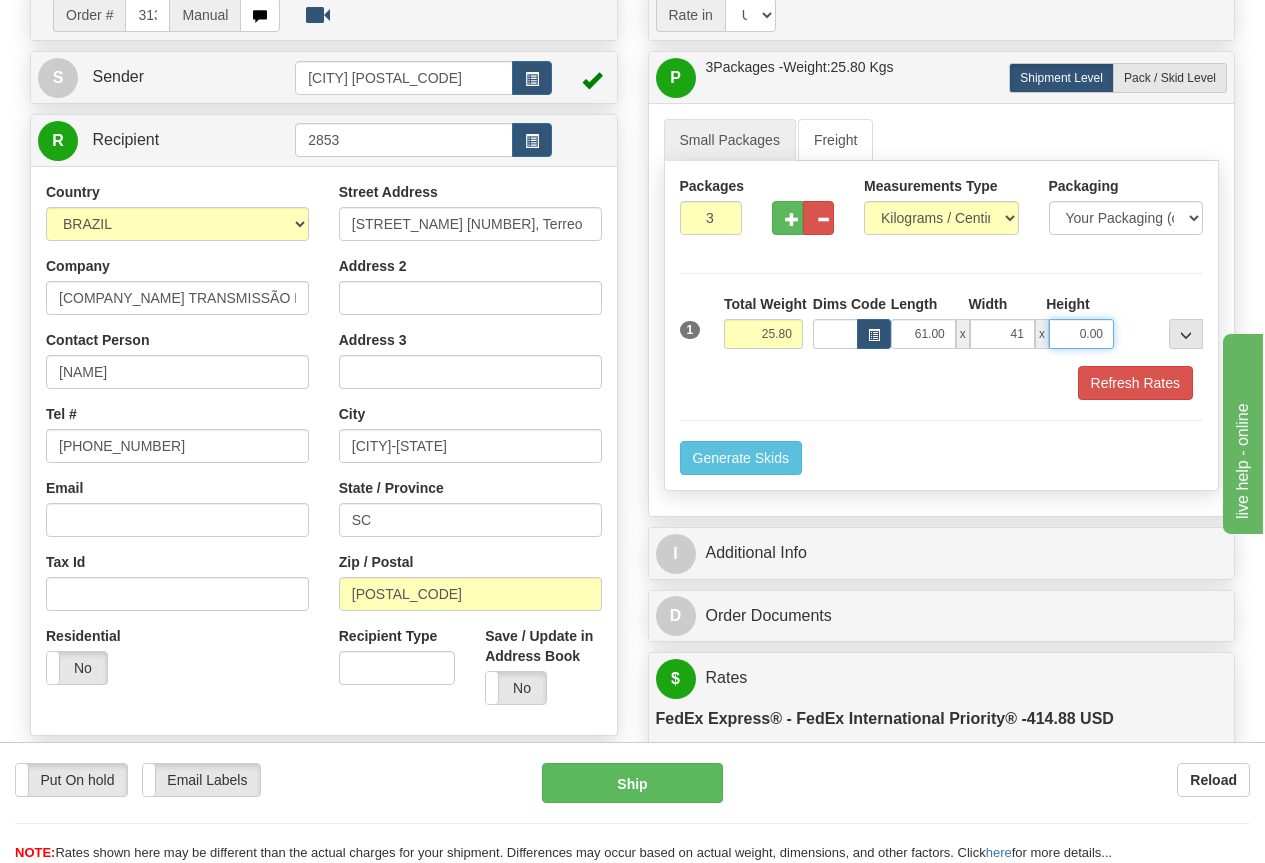 type on "41.00" 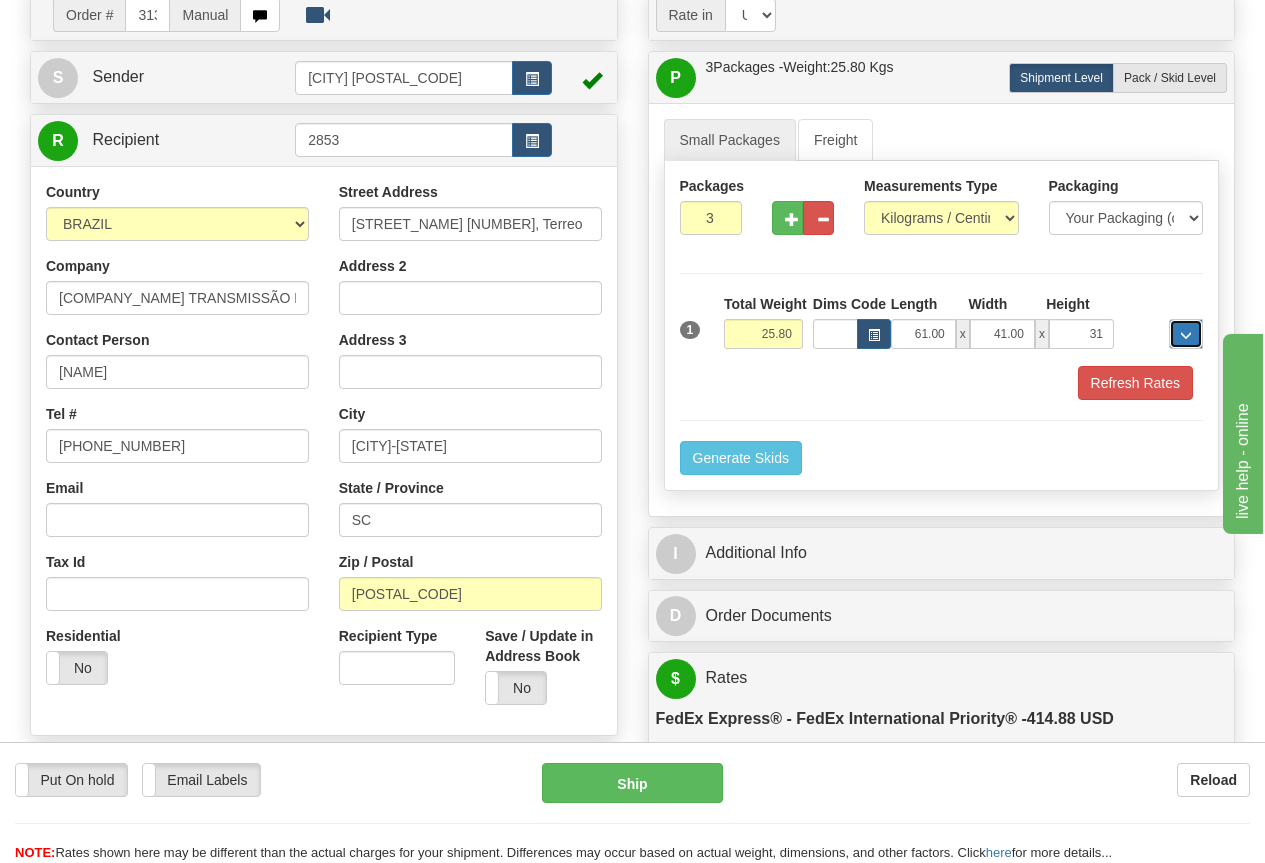 type on "31.00" 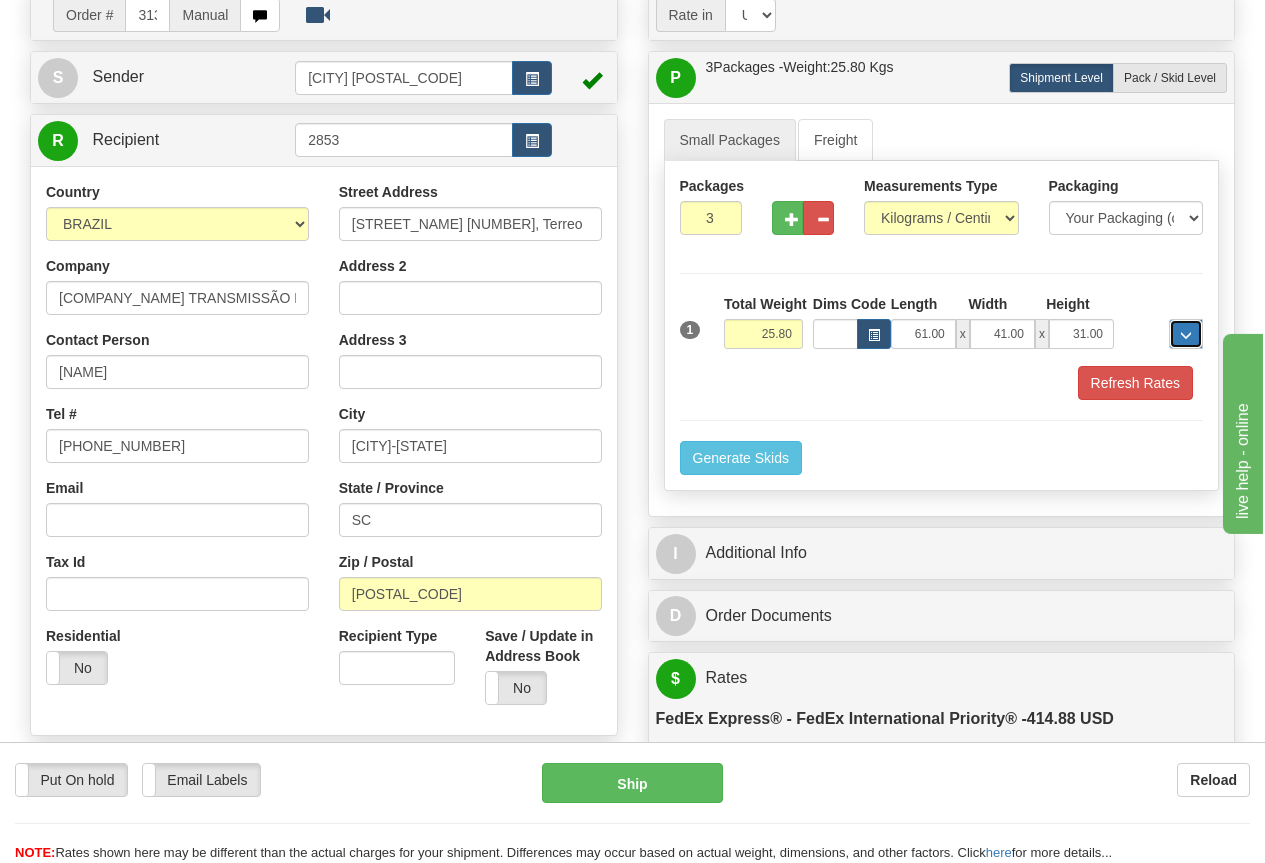 type 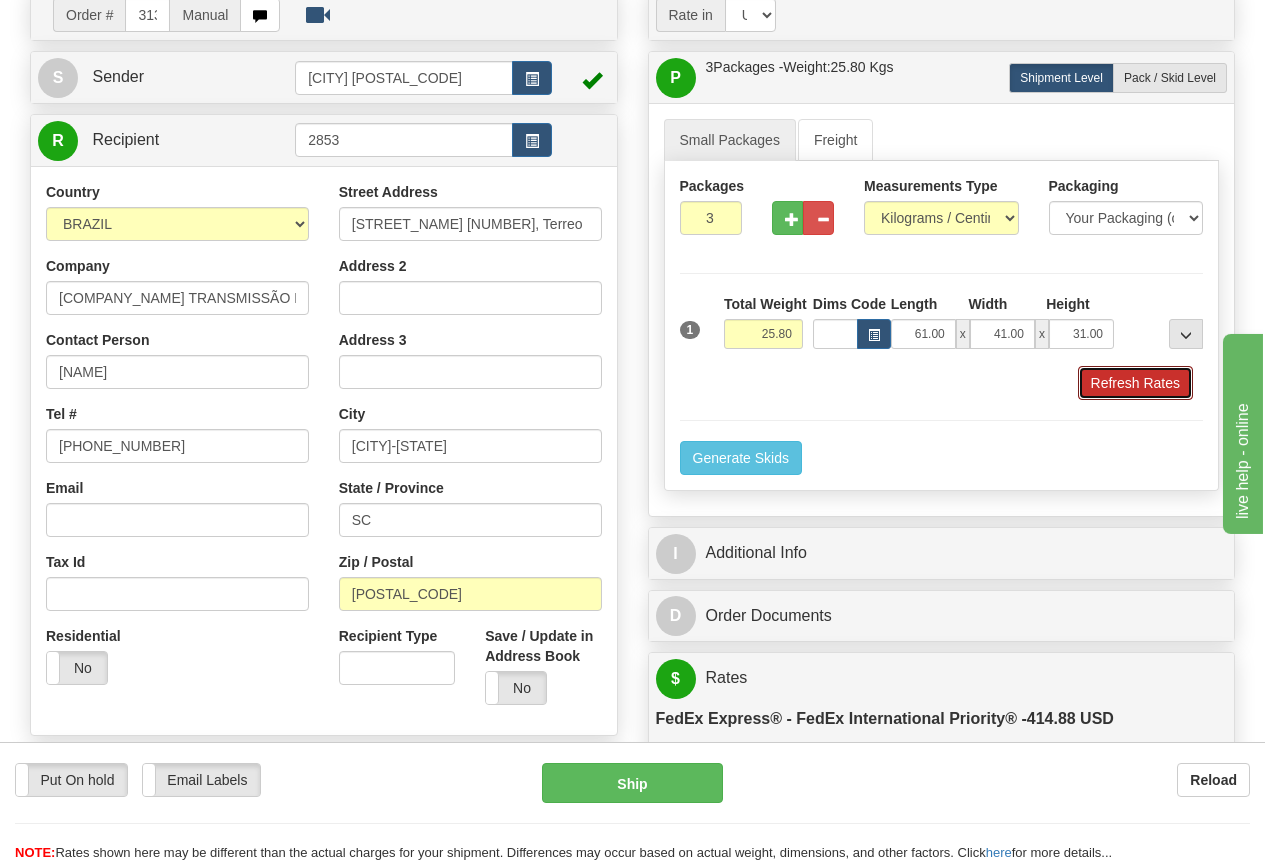 type 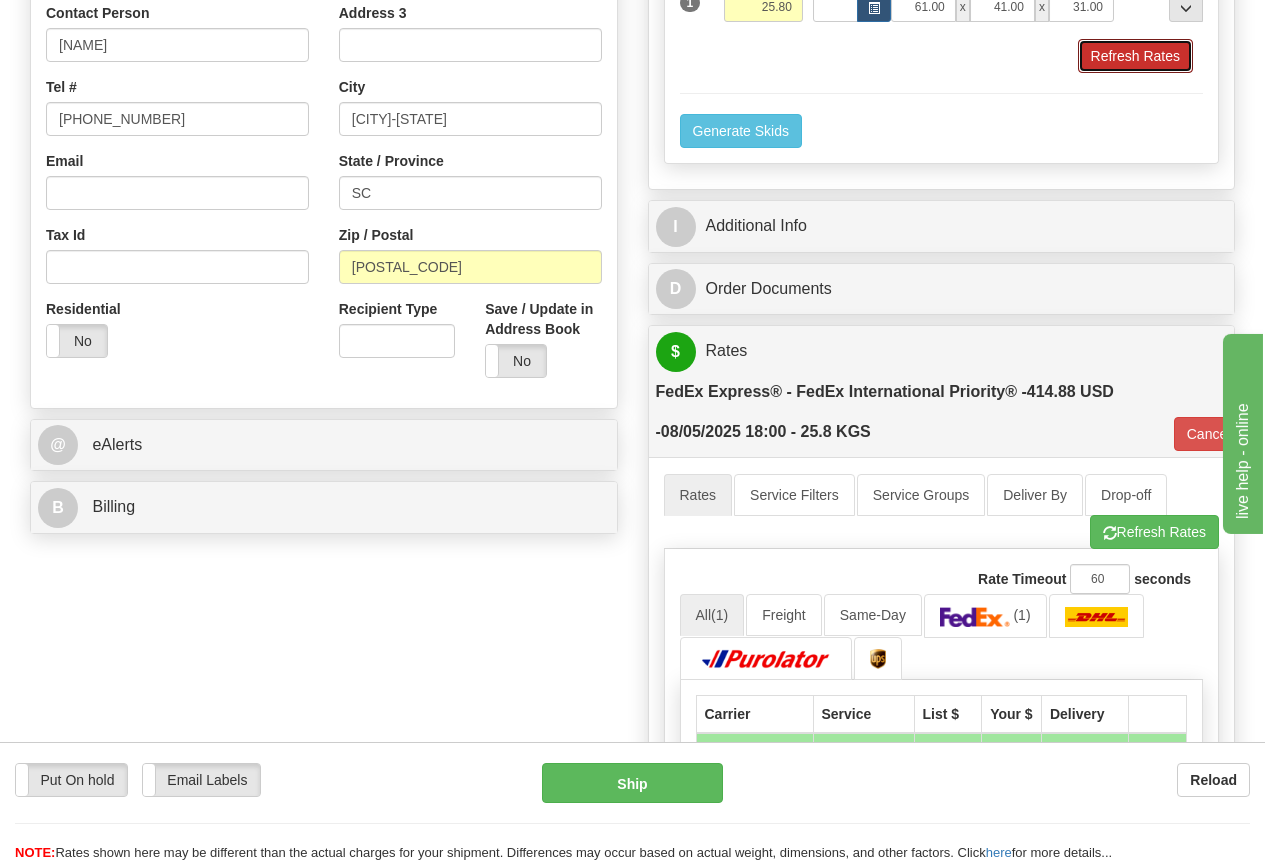 scroll, scrollTop: 500, scrollLeft: 0, axis: vertical 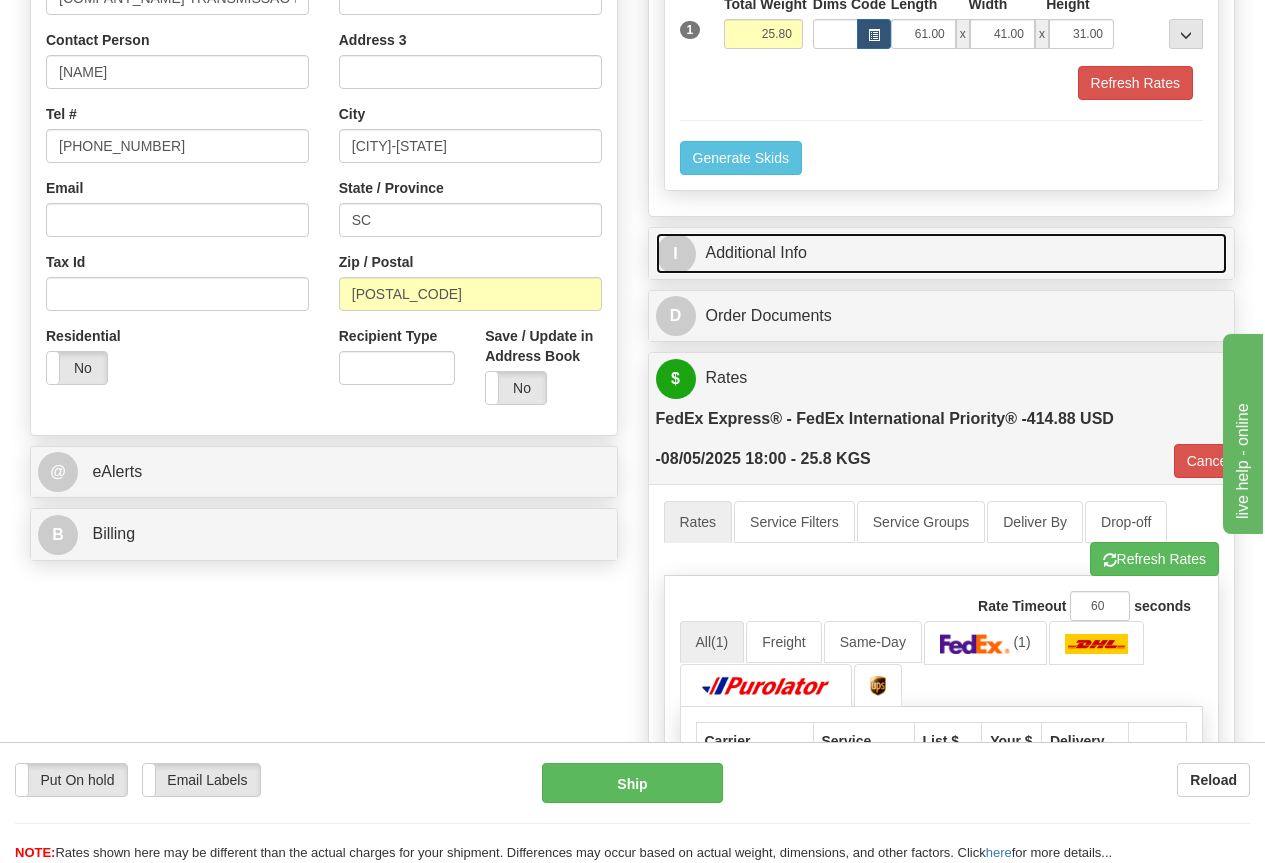click on "I Additional Info" at bounding box center (942, 253) 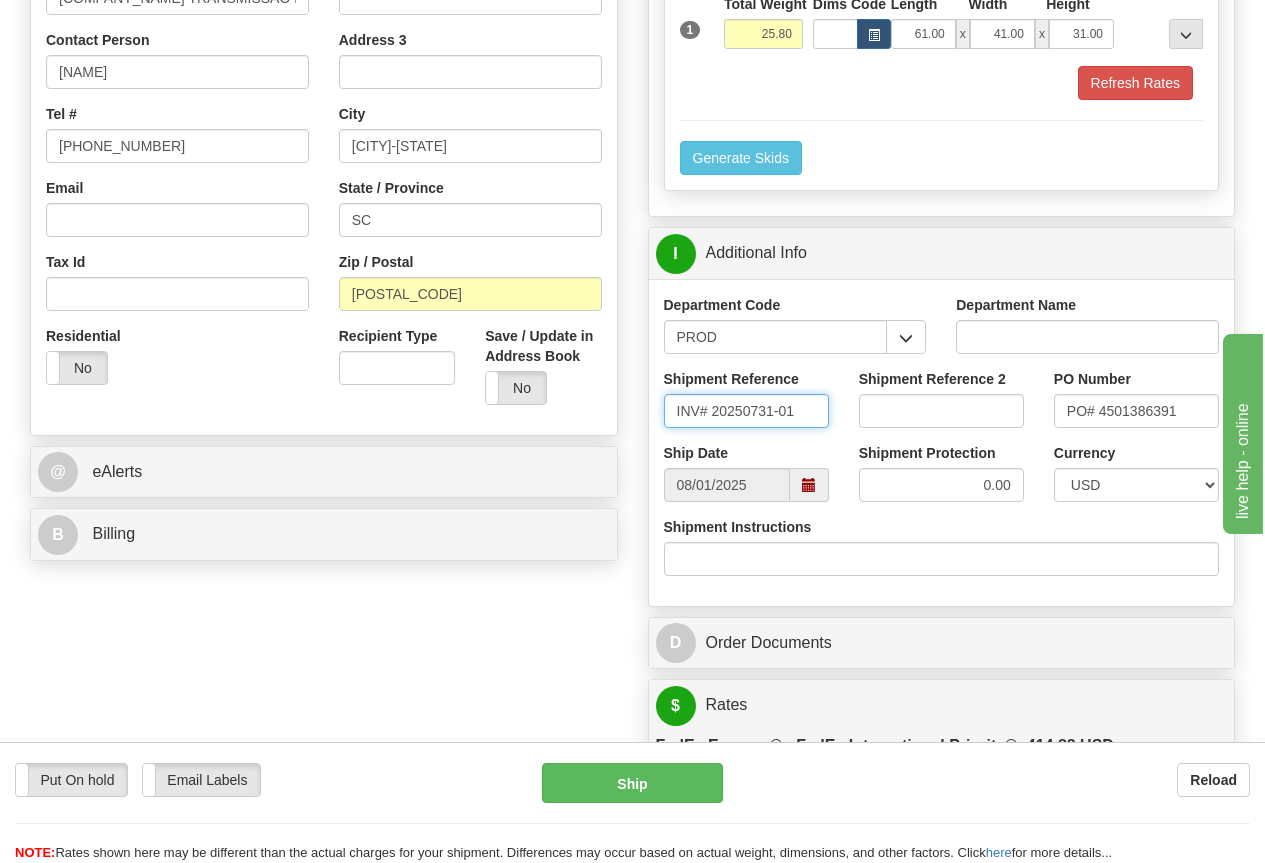 drag, startPoint x: 799, startPoint y: 413, endPoint x: 833, endPoint y: 398, distance: 37.161808 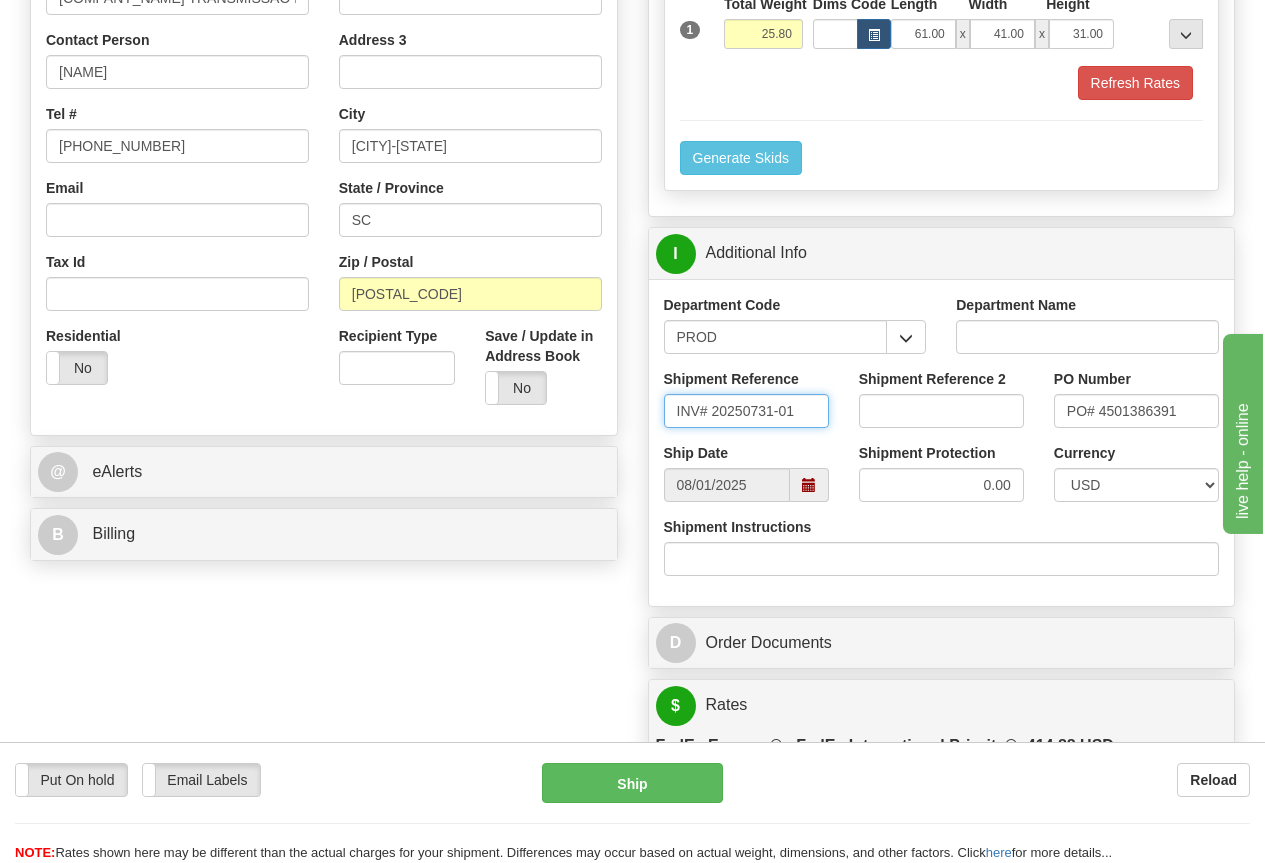 type on "INV# 20250731-01" 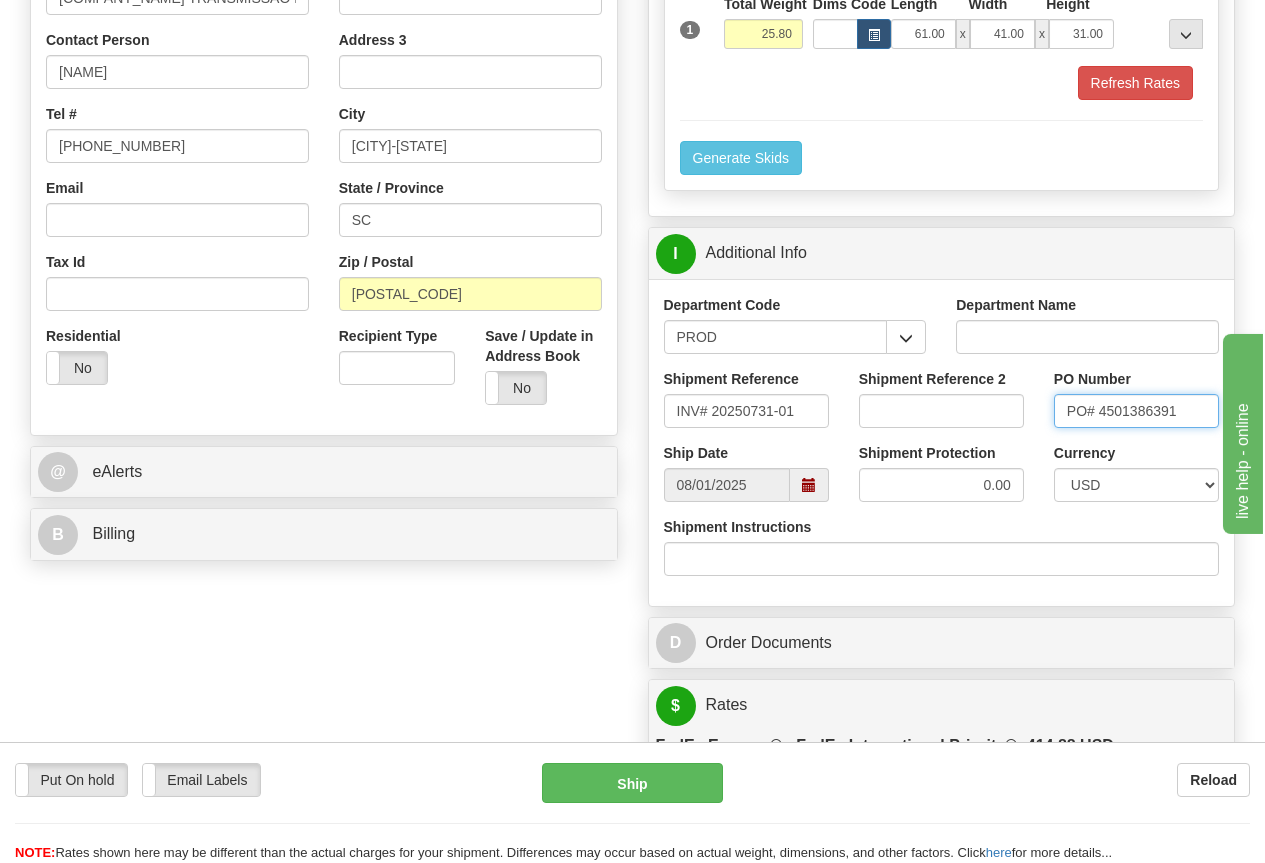 click on "PO# 4501386391" at bounding box center (1136, 411) 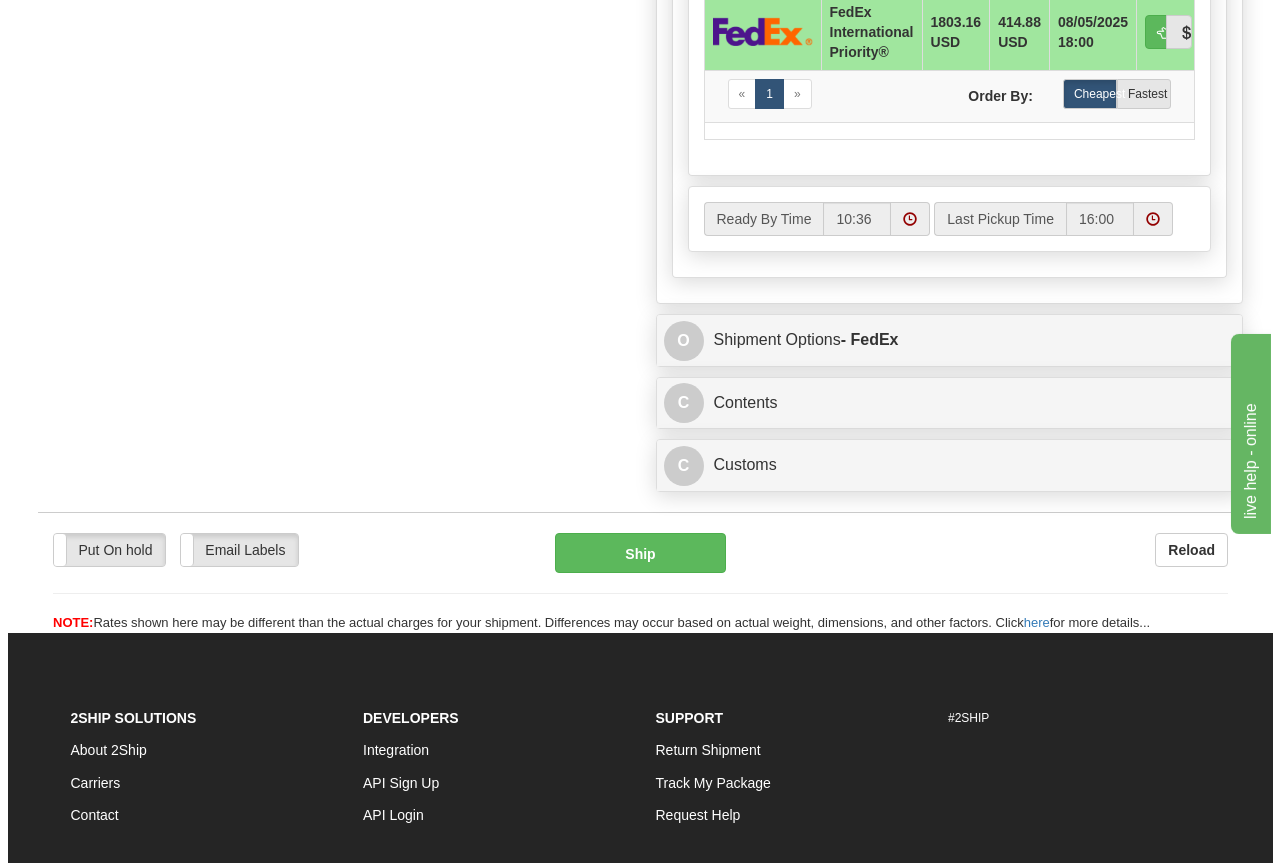 scroll, scrollTop: 1600, scrollLeft: 0, axis: vertical 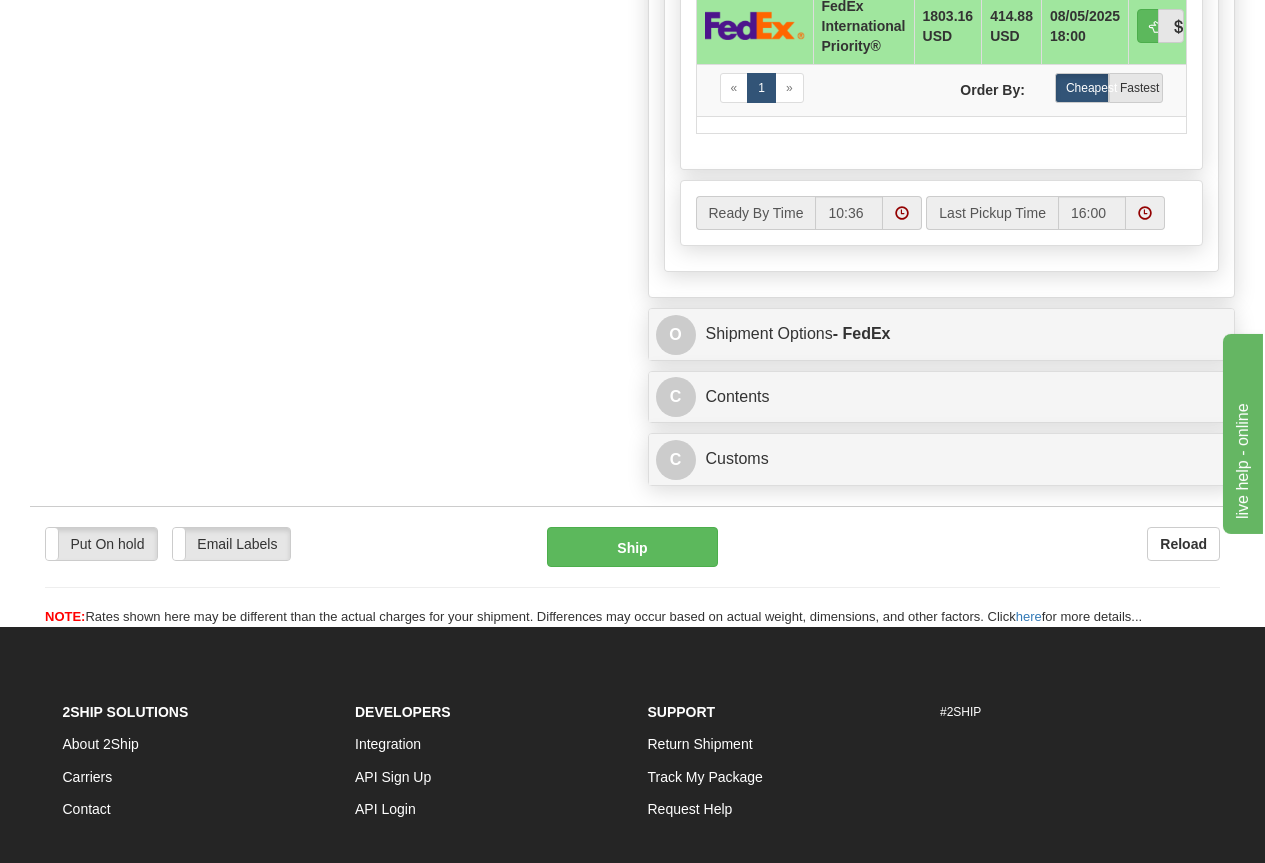type on "PO# 4501386391" 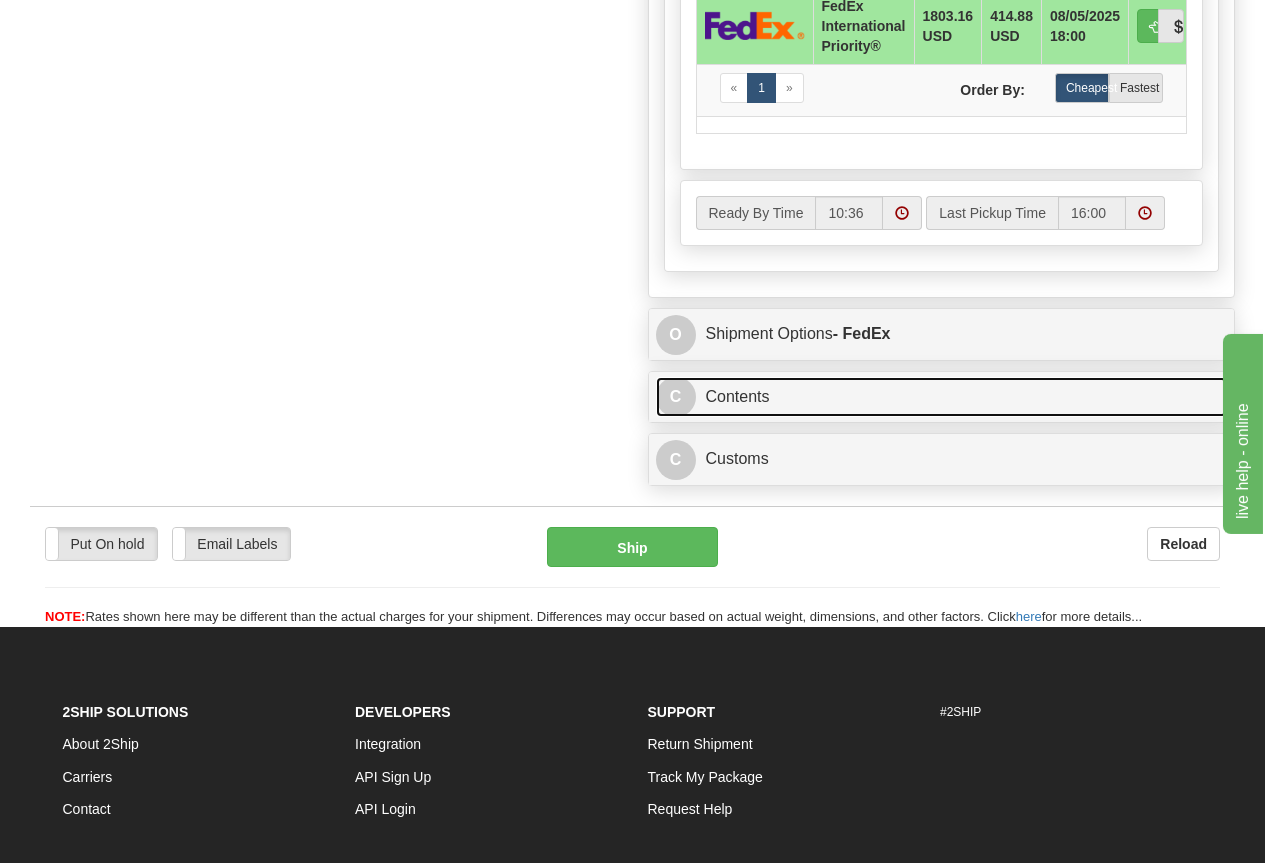 click on "C Contents" at bounding box center (942, 397) 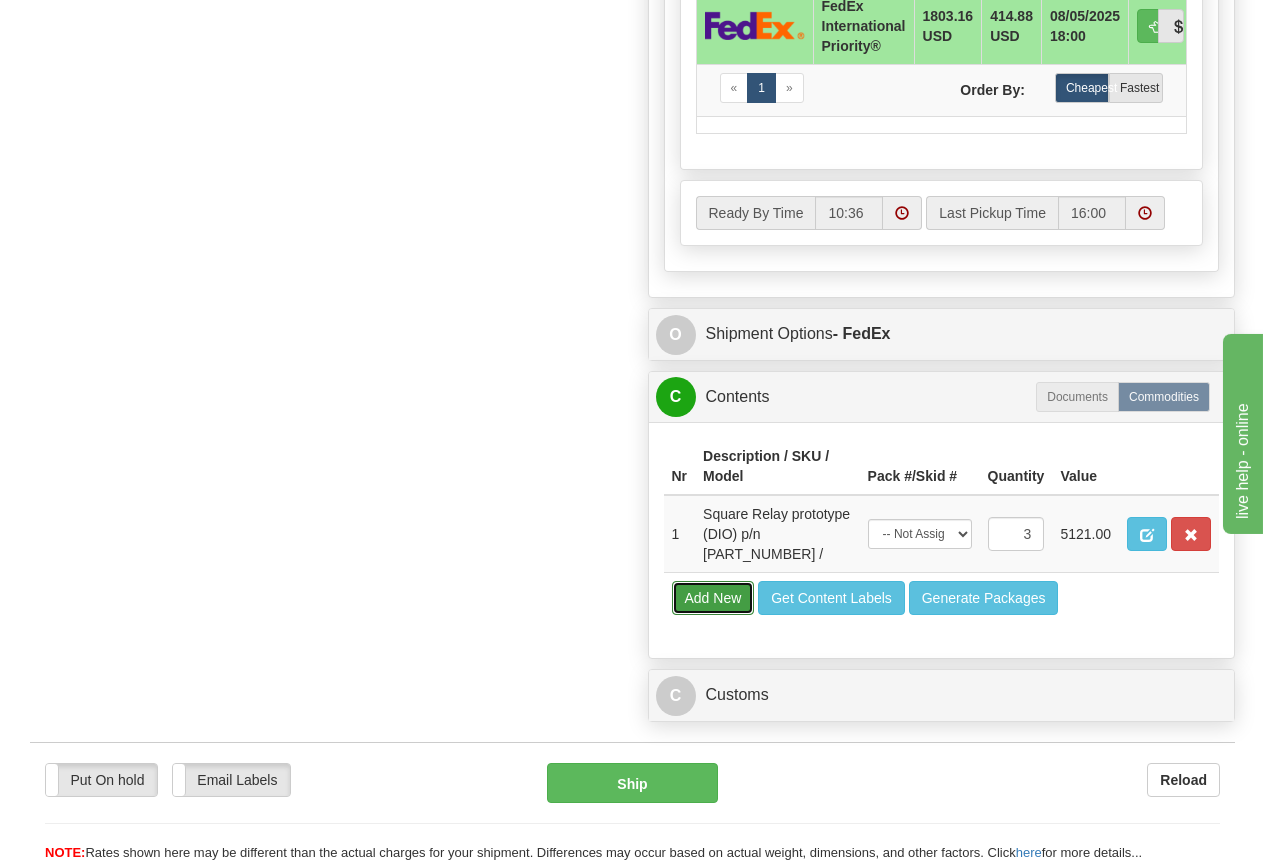 click on "Add New" at bounding box center [713, 598] 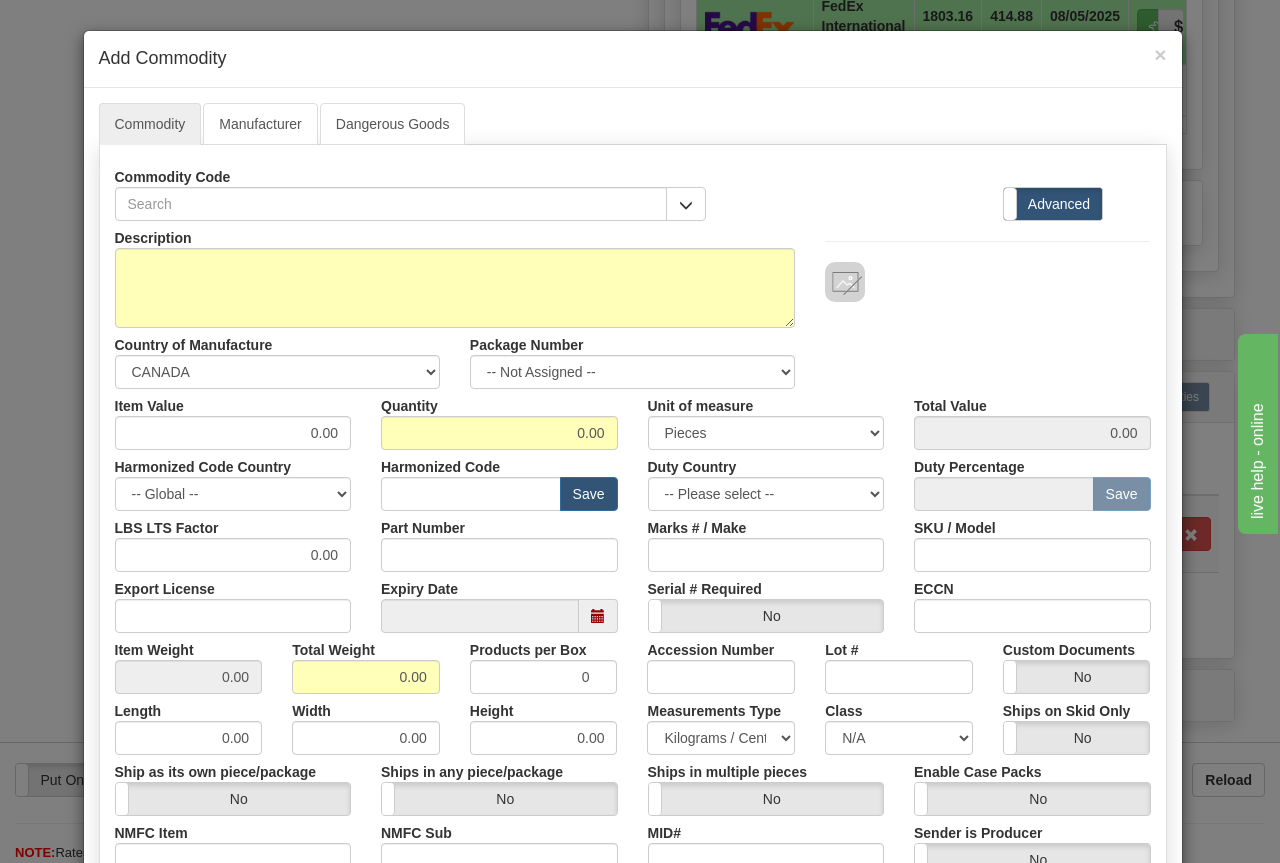 click on "Description" at bounding box center [153, 234] 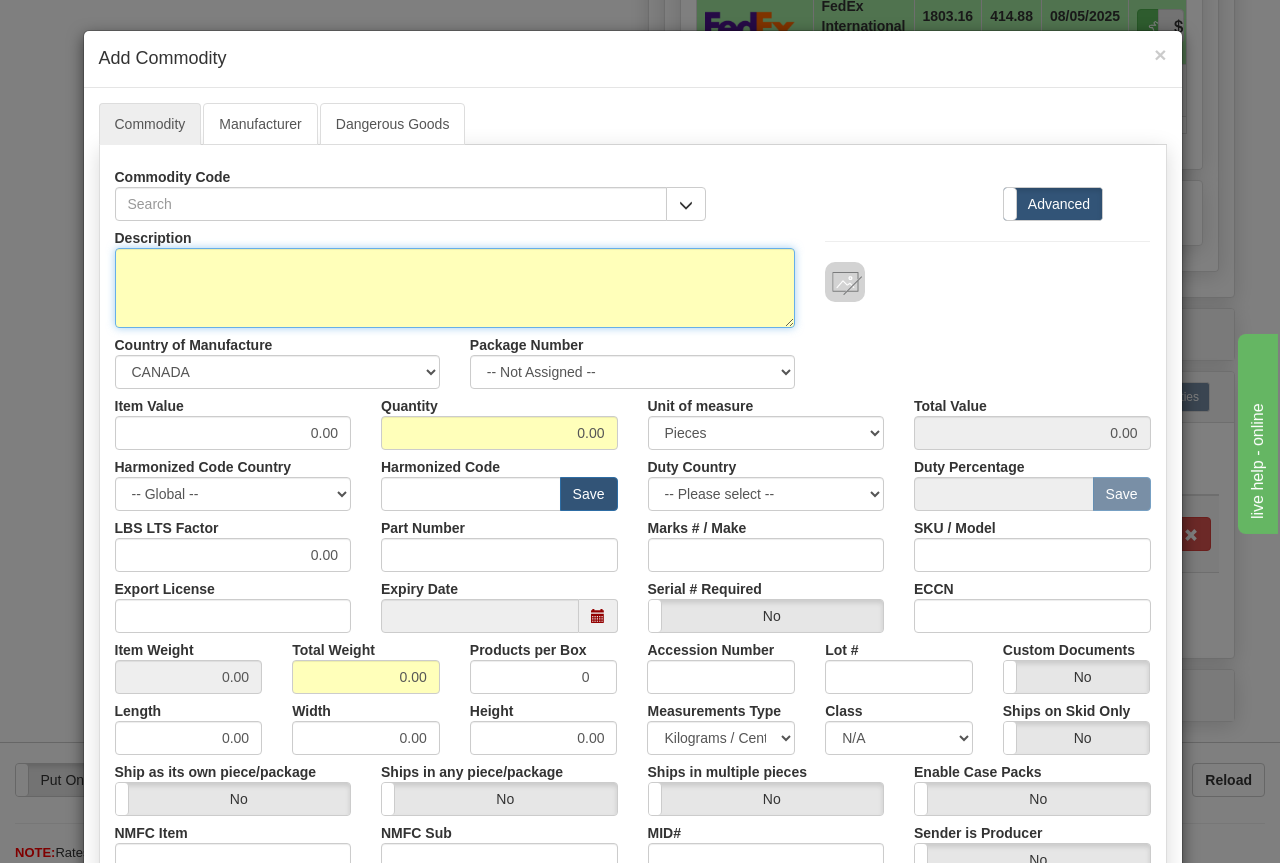 click on "Description" at bounding box center (455, 288) 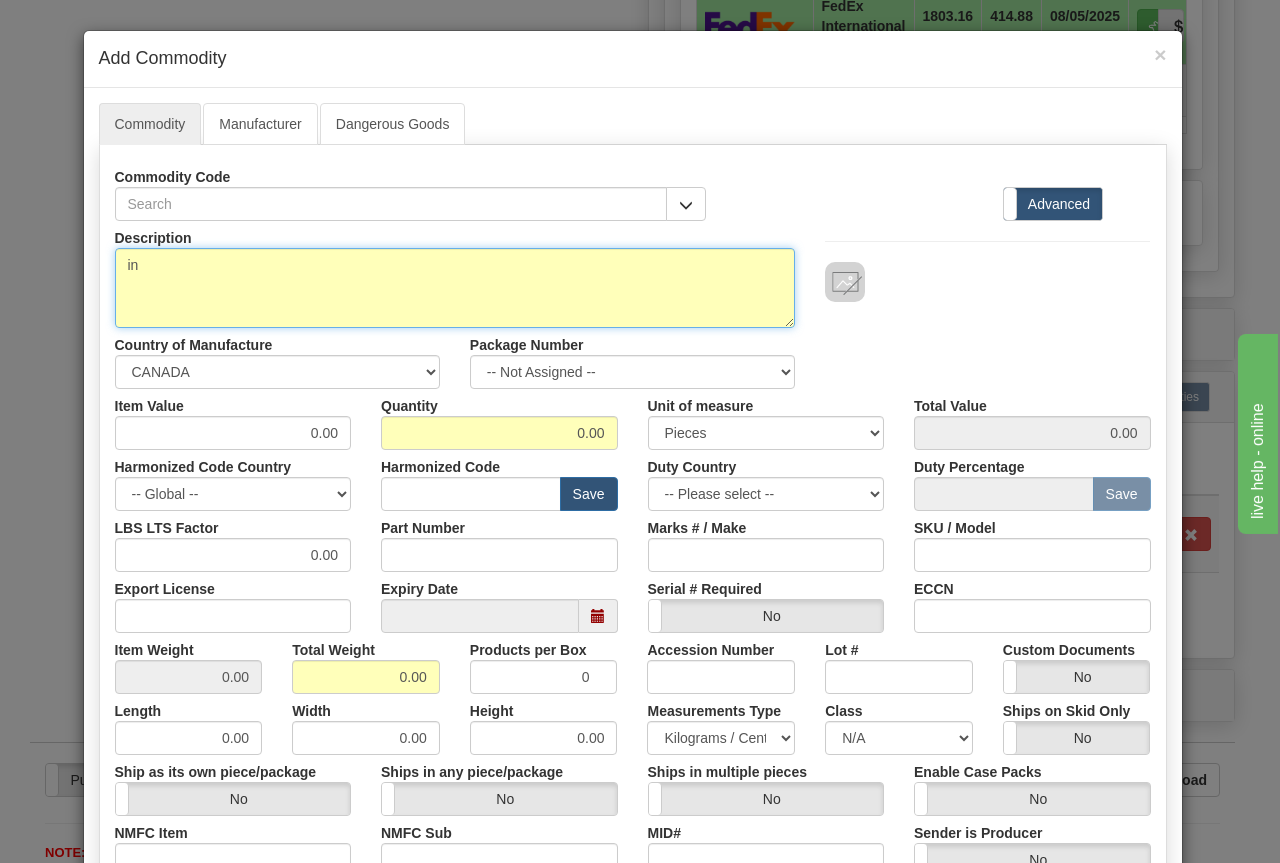 type on "i" 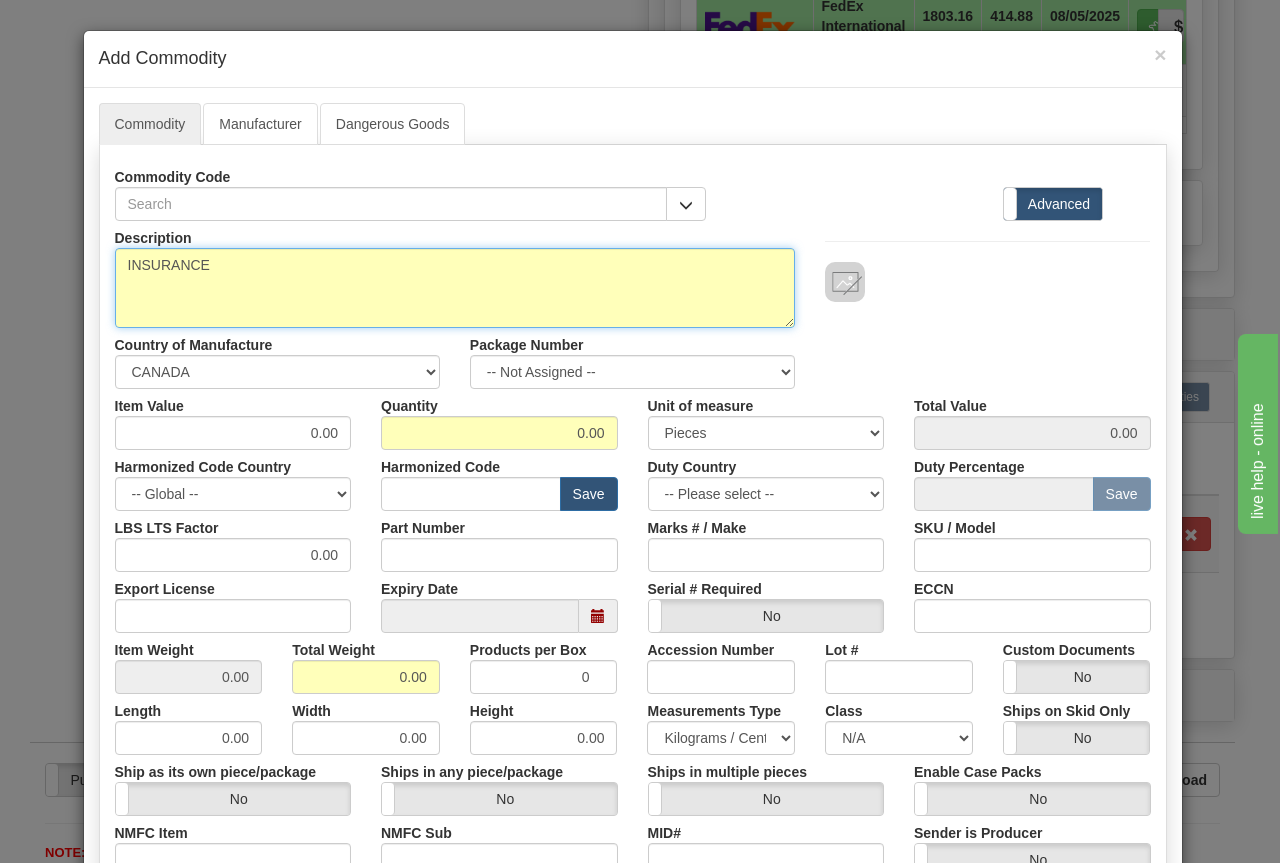 type on "INSURANCE" 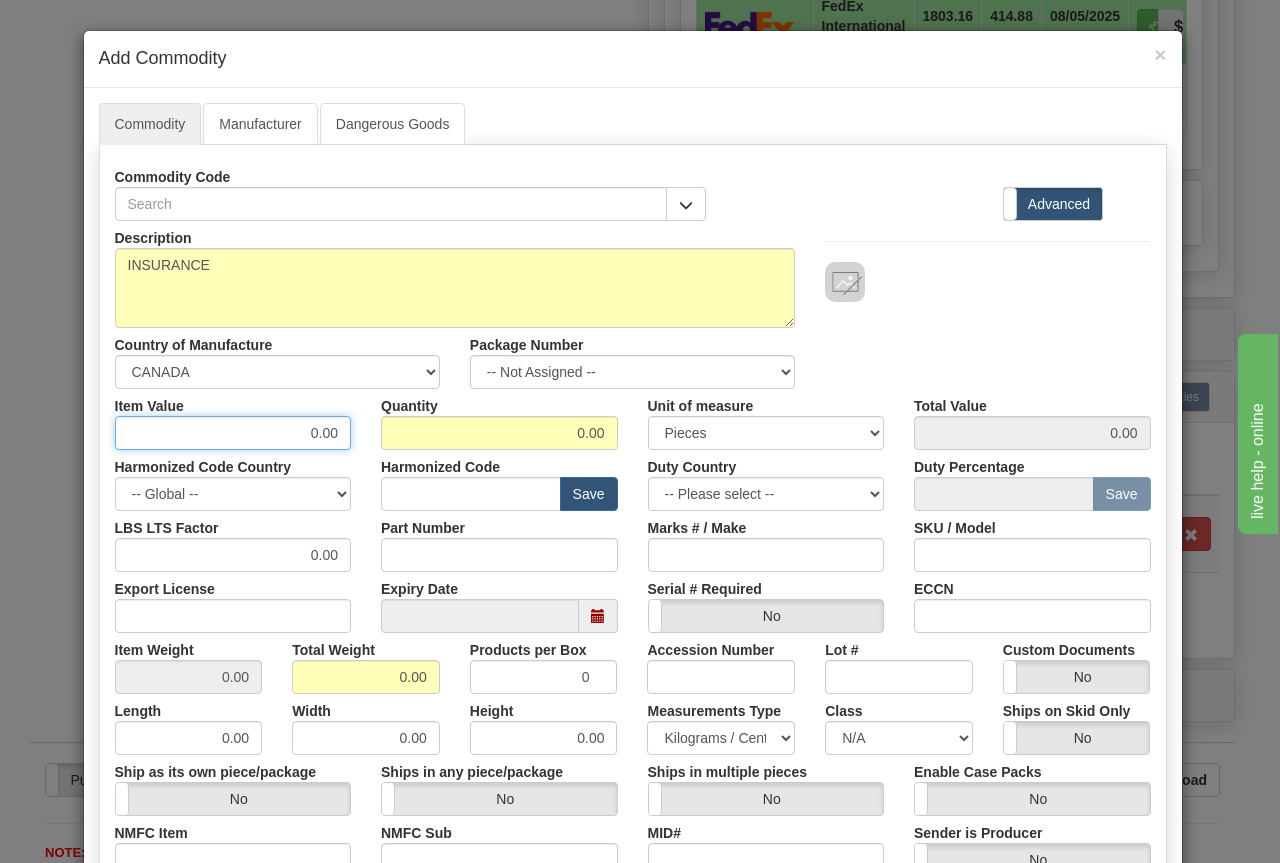 drag, startPoint x: 287, startPoint y: 434, endPoint x: 375, endPoint y: 435, distance: 88.005684 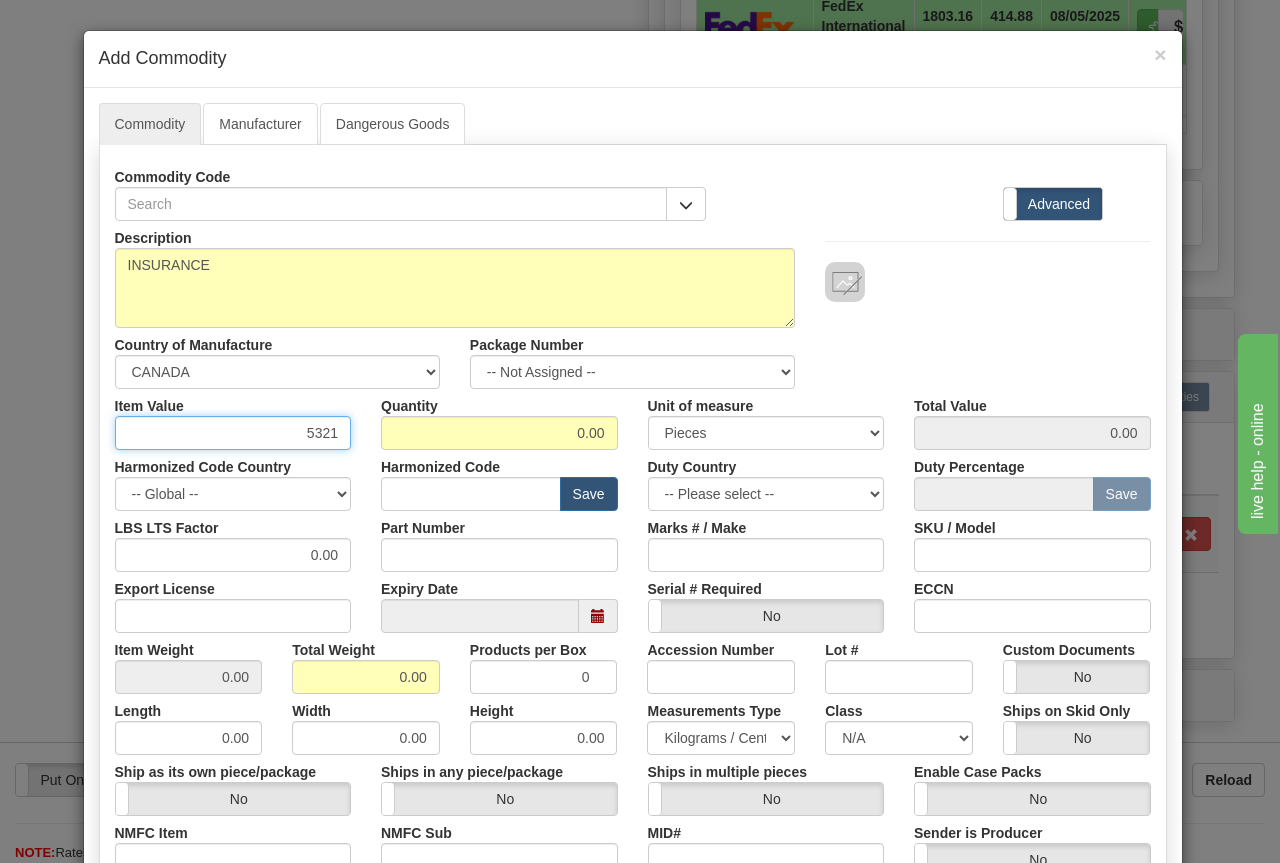 type on "5321" 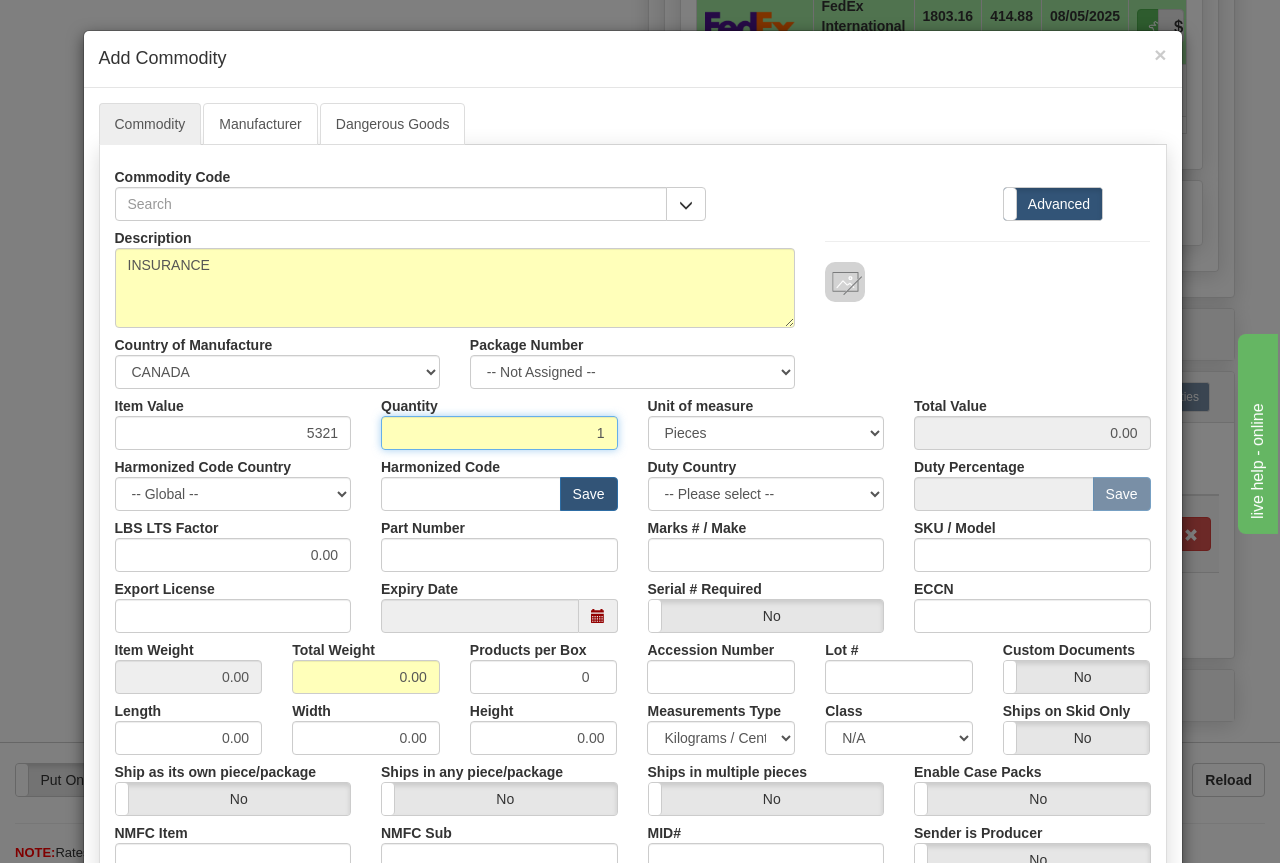 type on "1" 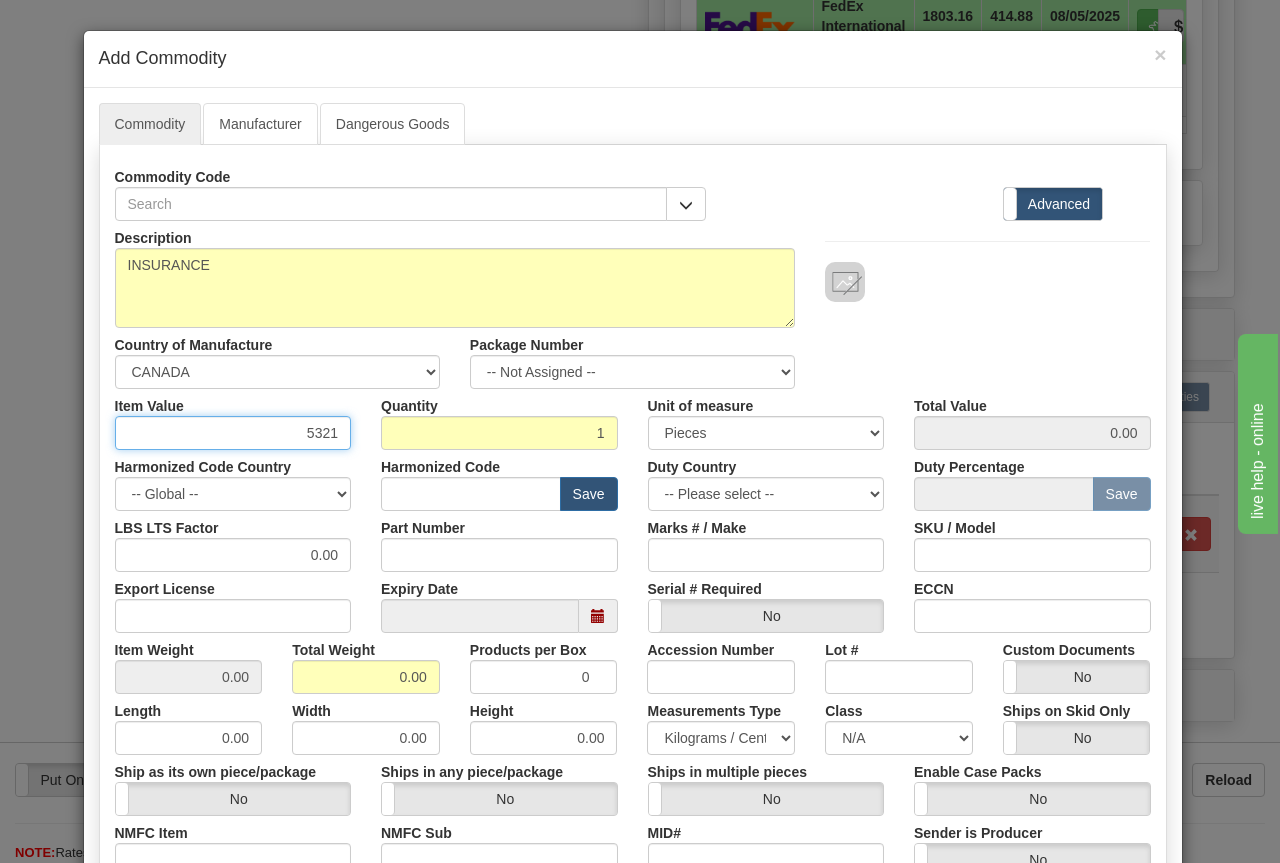 type on "5321.00" 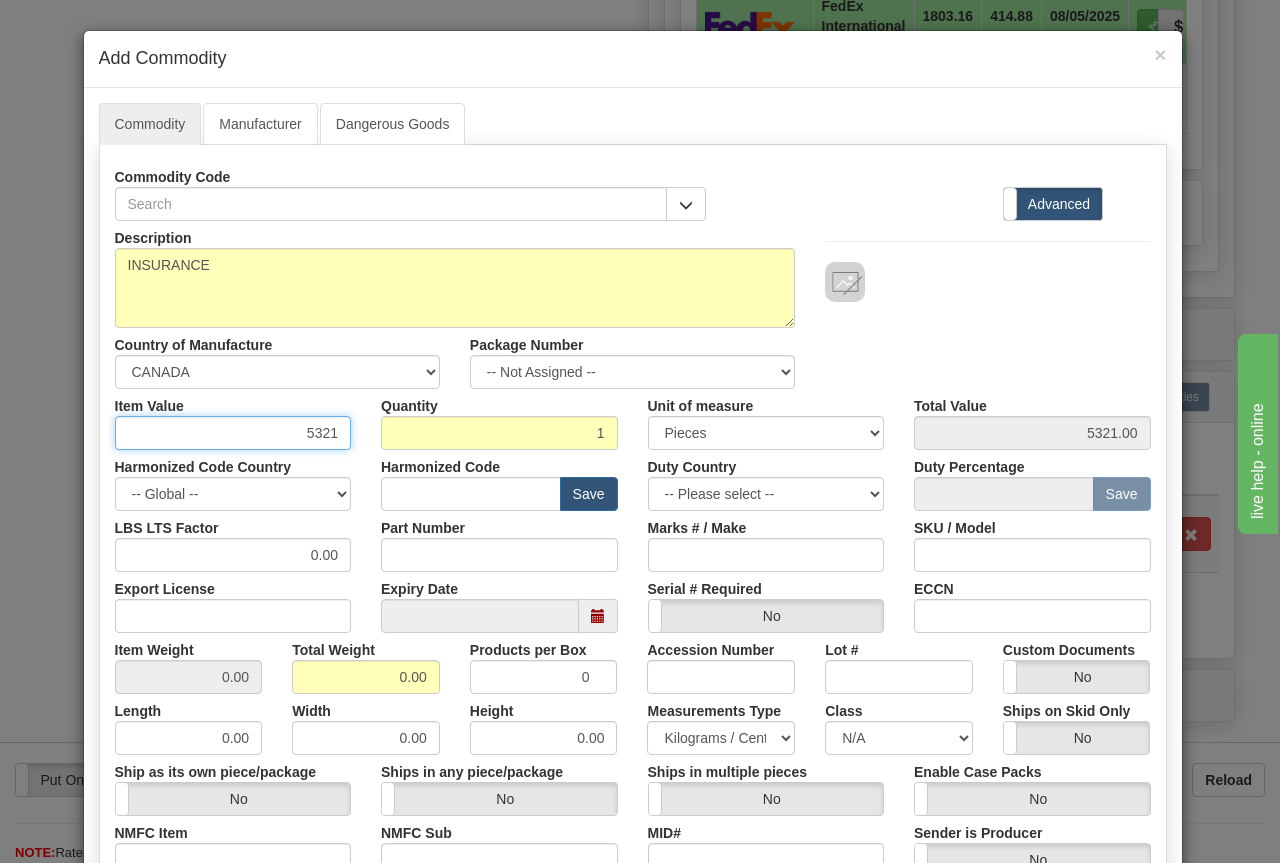click on "5321" at bounding box center [233, 433] 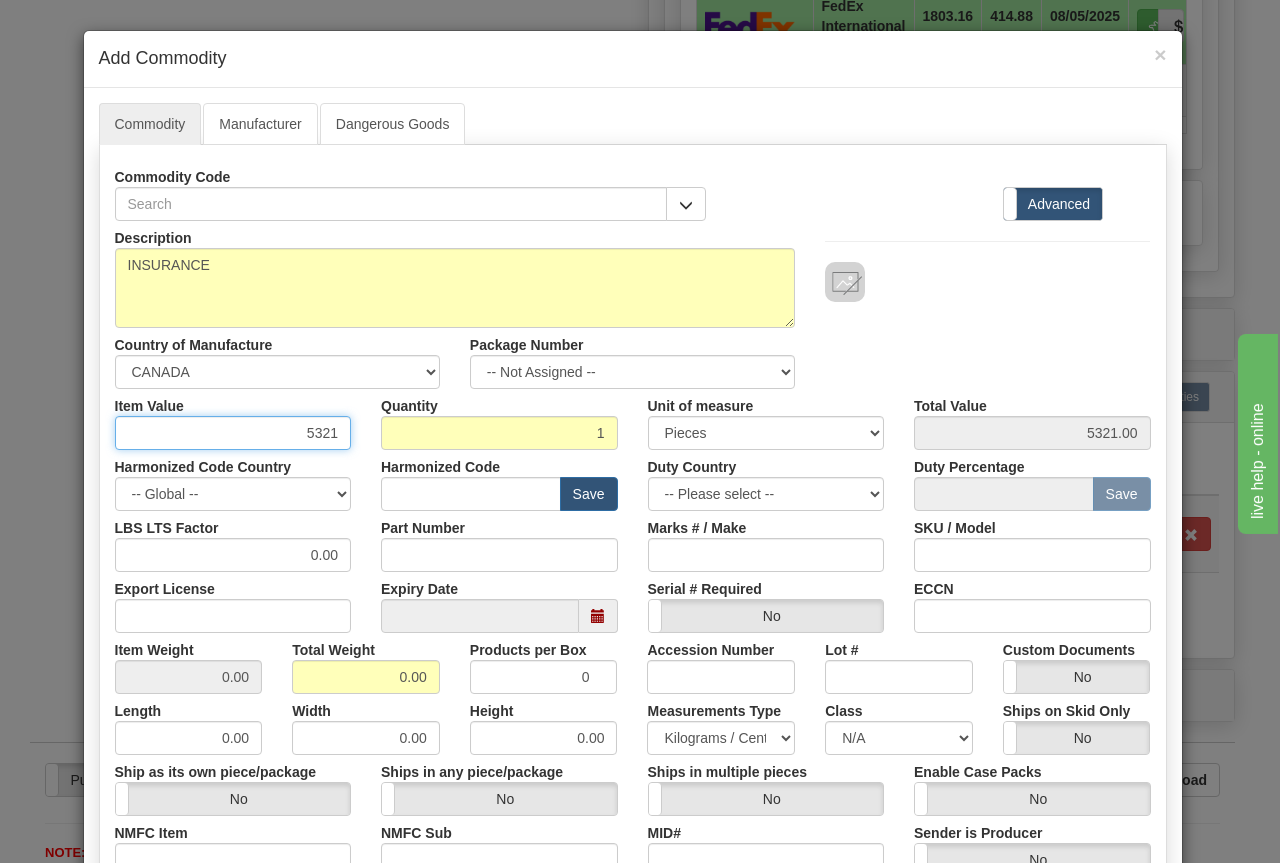 drag, startPoint x: 281, startPoint y: 430, endPoint x: 604, endPoint y: 312, distance: 343.87933 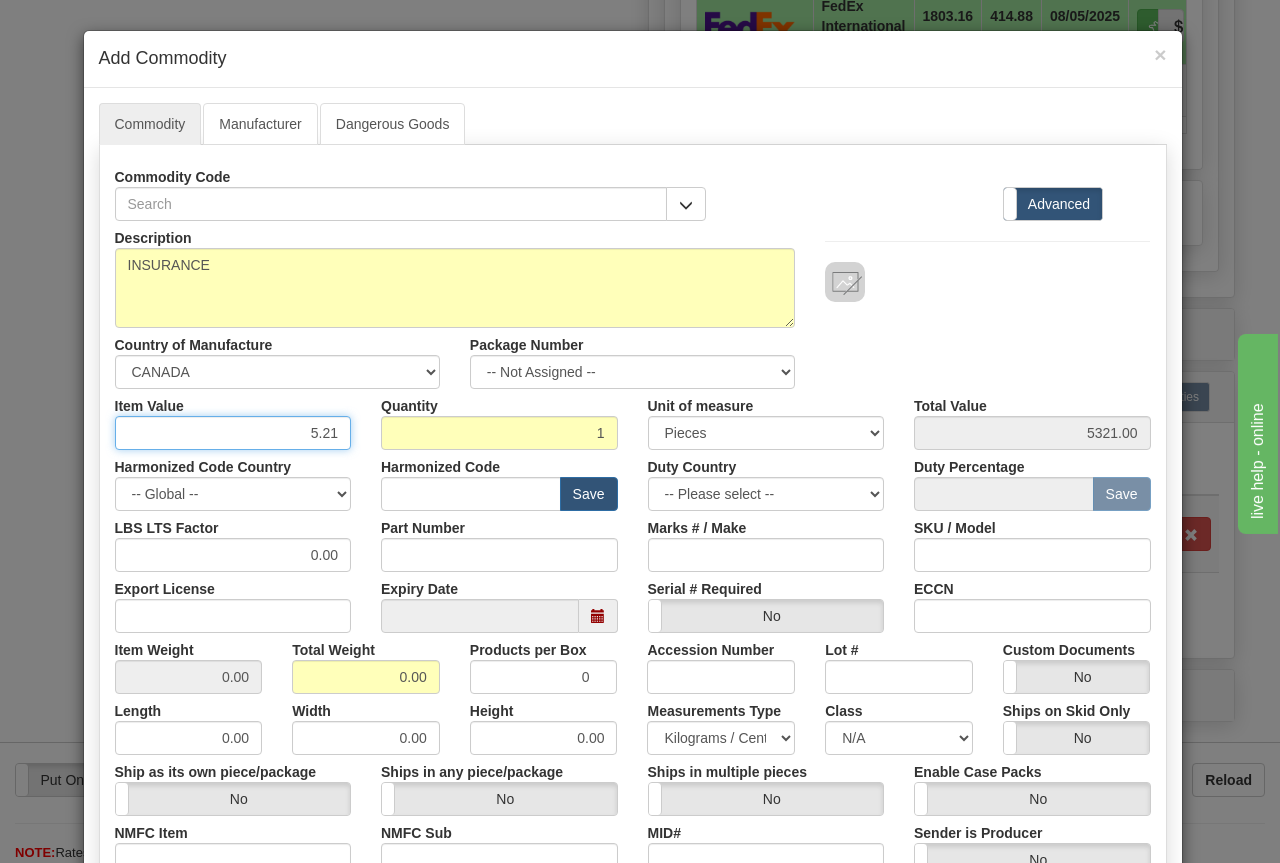 type on "5.21" 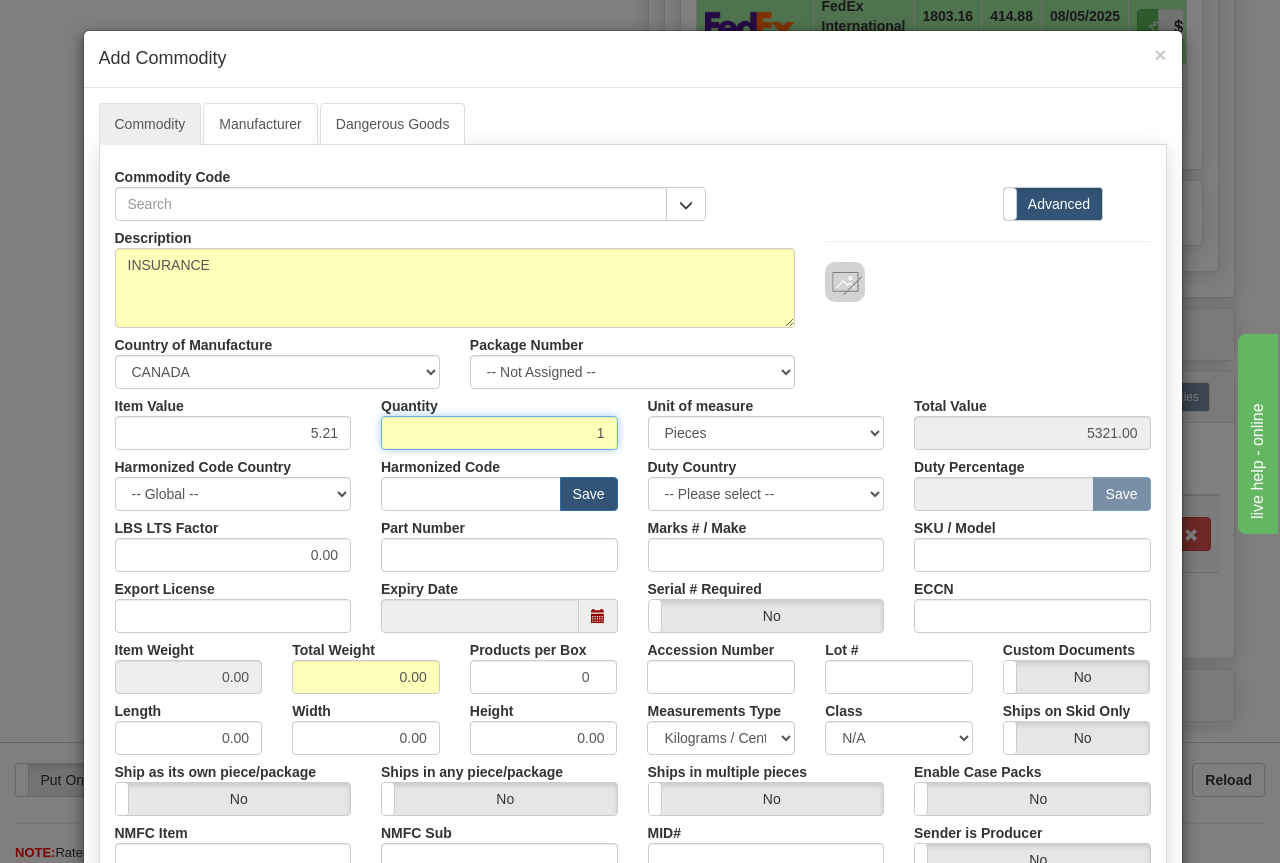 type on "5.21" 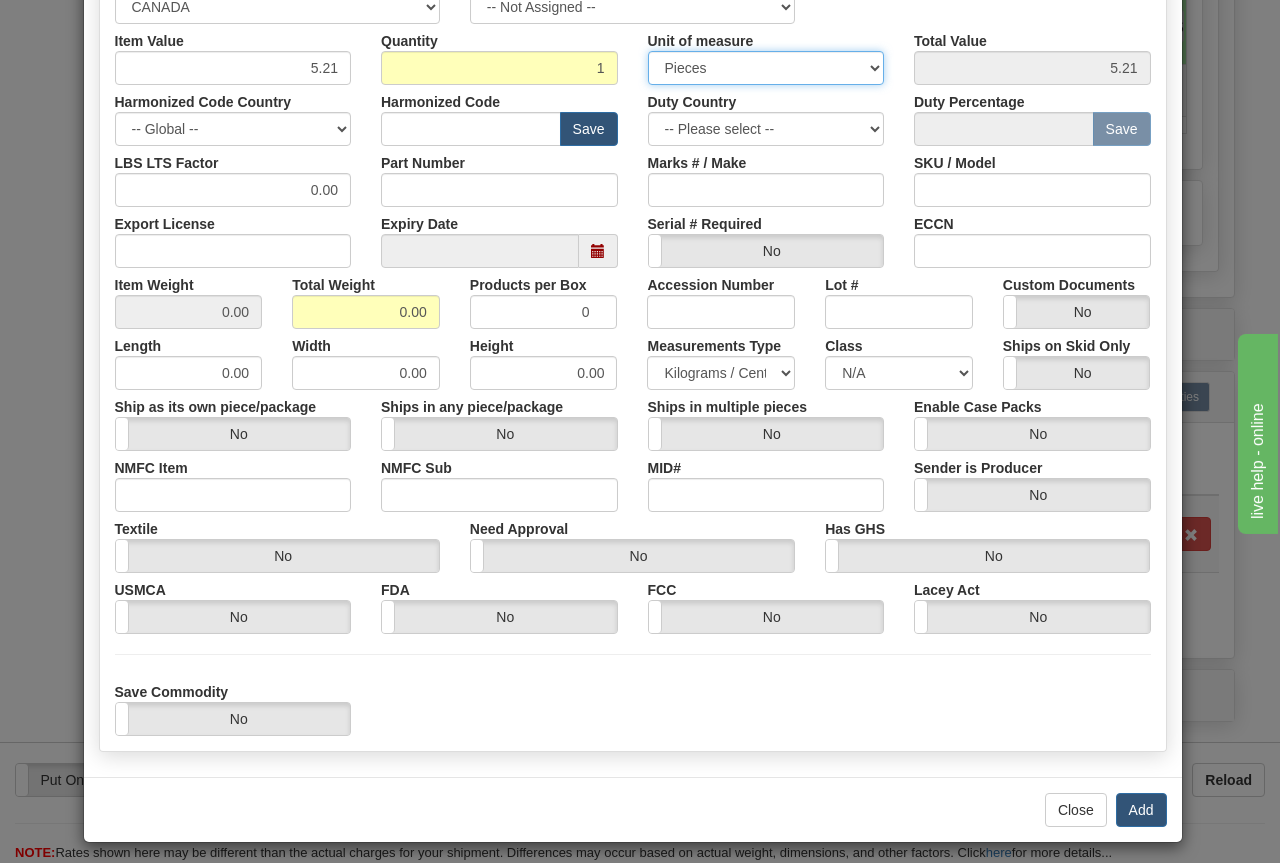 scroll, scrollTop: 375, scrollLeft: 0, axis: vertical 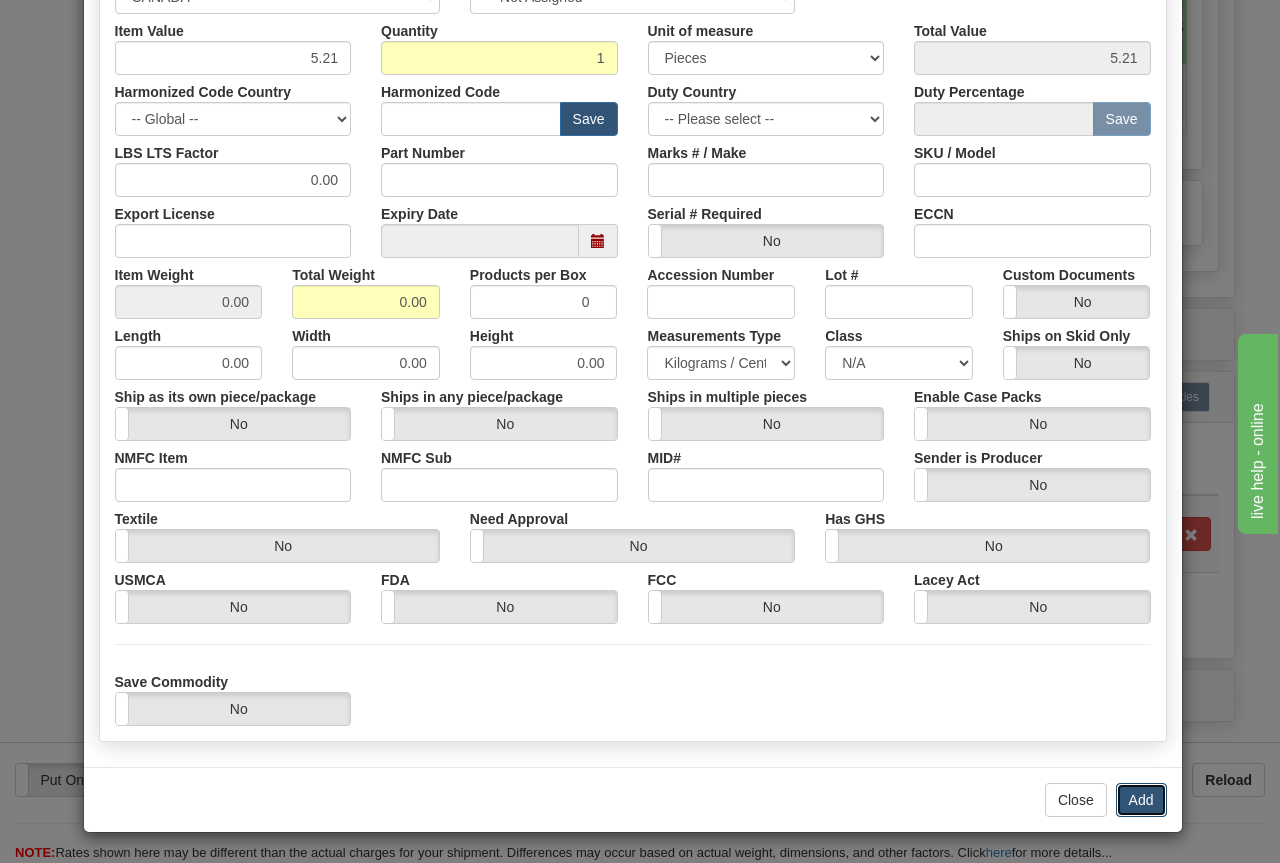 click on "Add" at bounding box center [1141, 800] 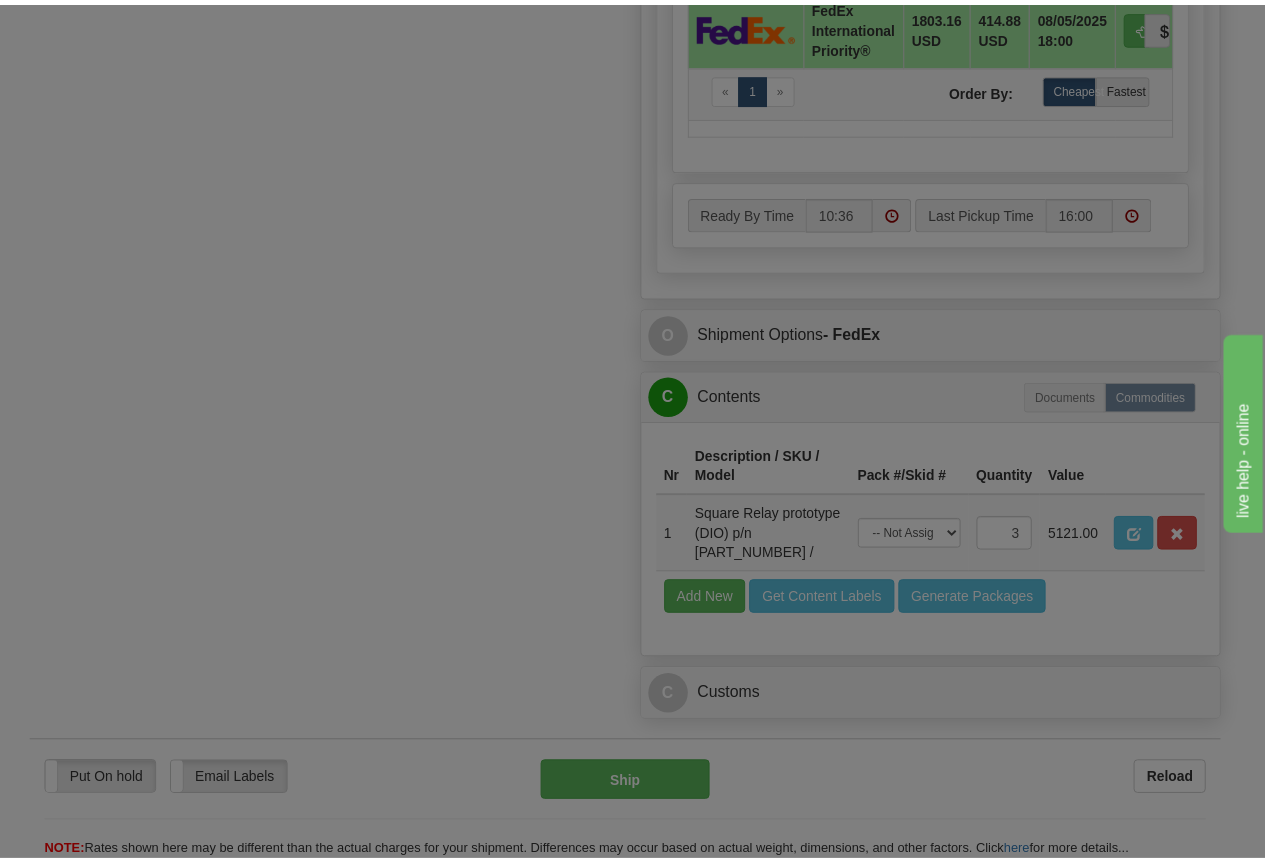scroll, scrollTop: 0, scrollLeft: 0, axis: both 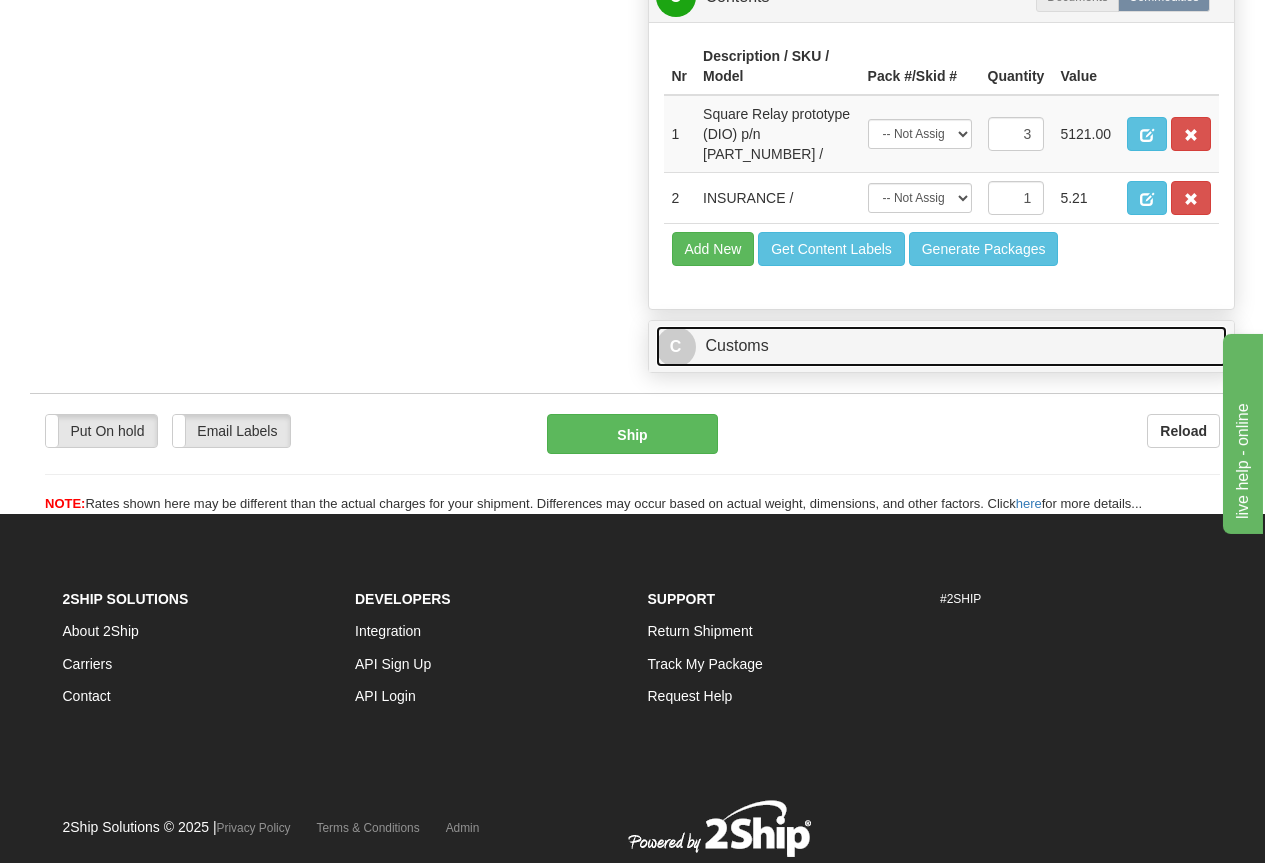 click on "C Customs" at bounding box center (942, 346) 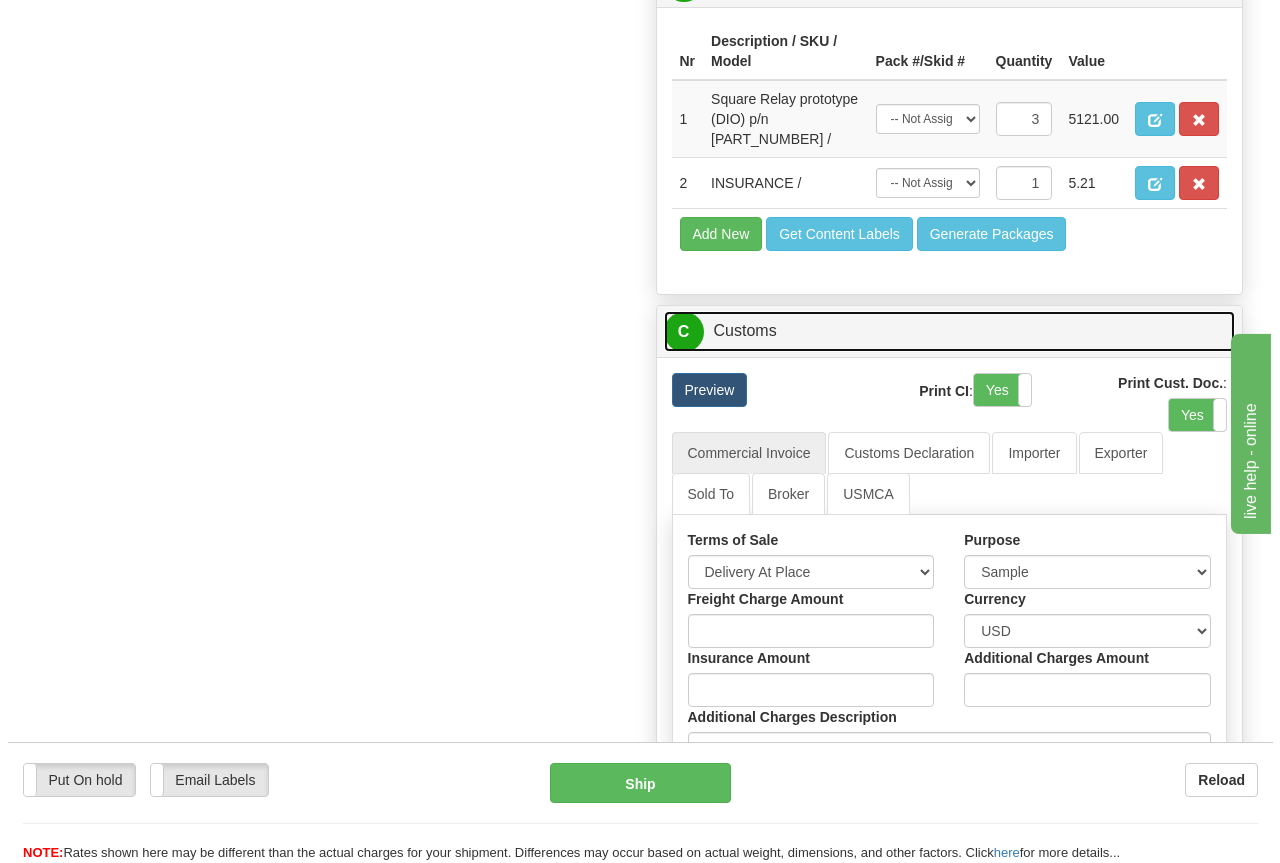 scroll, scrollTop: 1900, scrollLeft: 0, axis: vertical 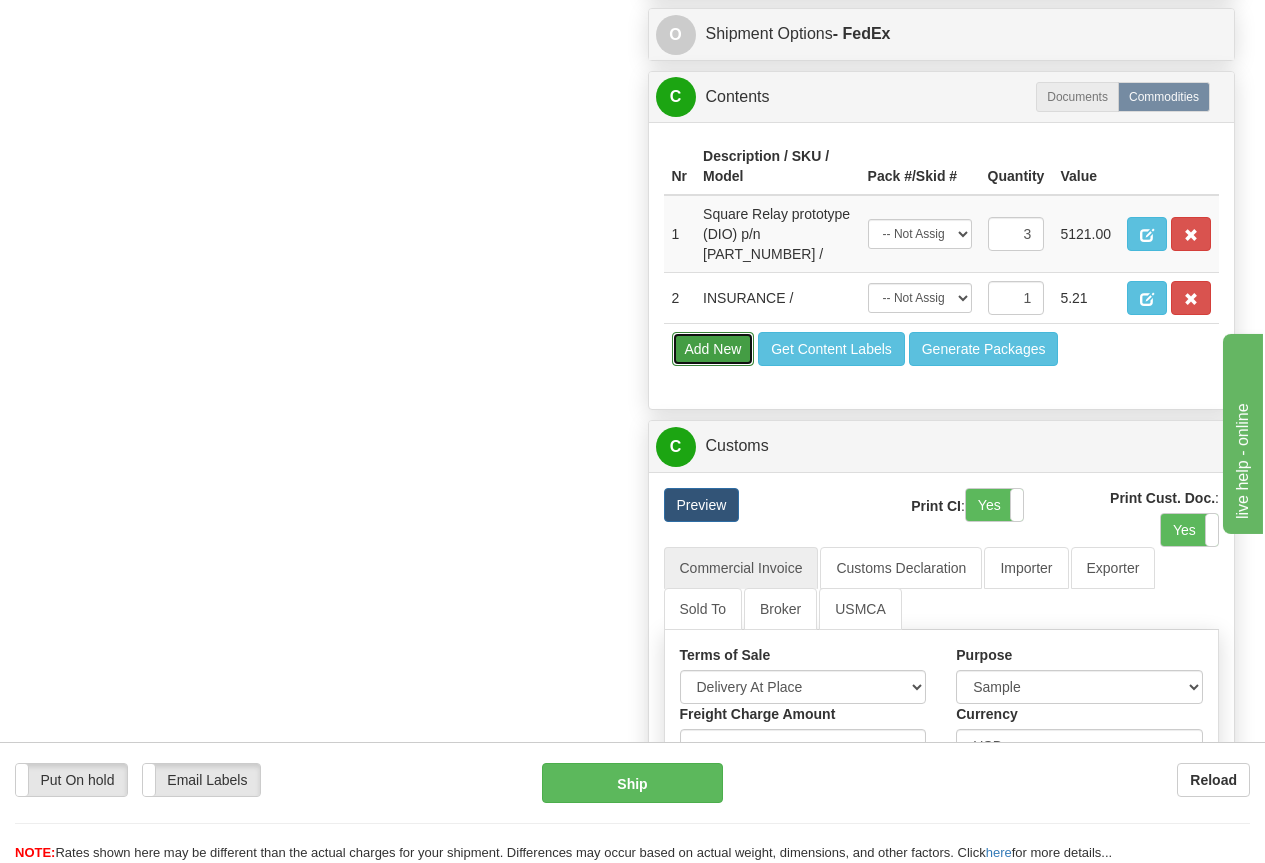 click on "Add New" at bounding box center [713, 349] 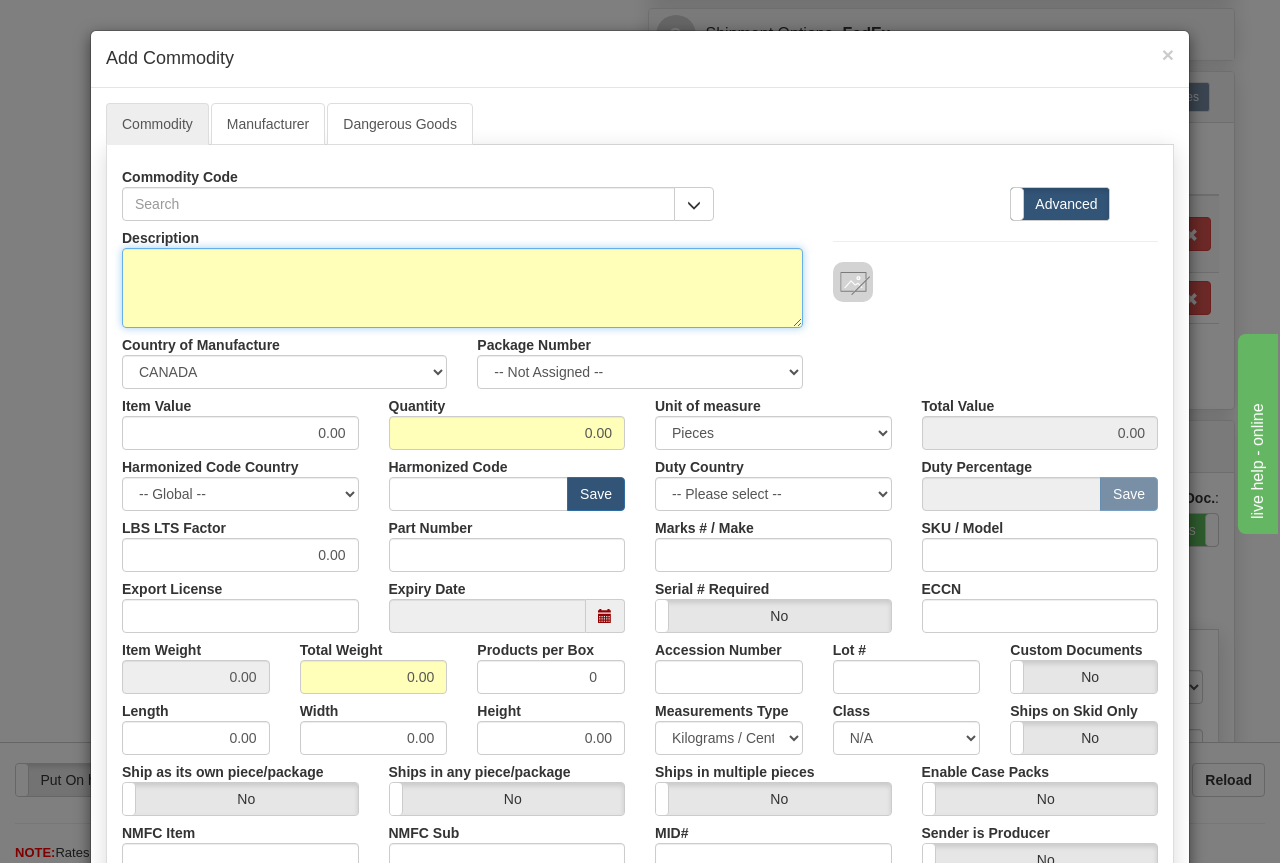 click on "Description" at bounding box center [462, 288] 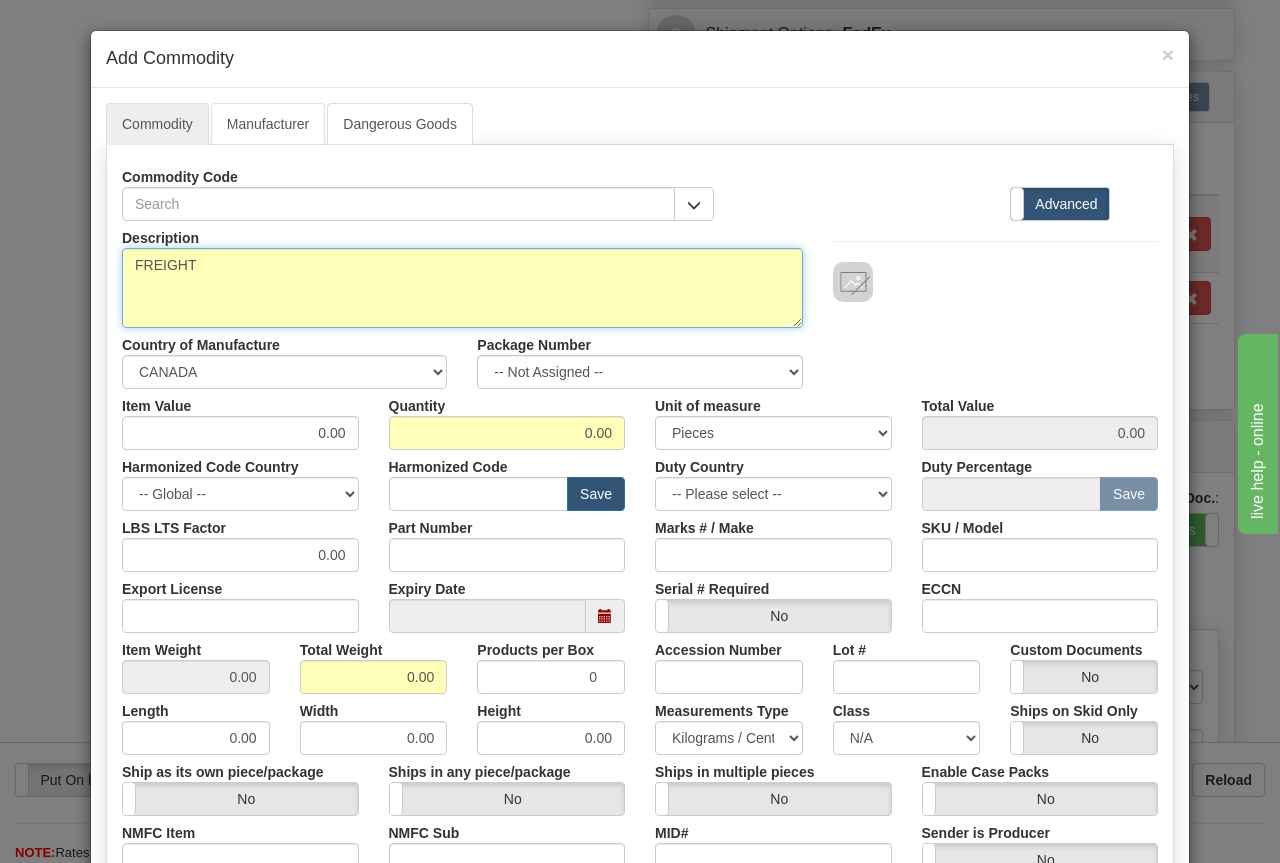 type on "FREIGHT" 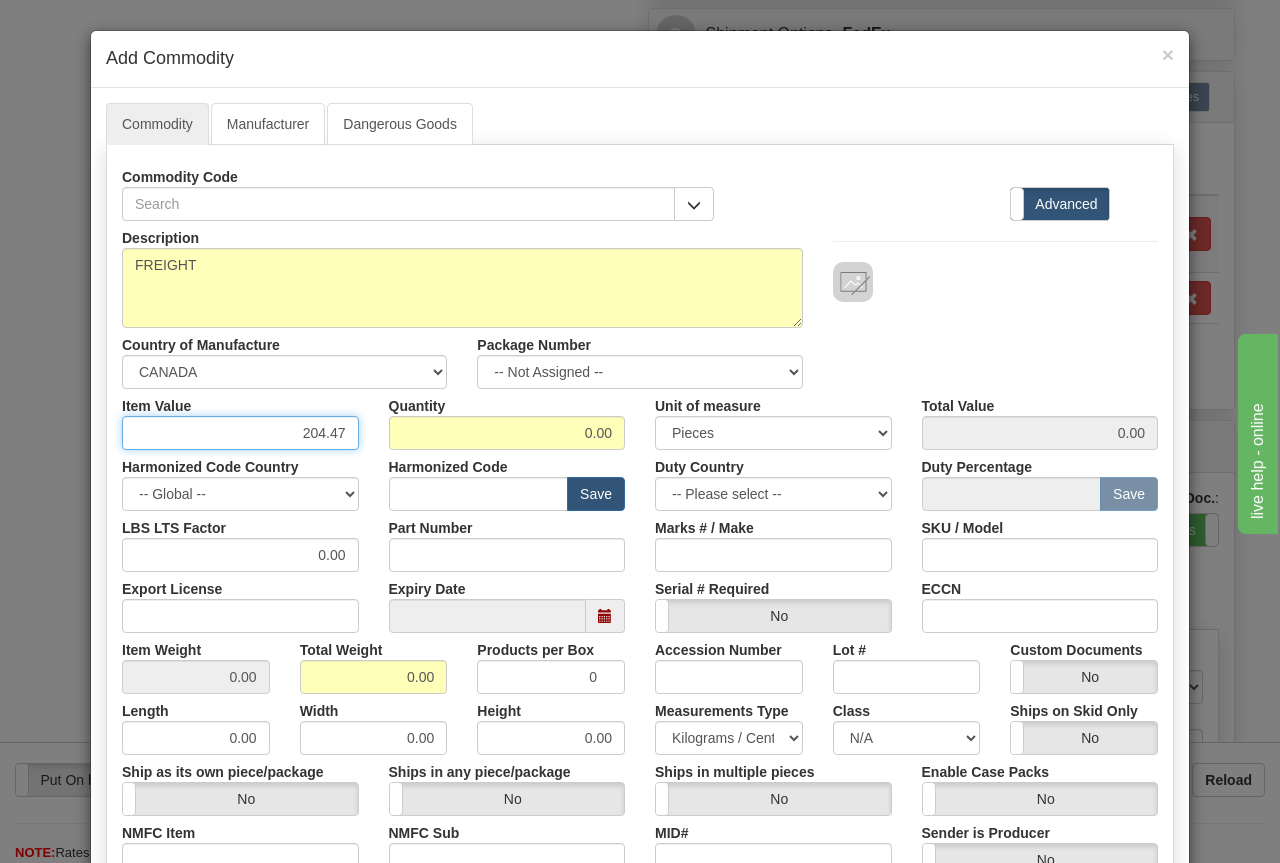 type on "204.47" 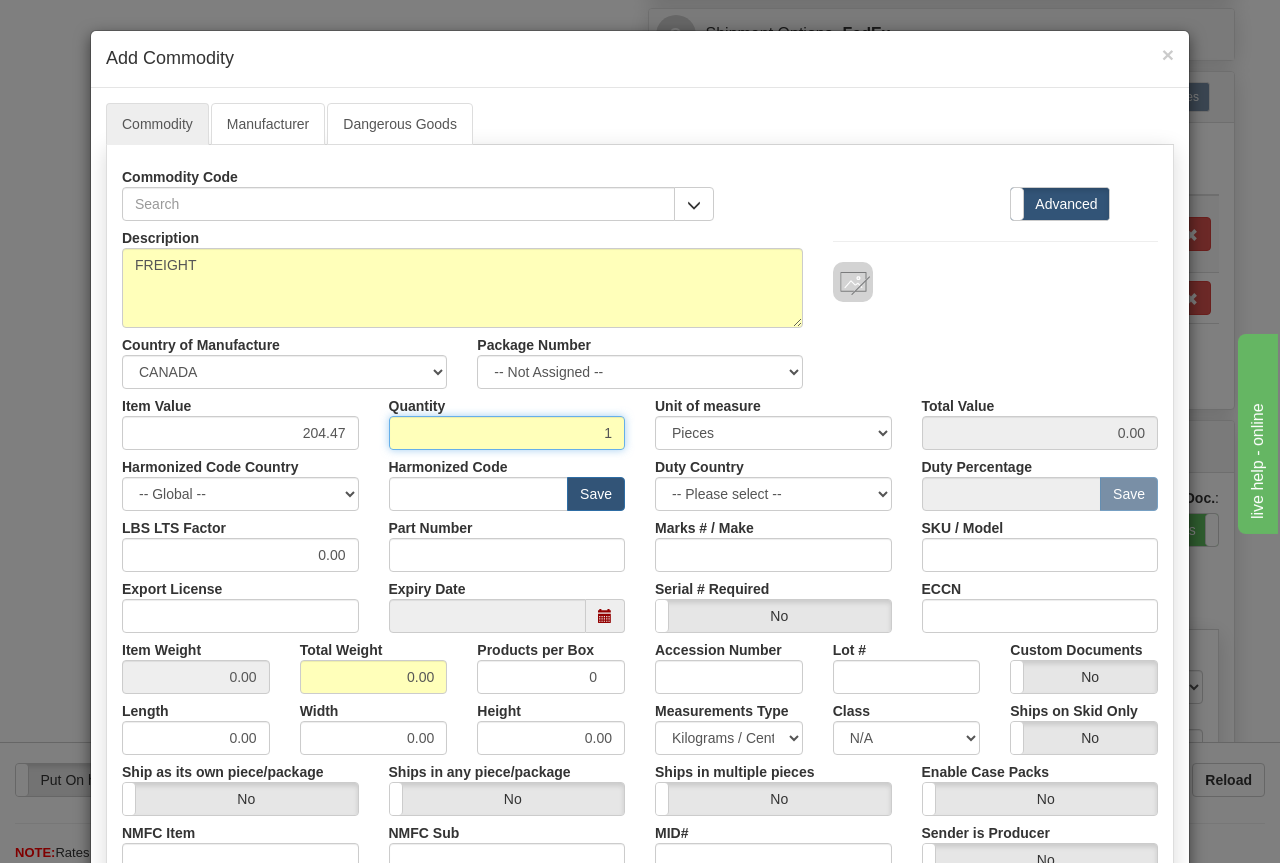 type on "1" 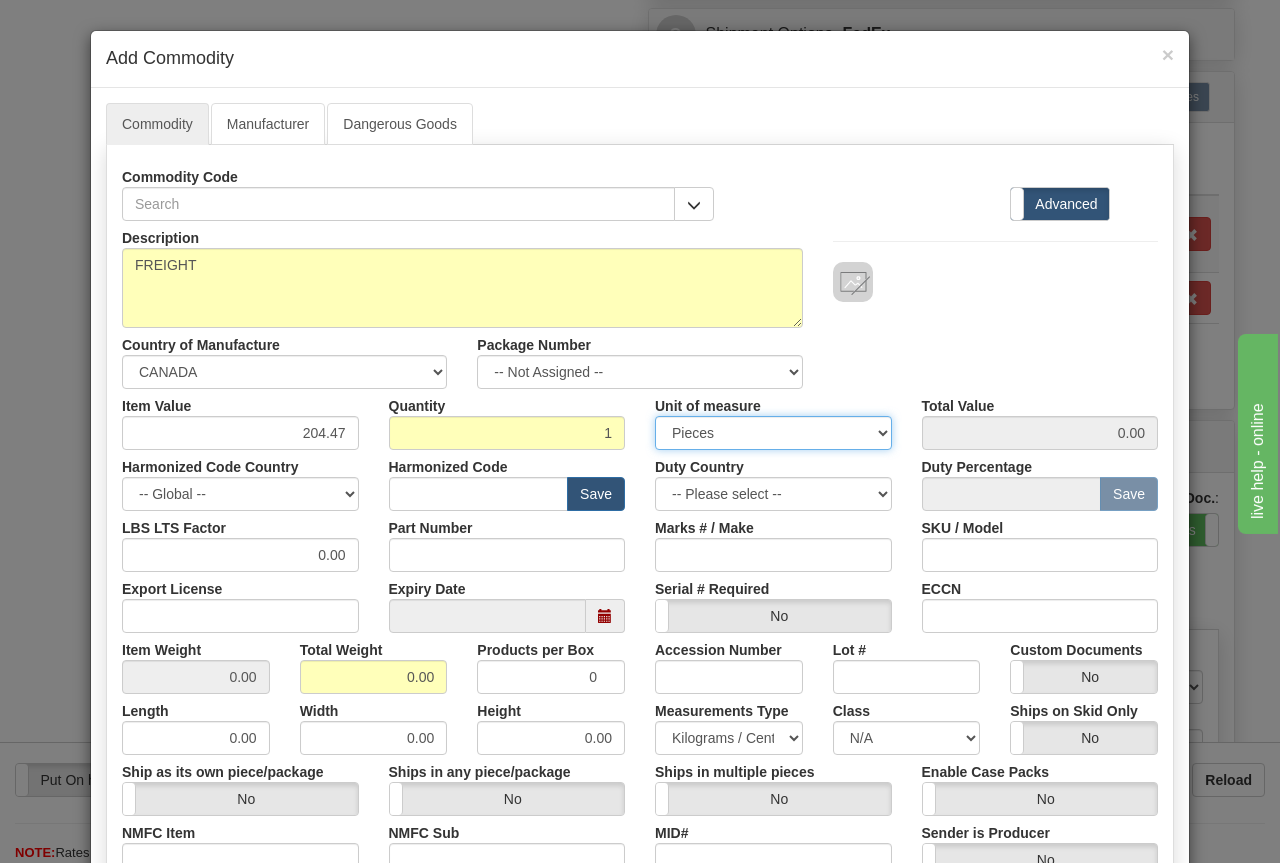 type on "204.47" 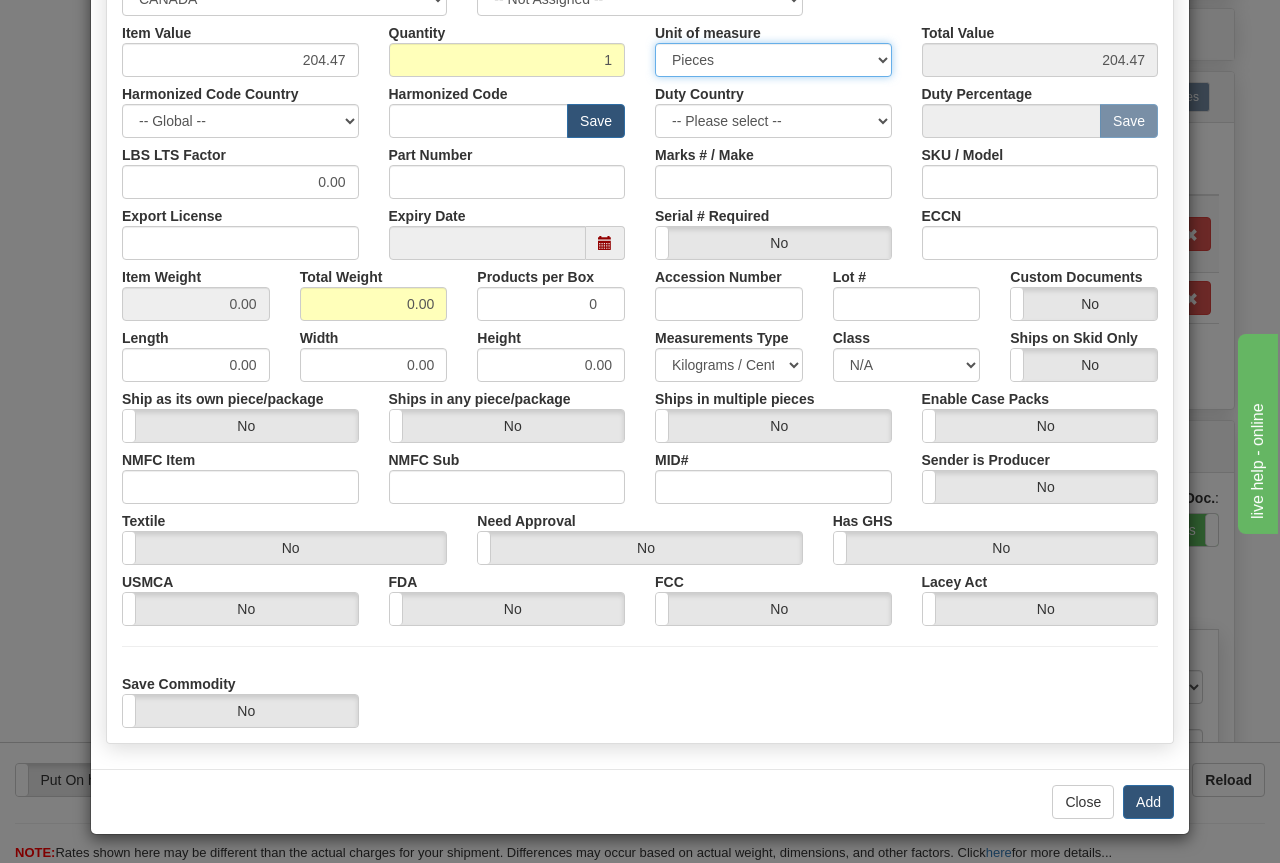 scroll, scrollTop: 375, scrollLeft: 0, axis: vertical 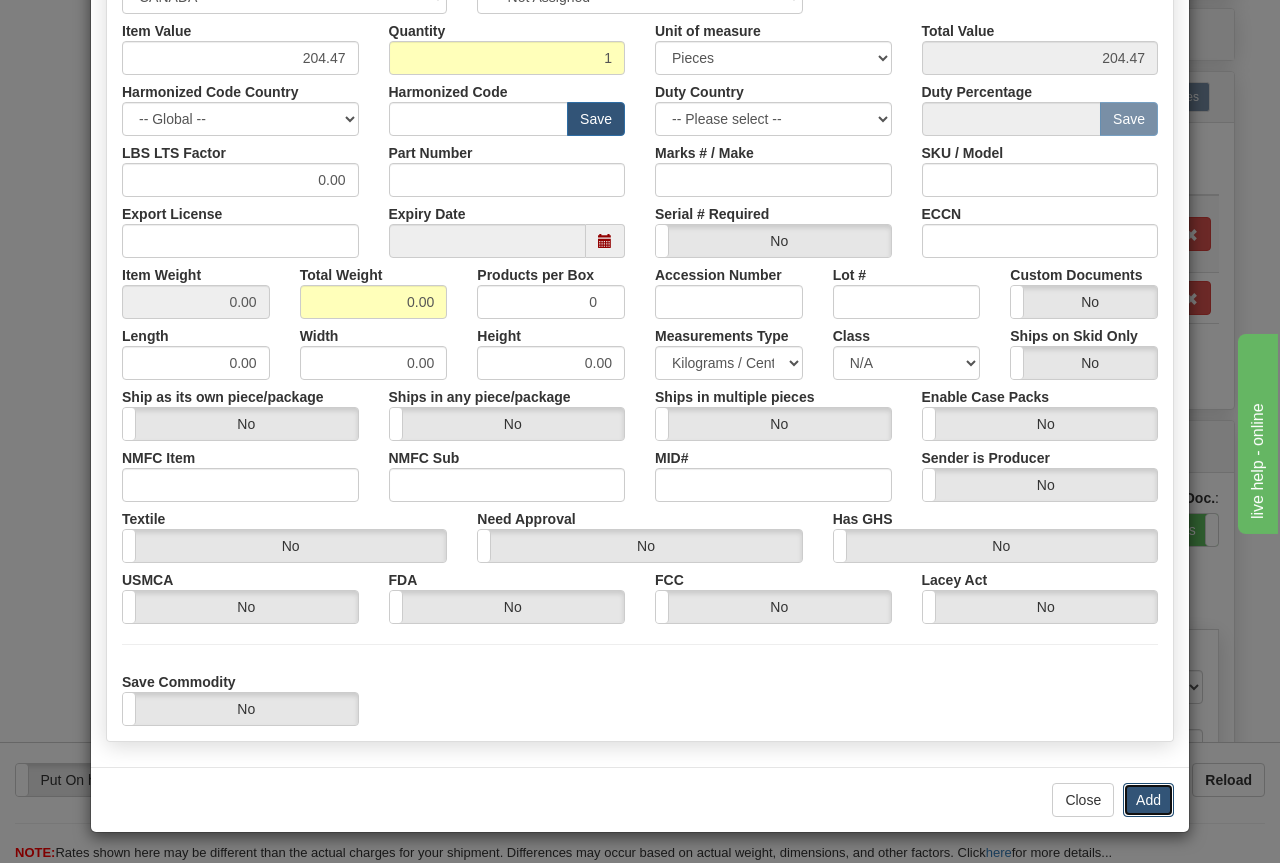 click on "Add" at bounding box center (1148, 800) 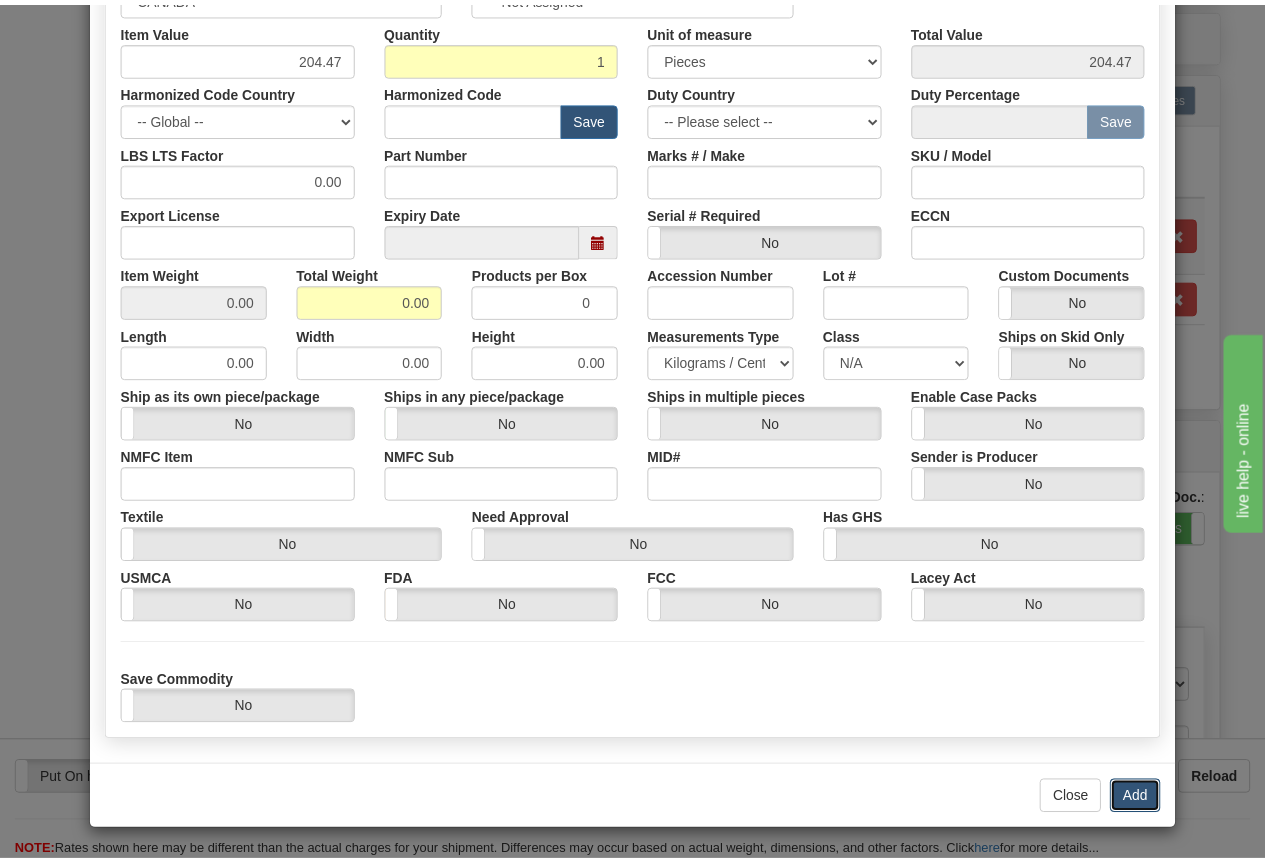 scroll, scrollTop: 0, scrollLeft: 0, axis: both 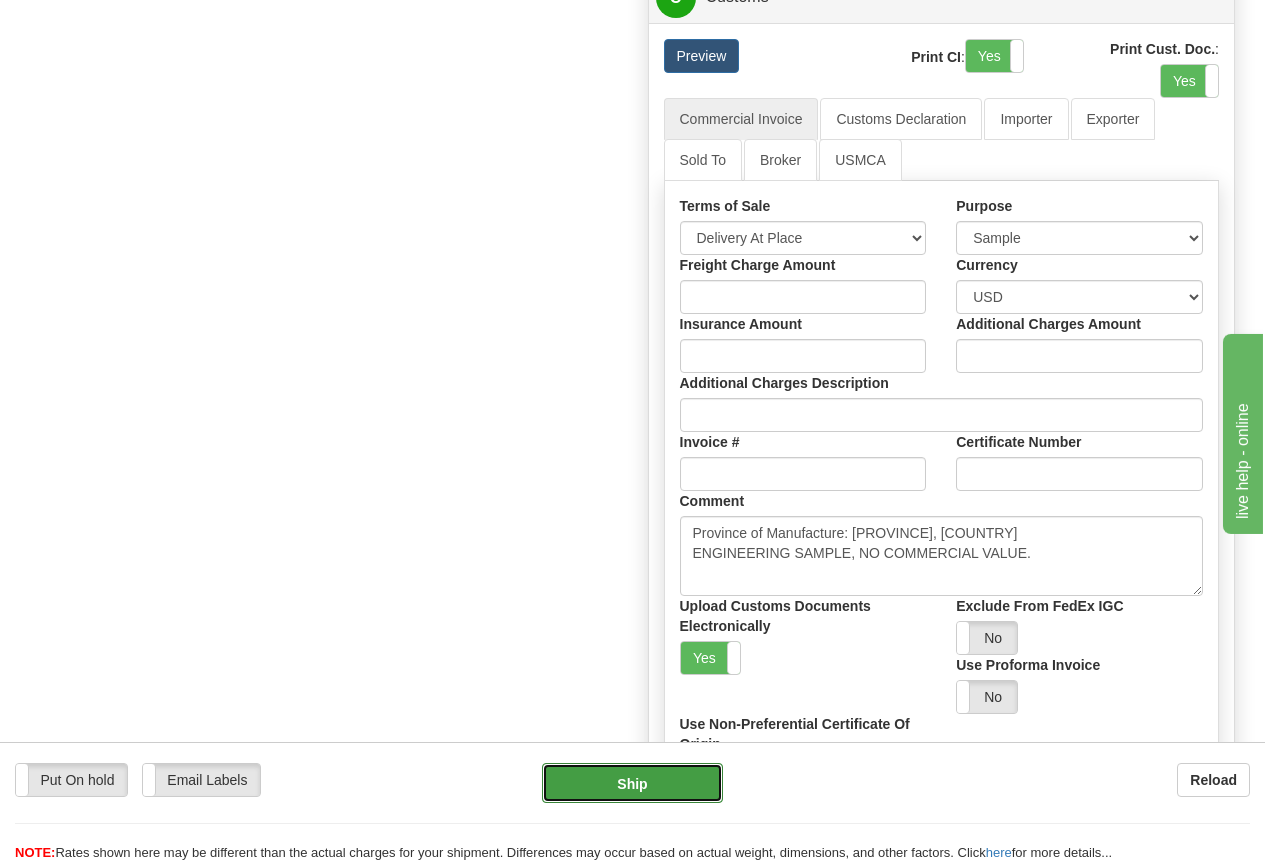 click on "Ship" at bounding box center [632, 783] 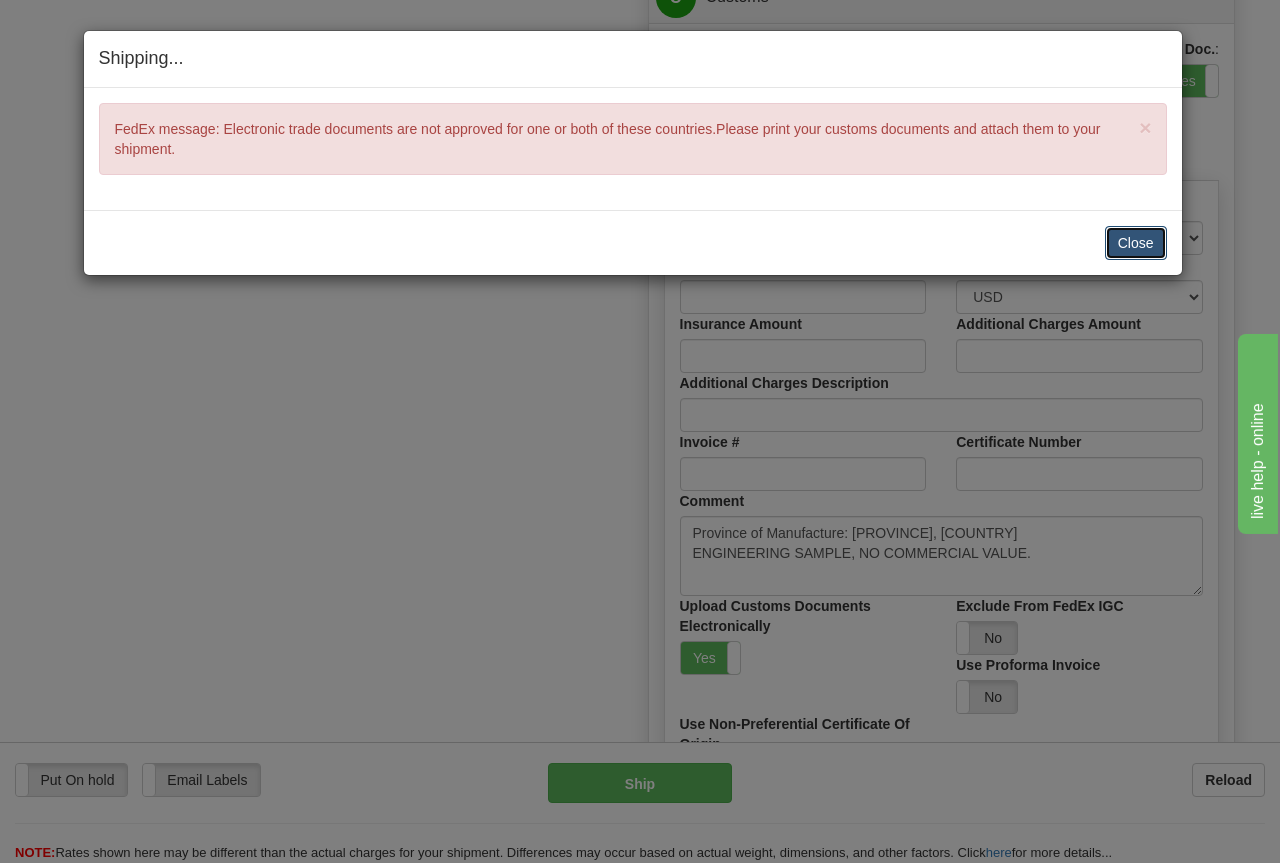 click on "Close" at bounding box center [1136, 243] 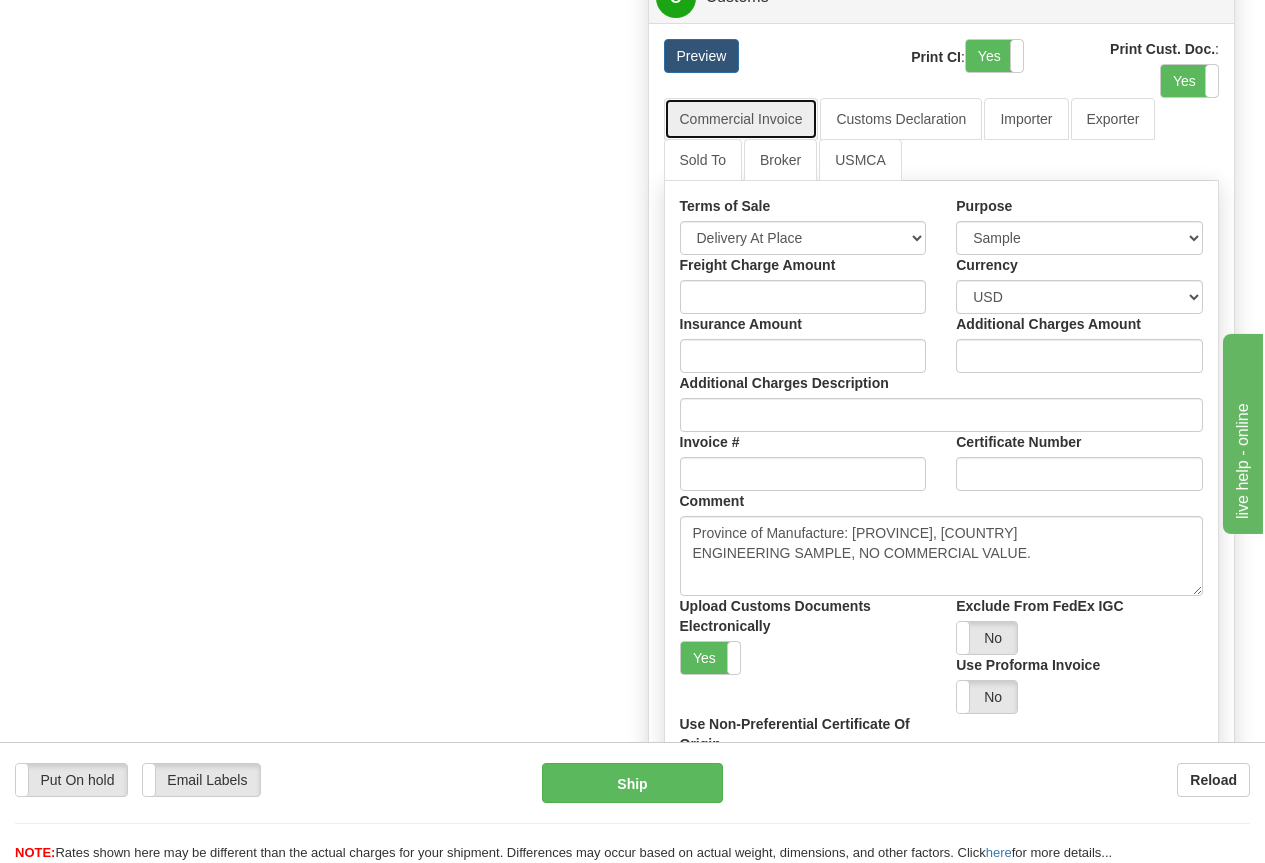 click on "Commercial Invoice" at bounding box center [741, 119] 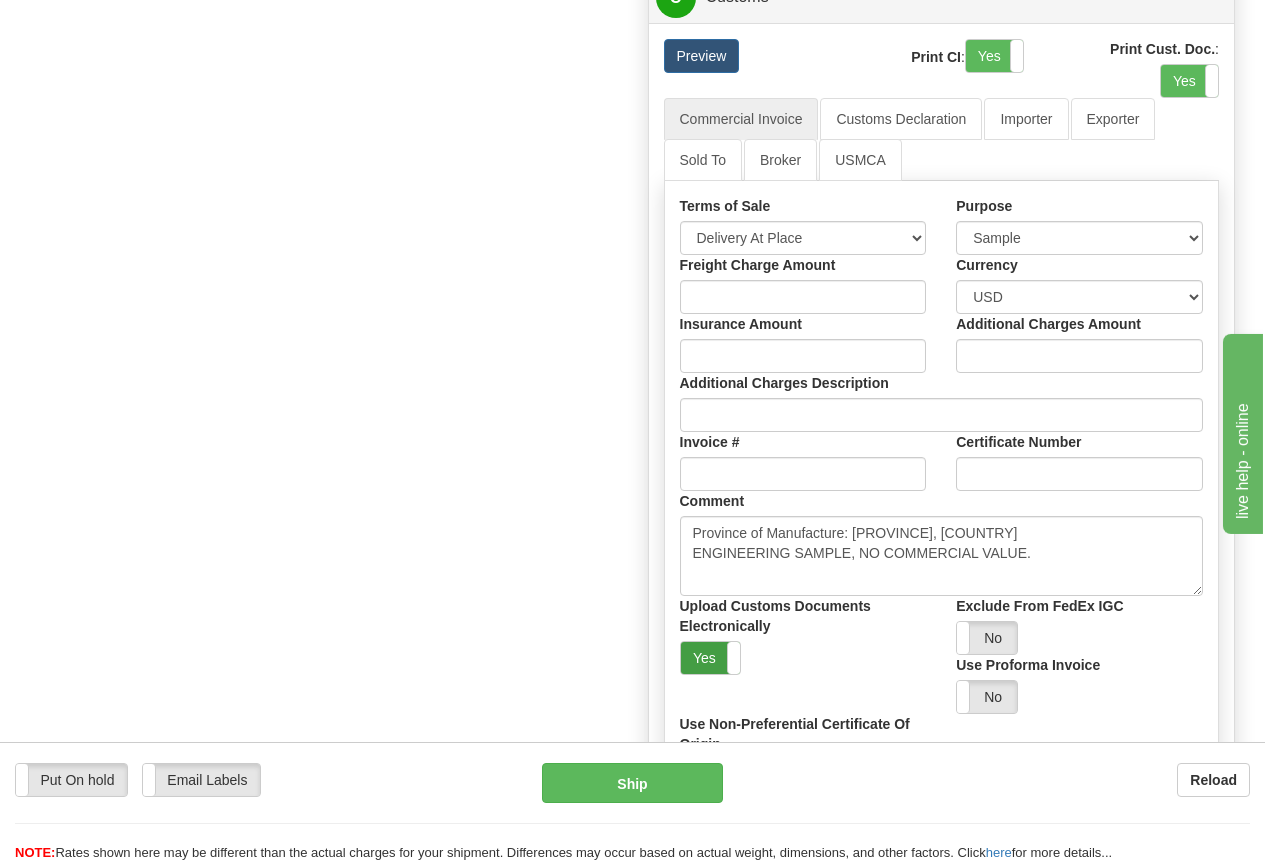 click on "Yes" at bounding box center (711, 658) 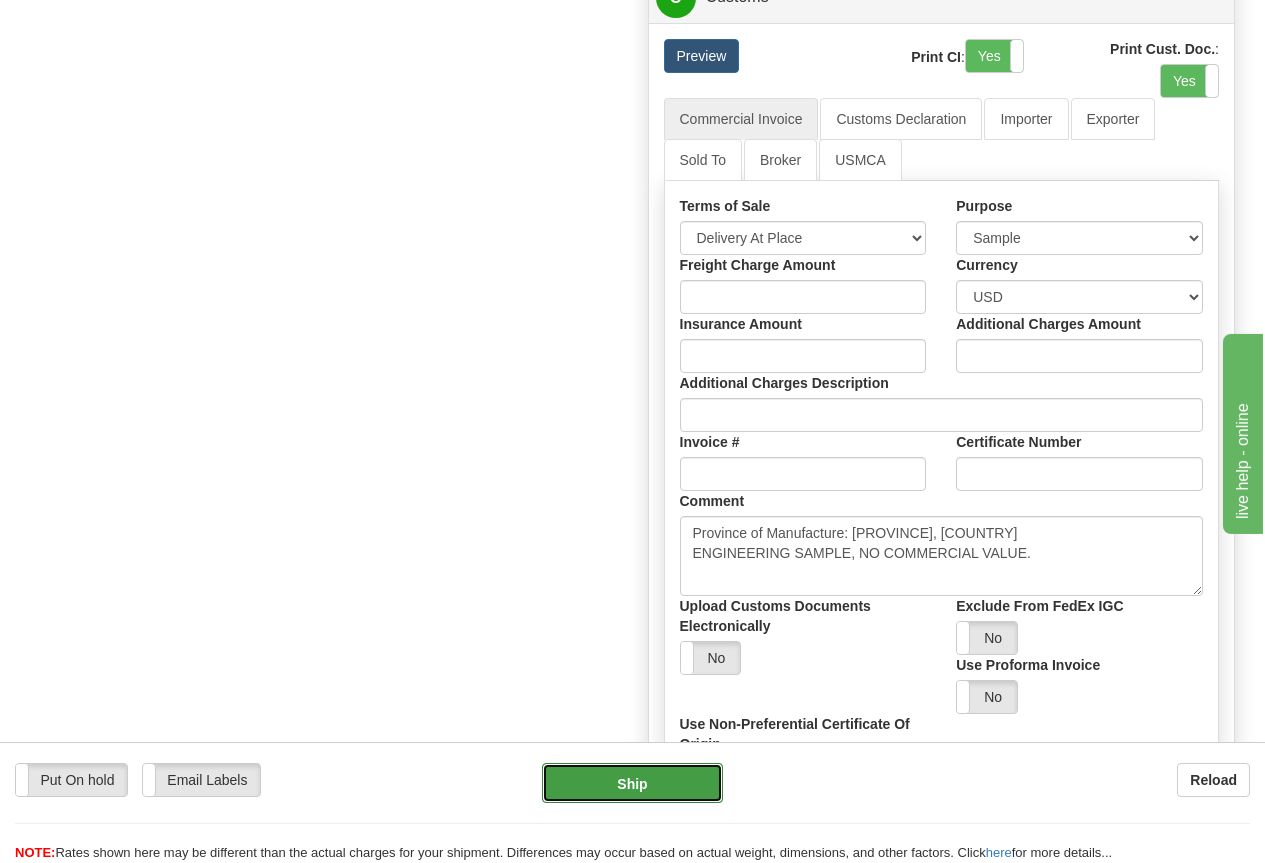 click on "Ship" at bounding box center (632, 783) 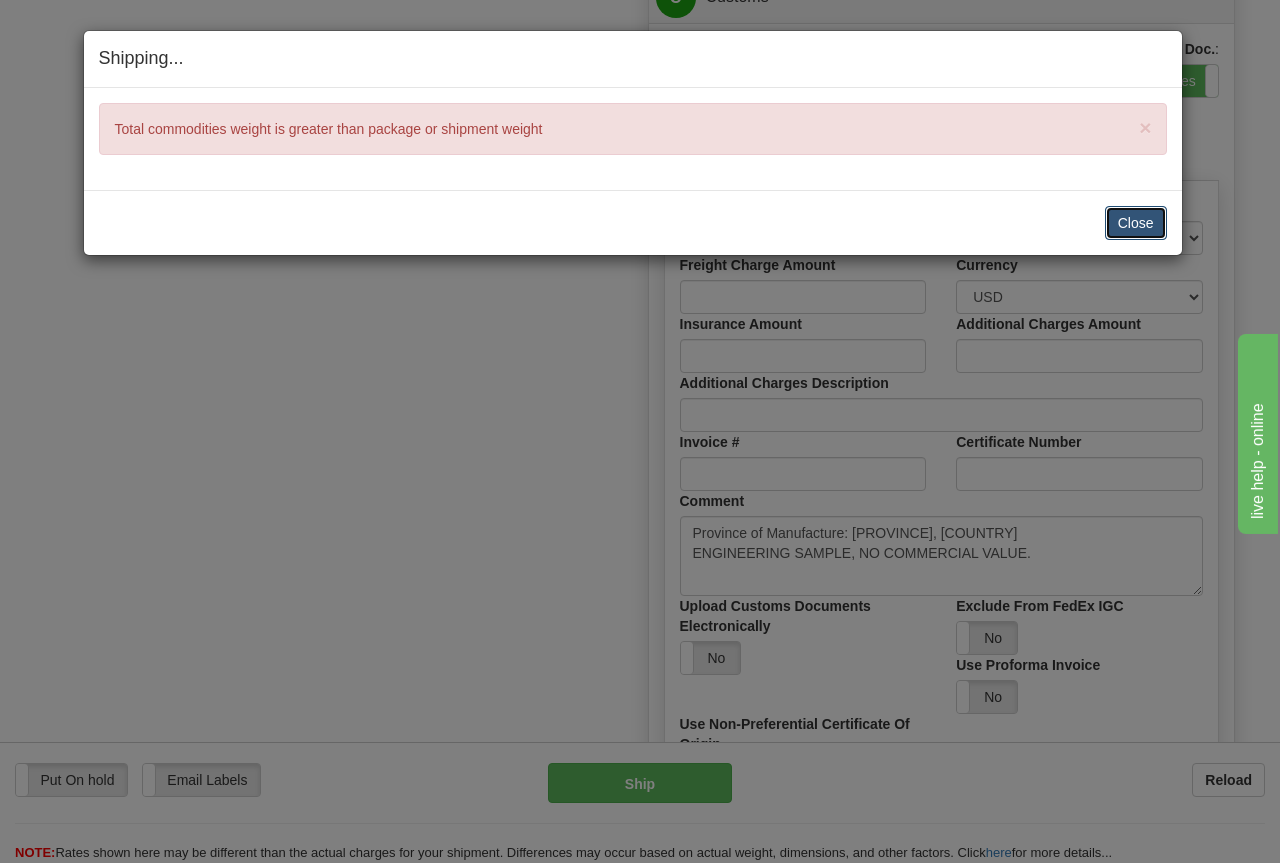 click on "Close" at bounding box center [1136, 223] 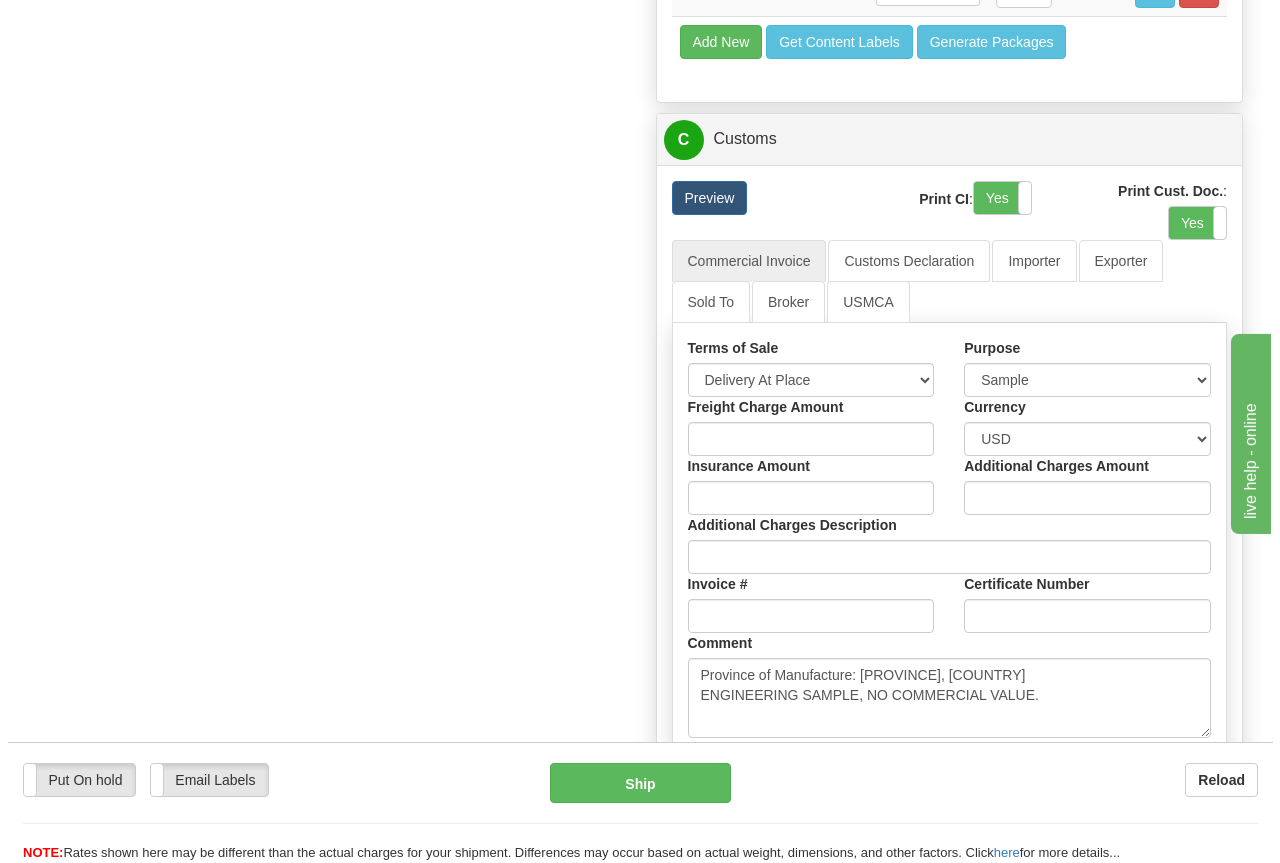 scroll, scrollTop: 2000, scrollLeft: 0, axis: vertical 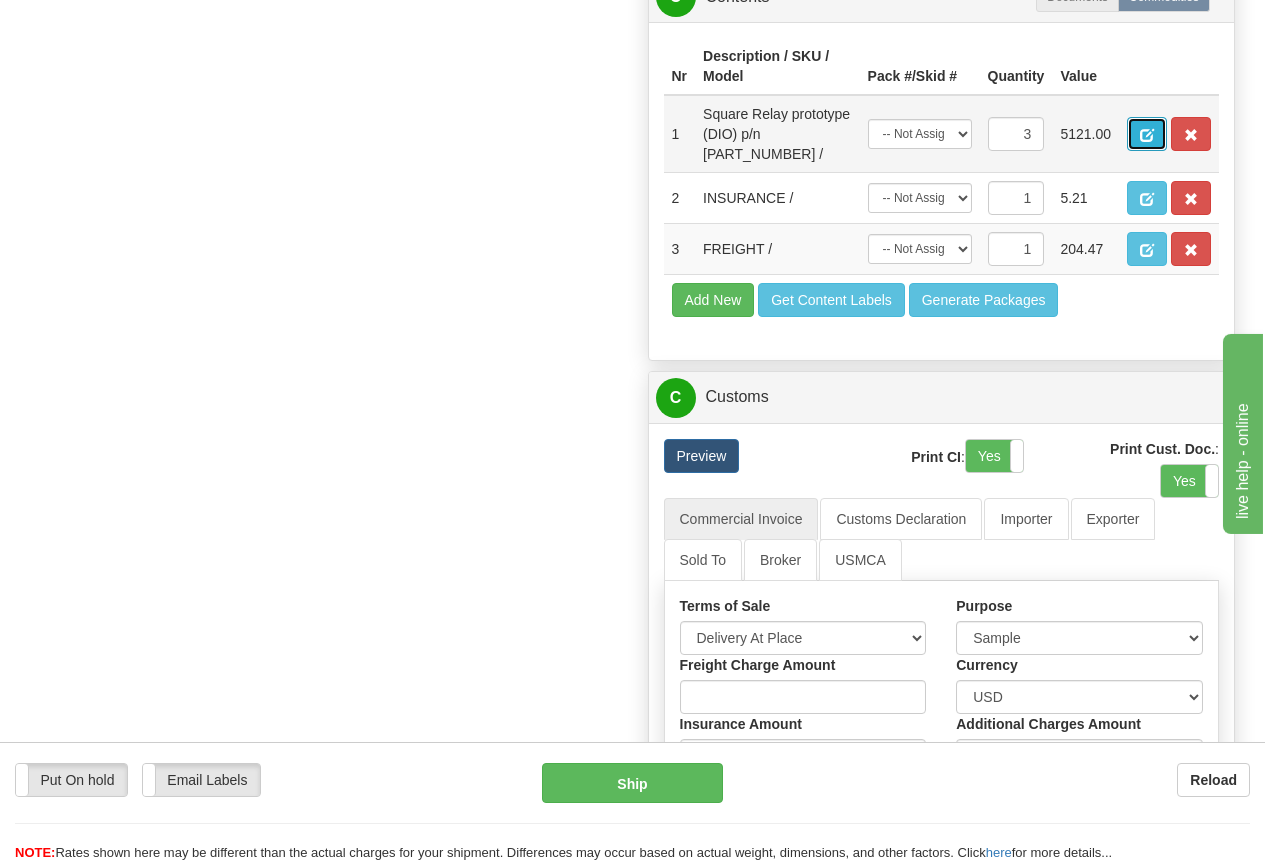 click at bounding box center (1147, 135) 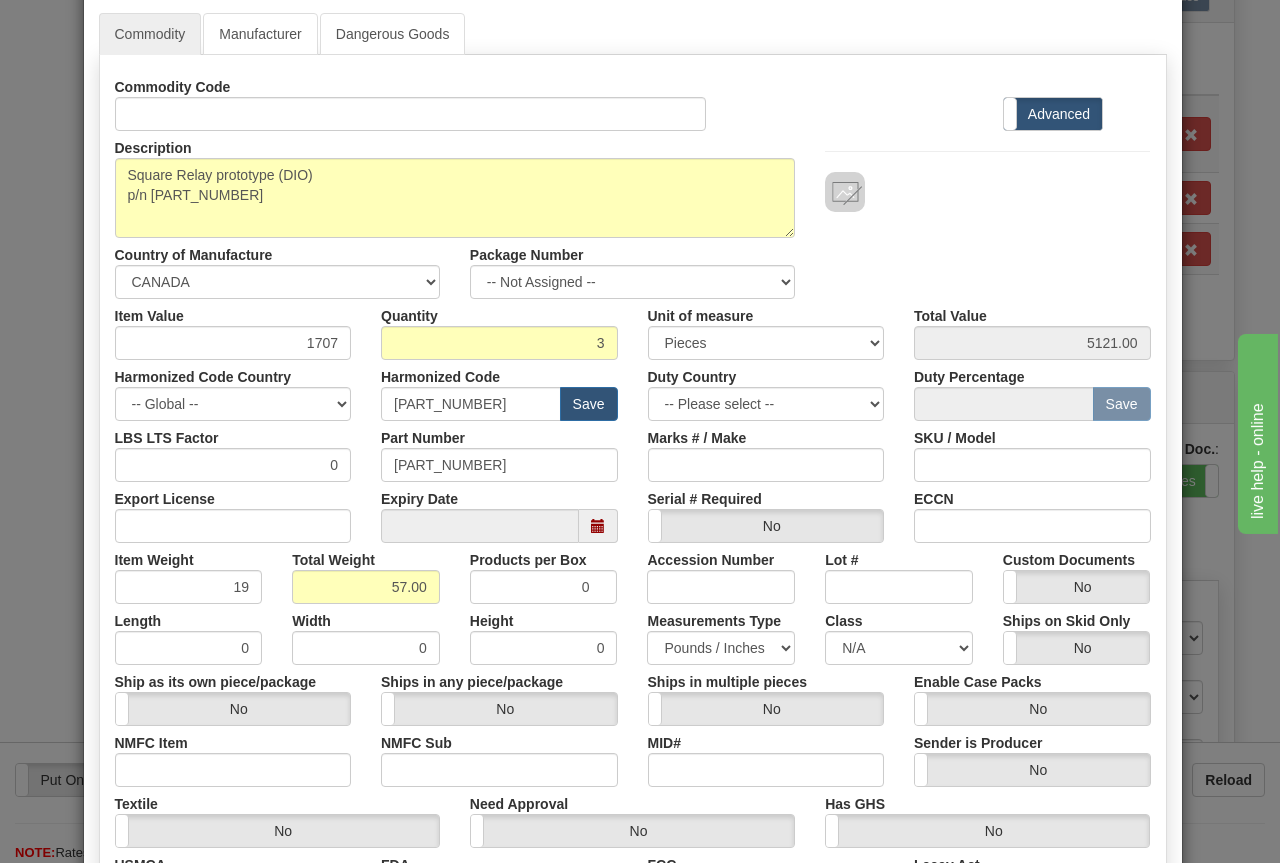 scroll, scrollTop: 200, scrollLeft: 0, axis: vertical 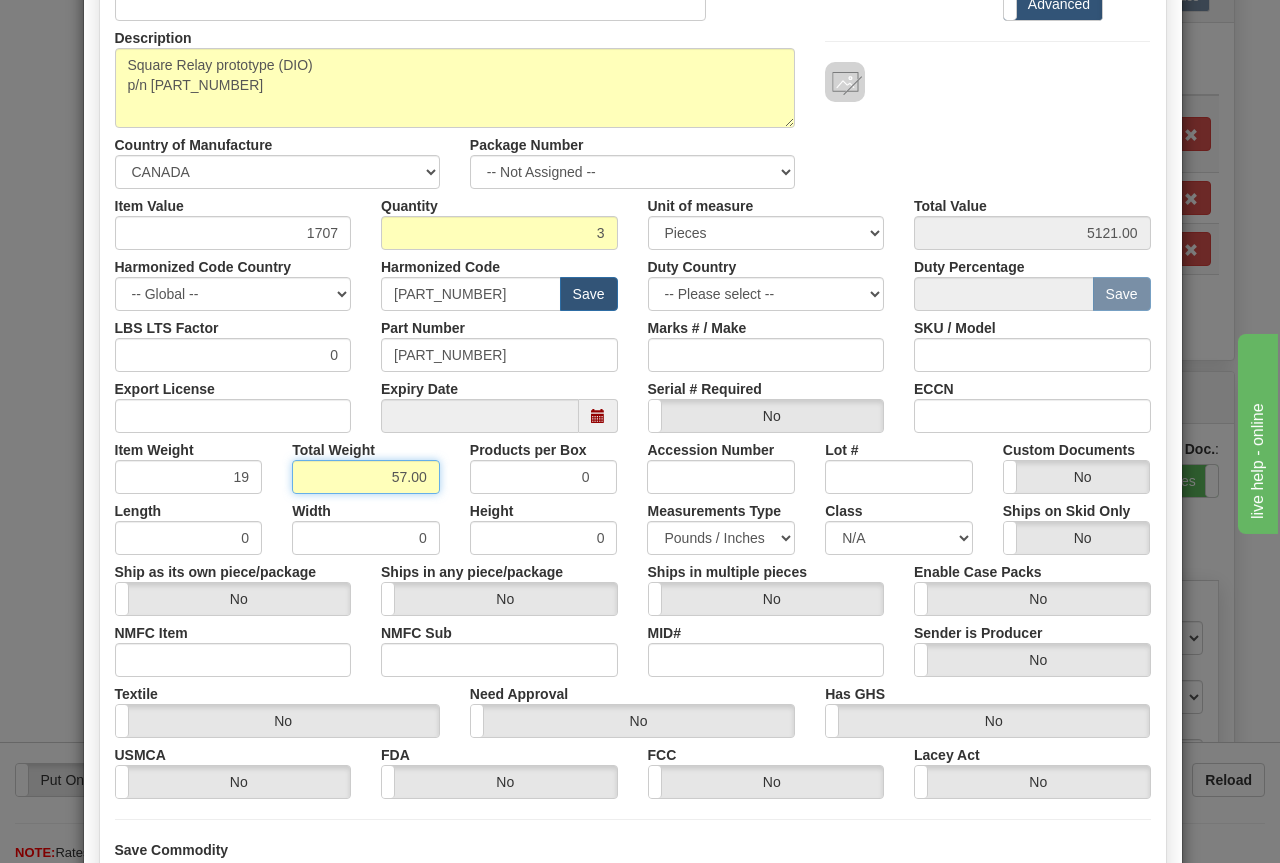 drag, startPoint x: 361, startPoint y: 481, endPoint x: 459, endPoint y: 481, distance: 98 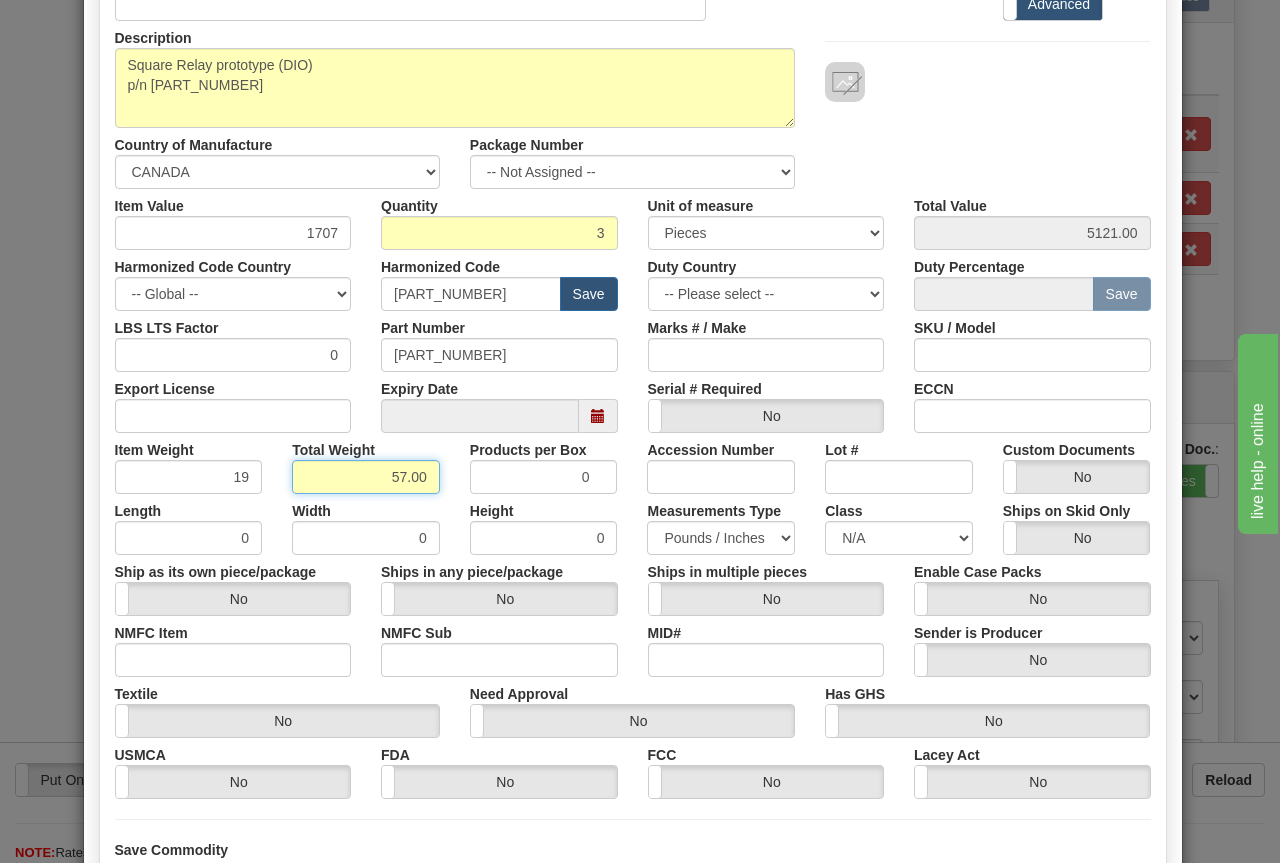 click on "57.00" at bounding box center (366, 477) 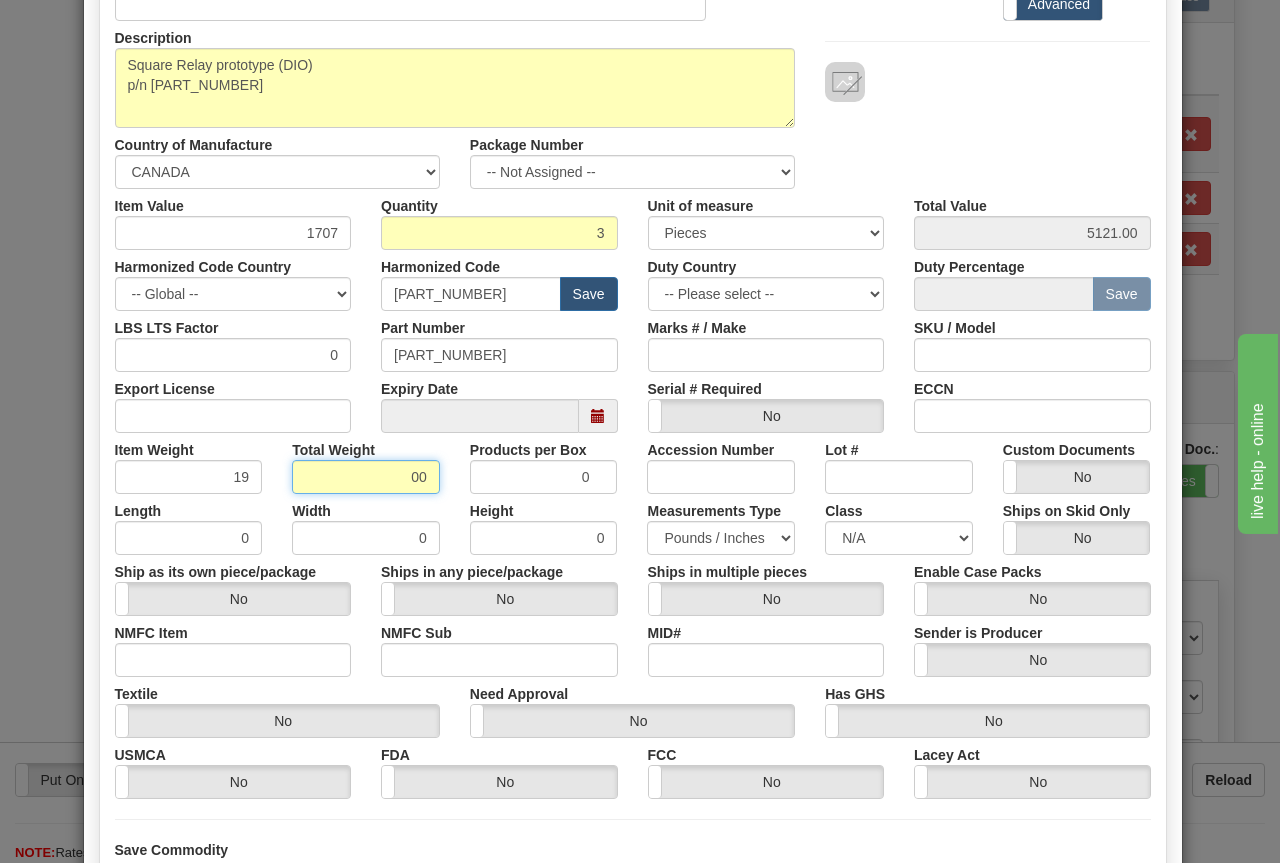 type on "0" 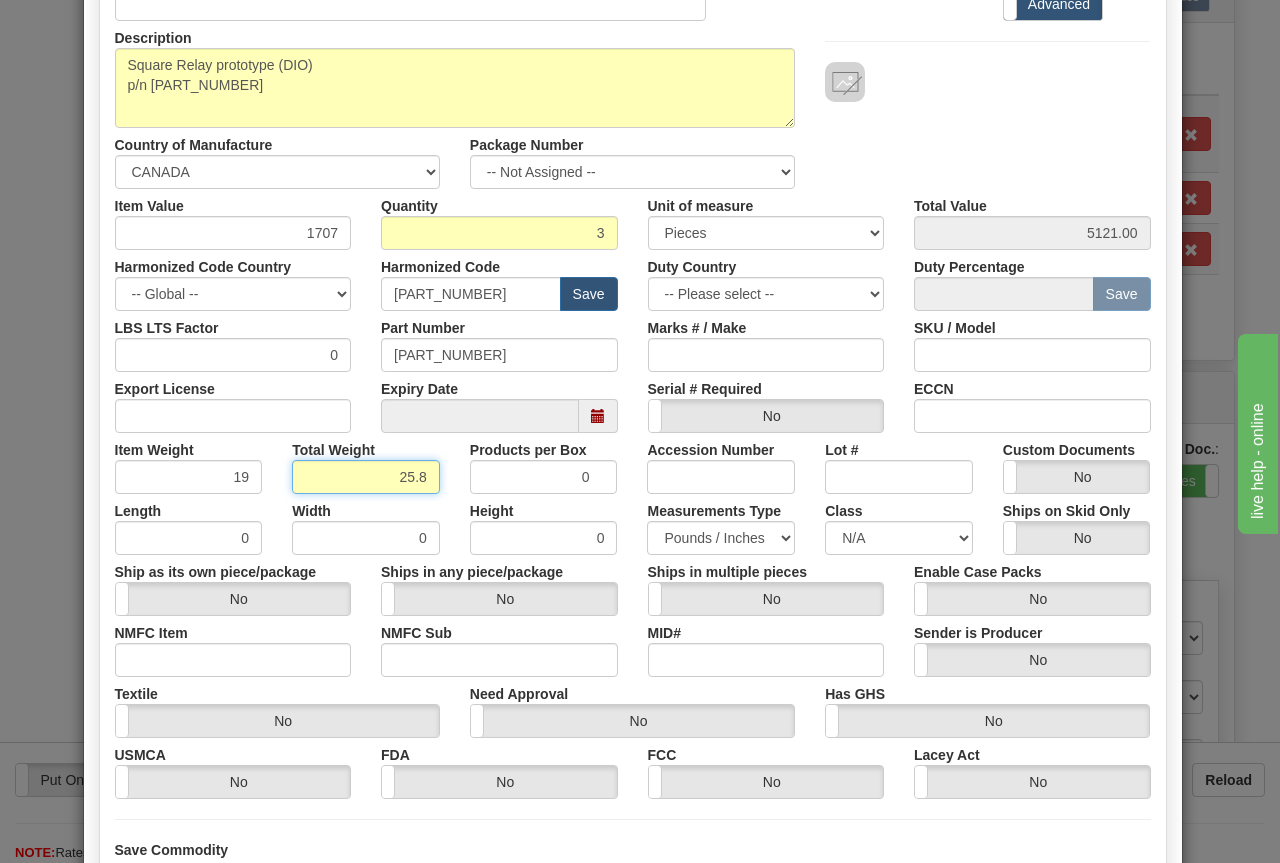 type on "25.8" 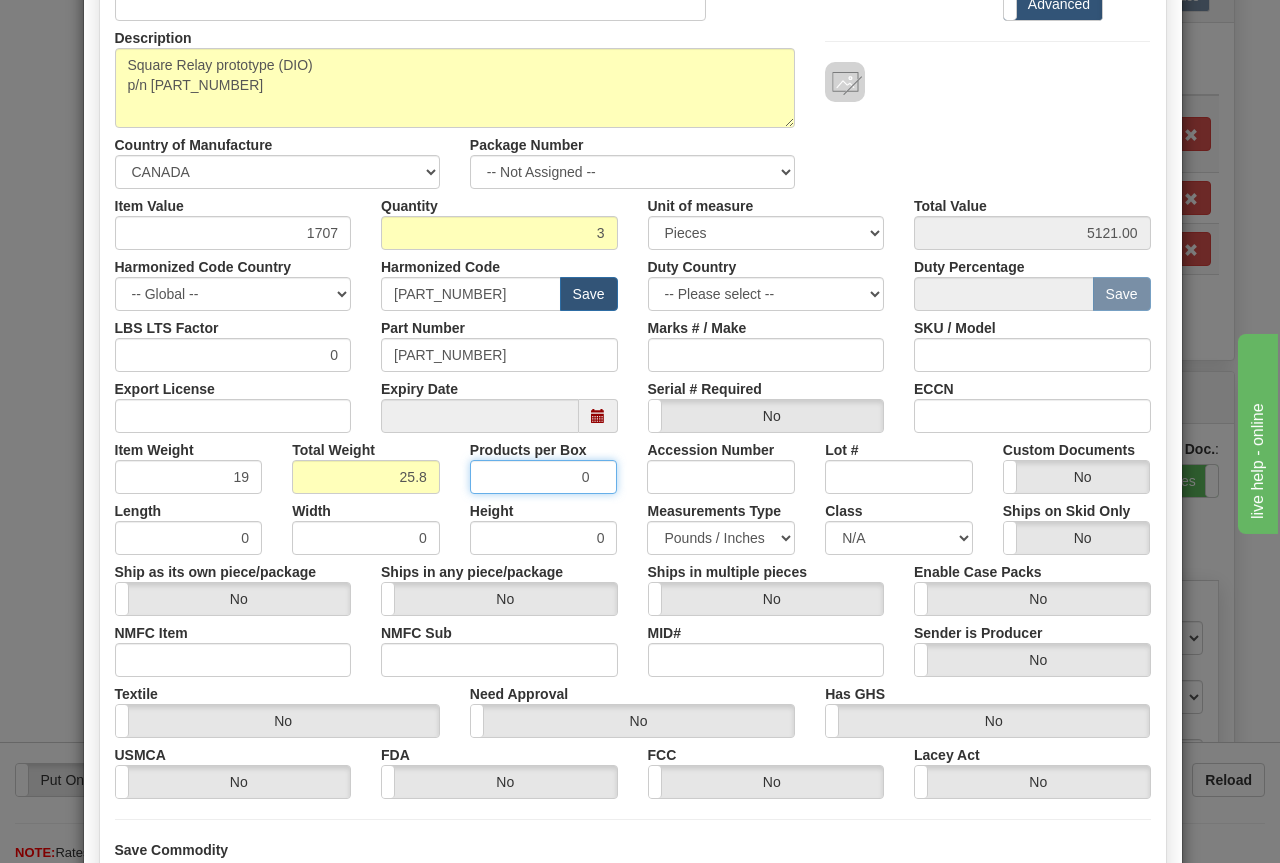 type on "8.6000" 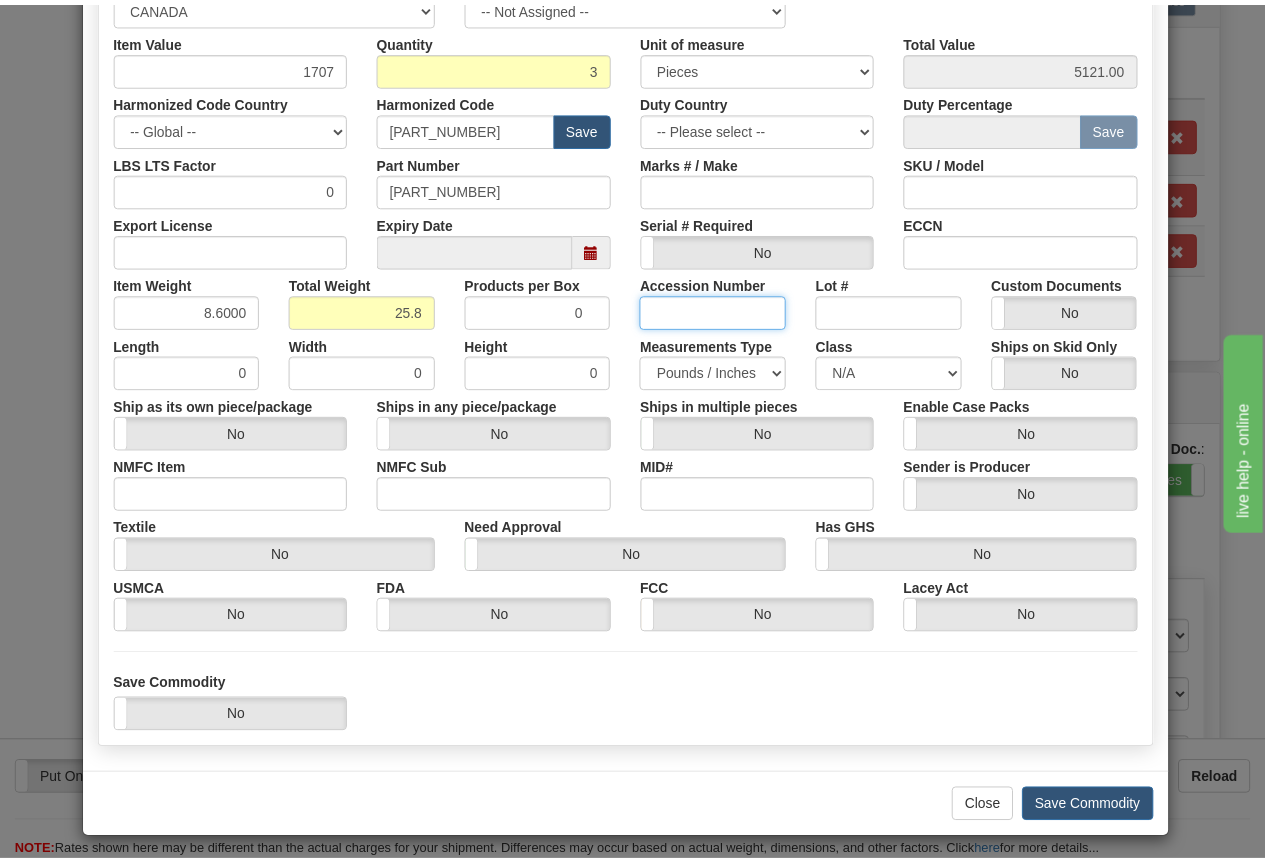 scroll, scrollTop: 373, scrollLeft: 0, axis: vertical 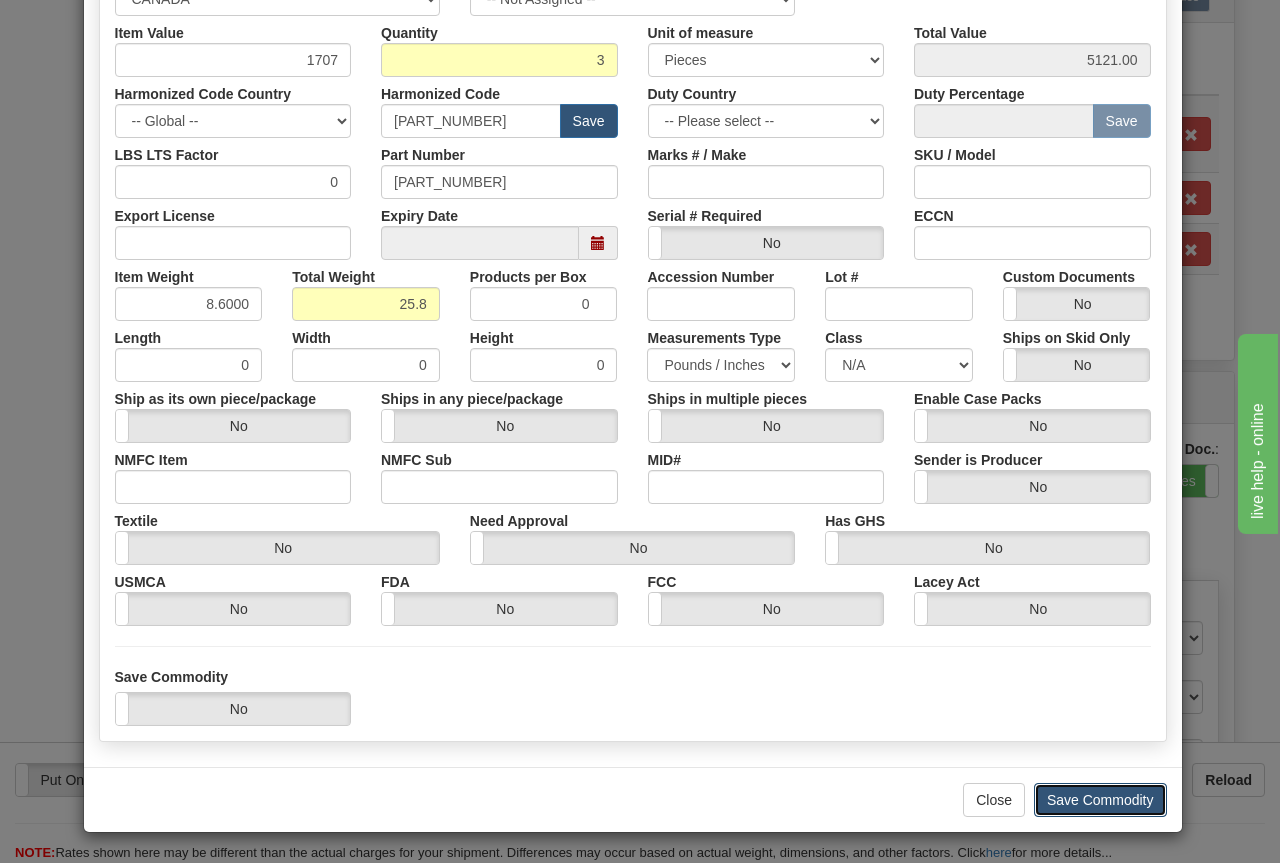 click on "Save Commodity" at bounding box center [1100, 800] 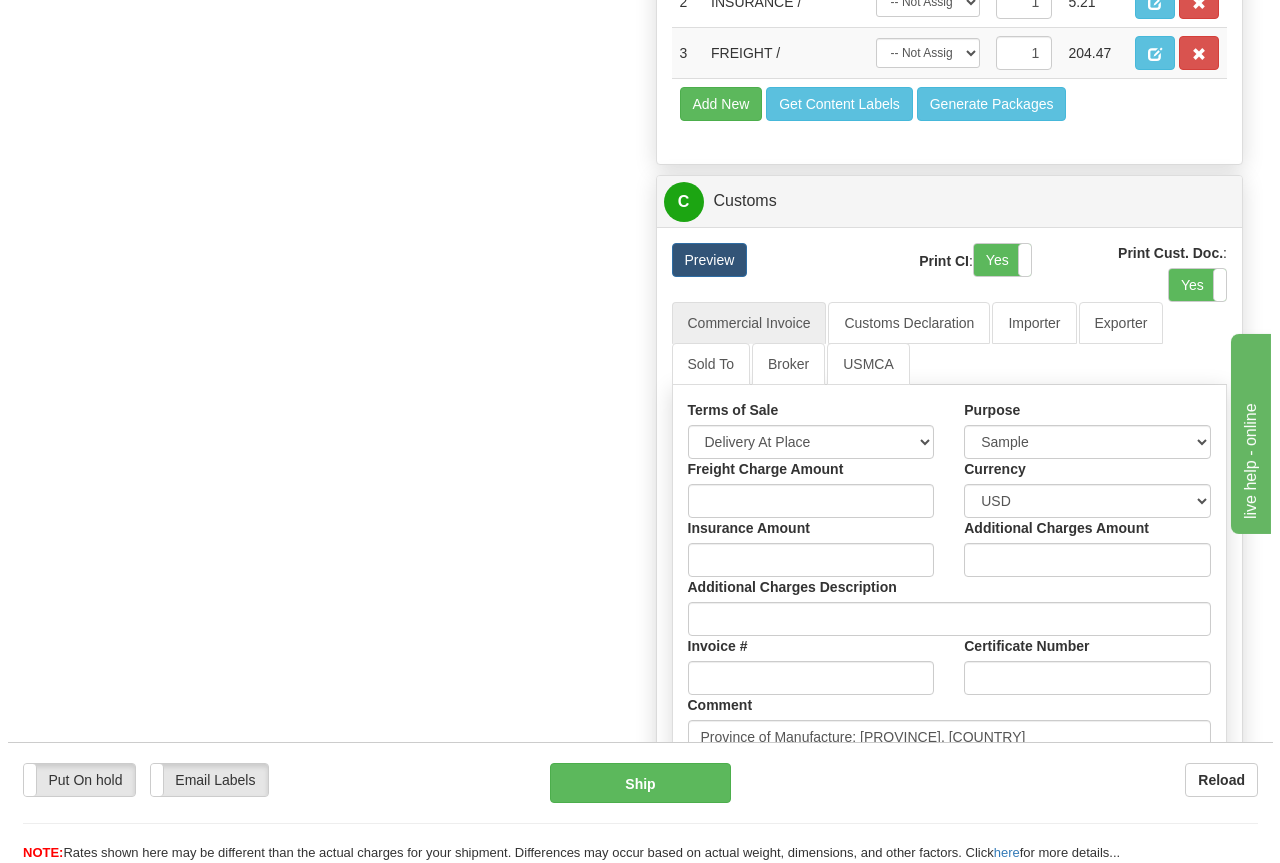 scroll, scrollTop: 2200, scrollLeft: 0, axis: vertical 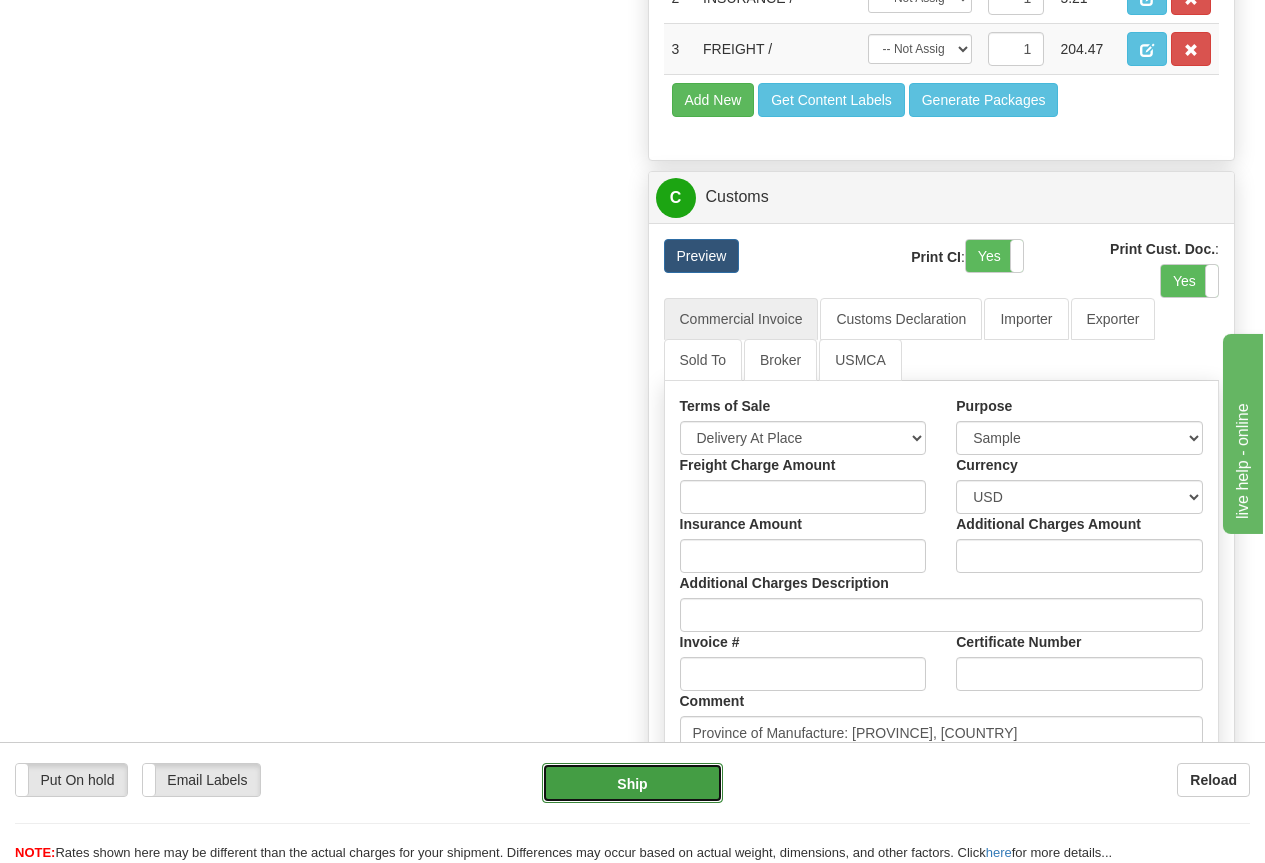 click on "Ship" at bounding box center [632, 783] 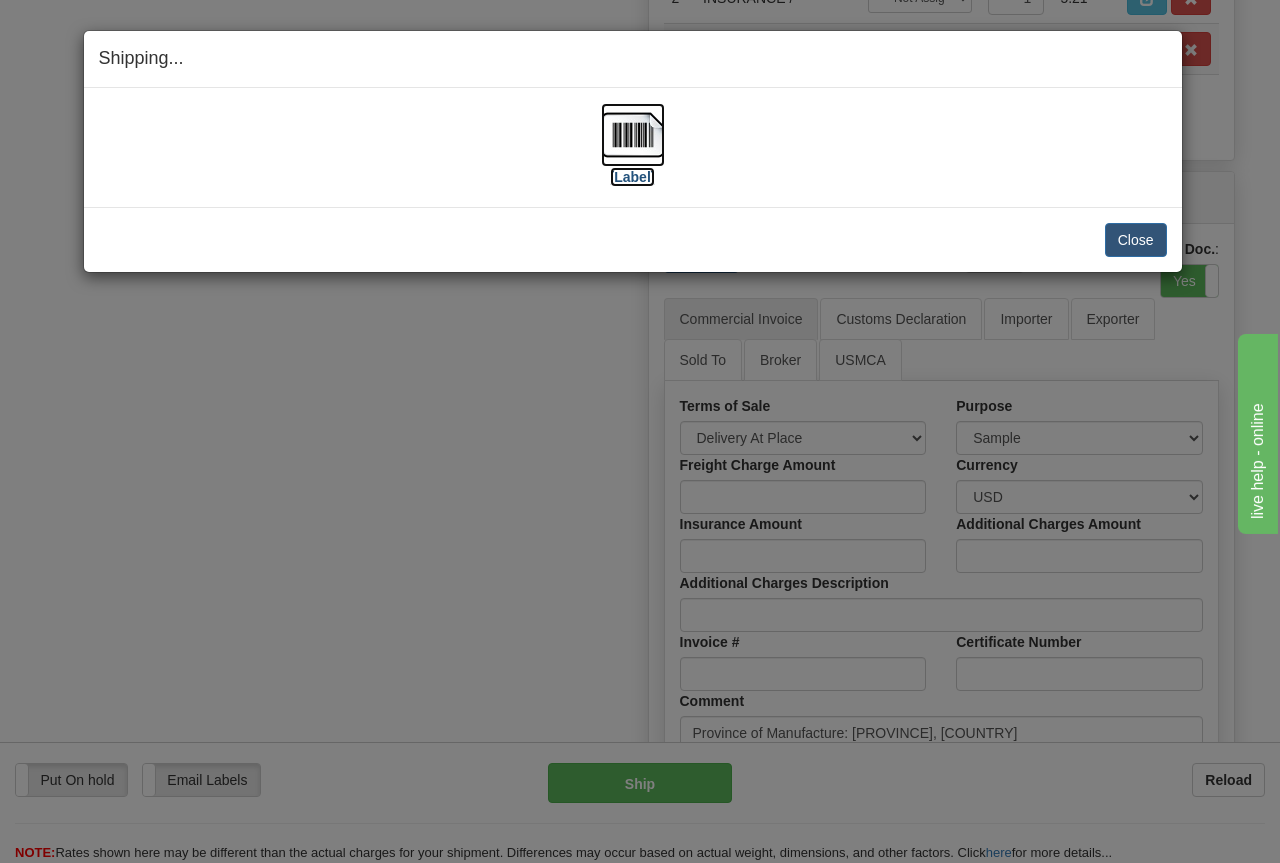 click at bounding box center (633, 135) 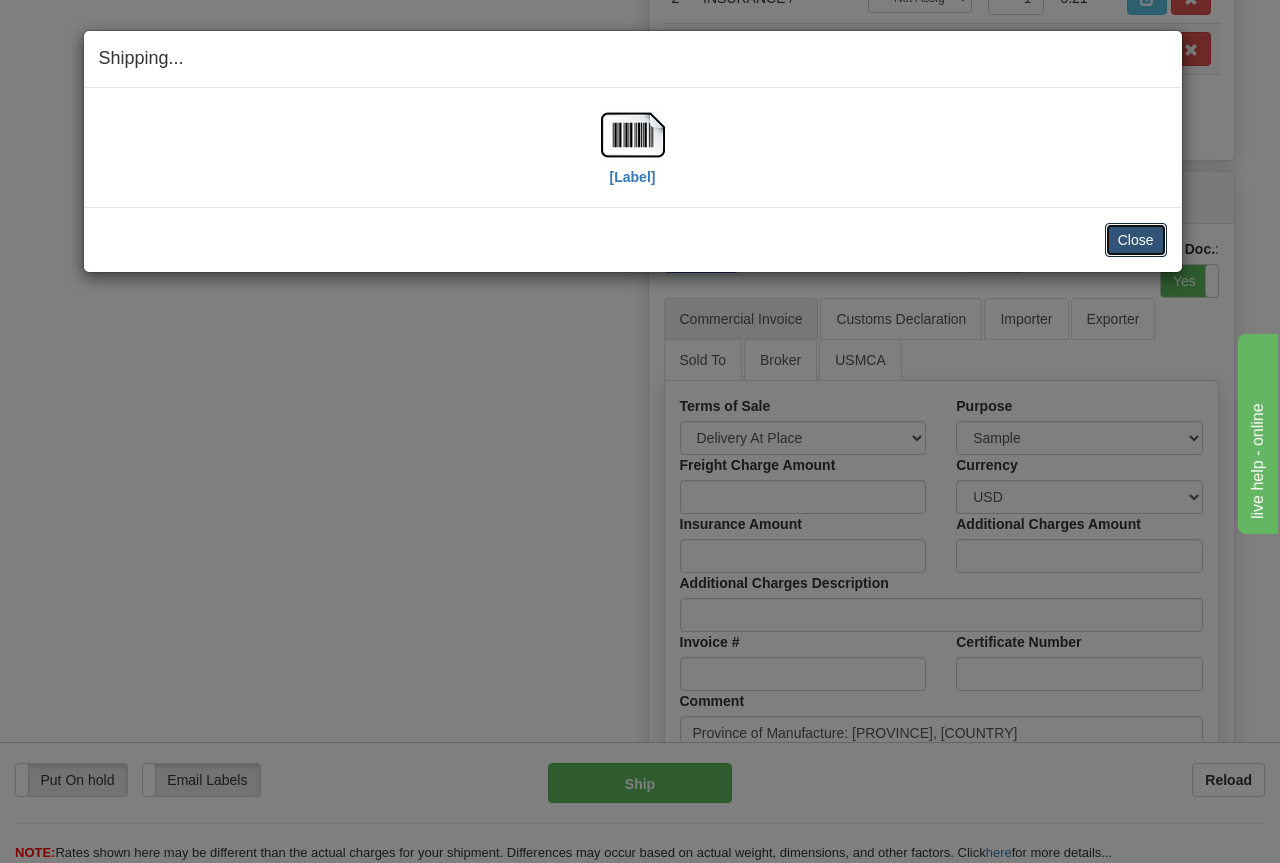 drag, startPoint x: 1125, startPoint y: 236, endPoint x: 1122, endPoint y: 200, distance: 36.124783 